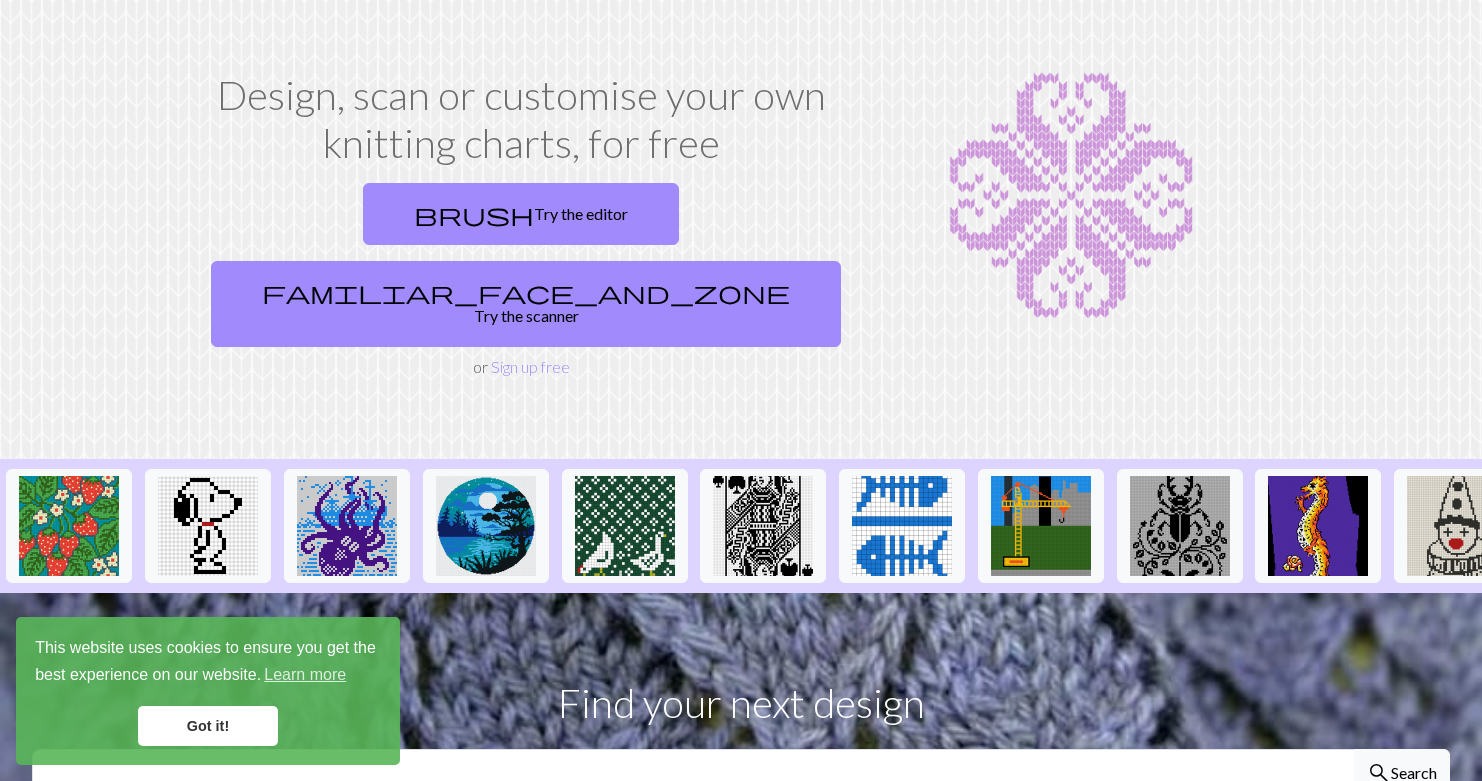 scroll, scrollTop: 74, scrollLeft: 0, axis: vertical 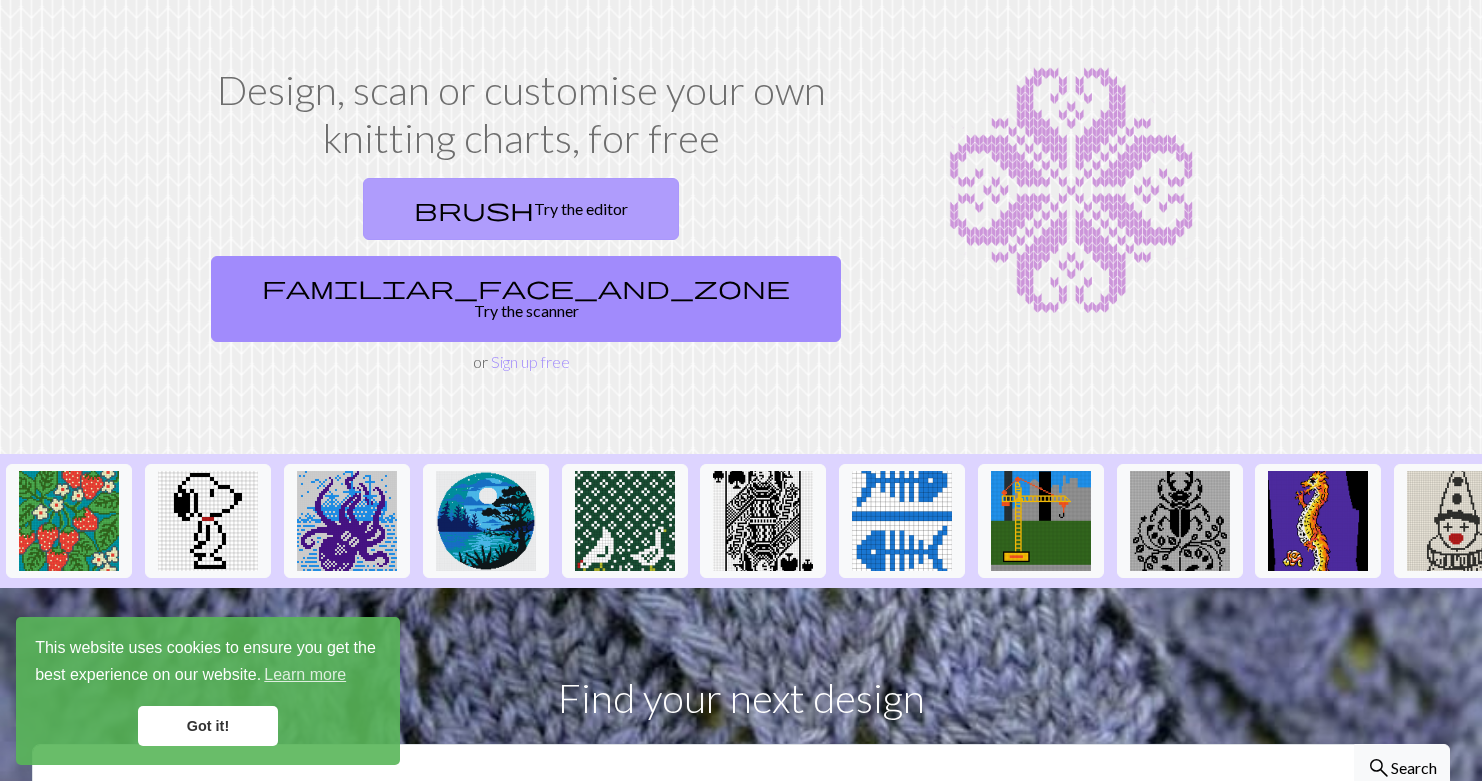 click on "brush  Try the editor" at bounding box center [521, 209] 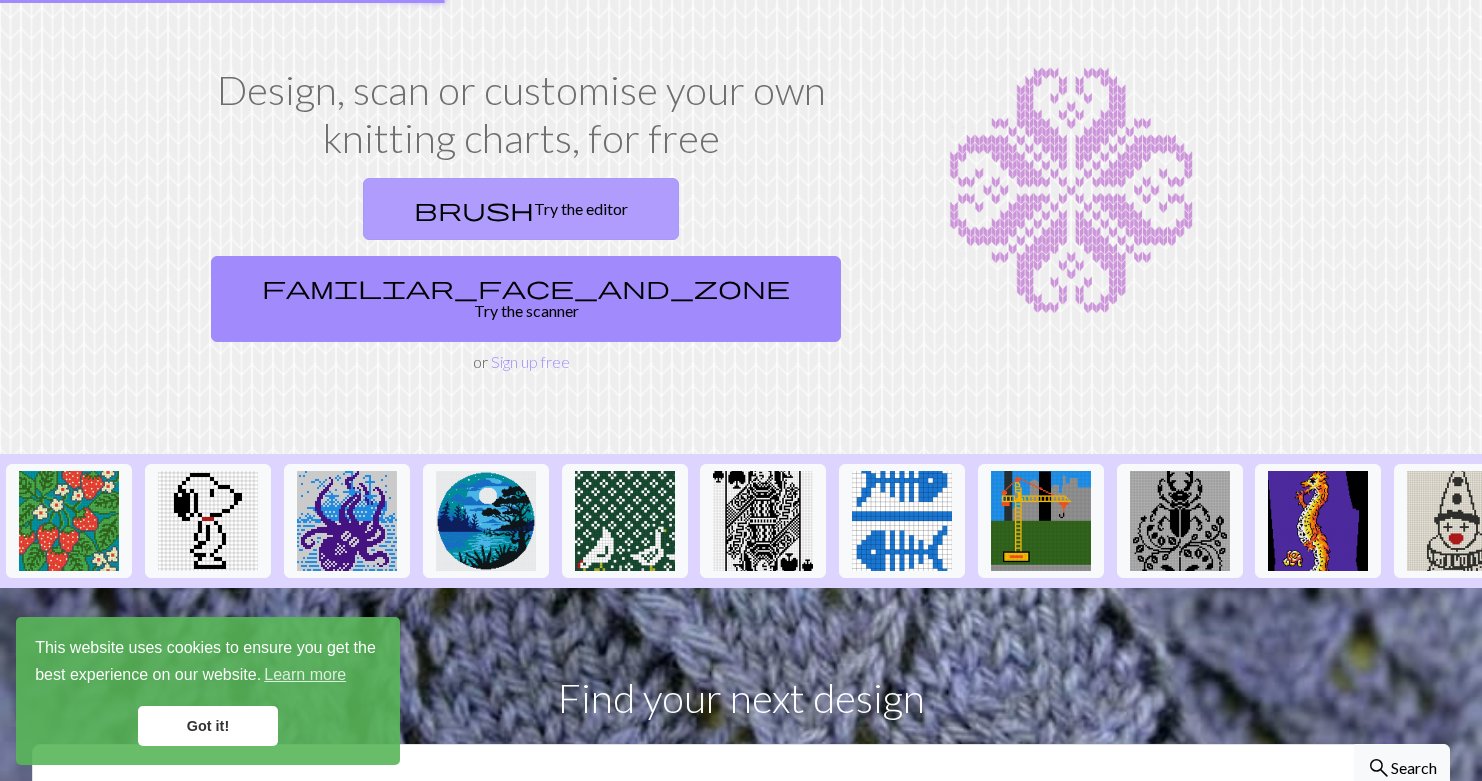 scroll, scrollTop: 0, scrollLeft: 0, axis: both 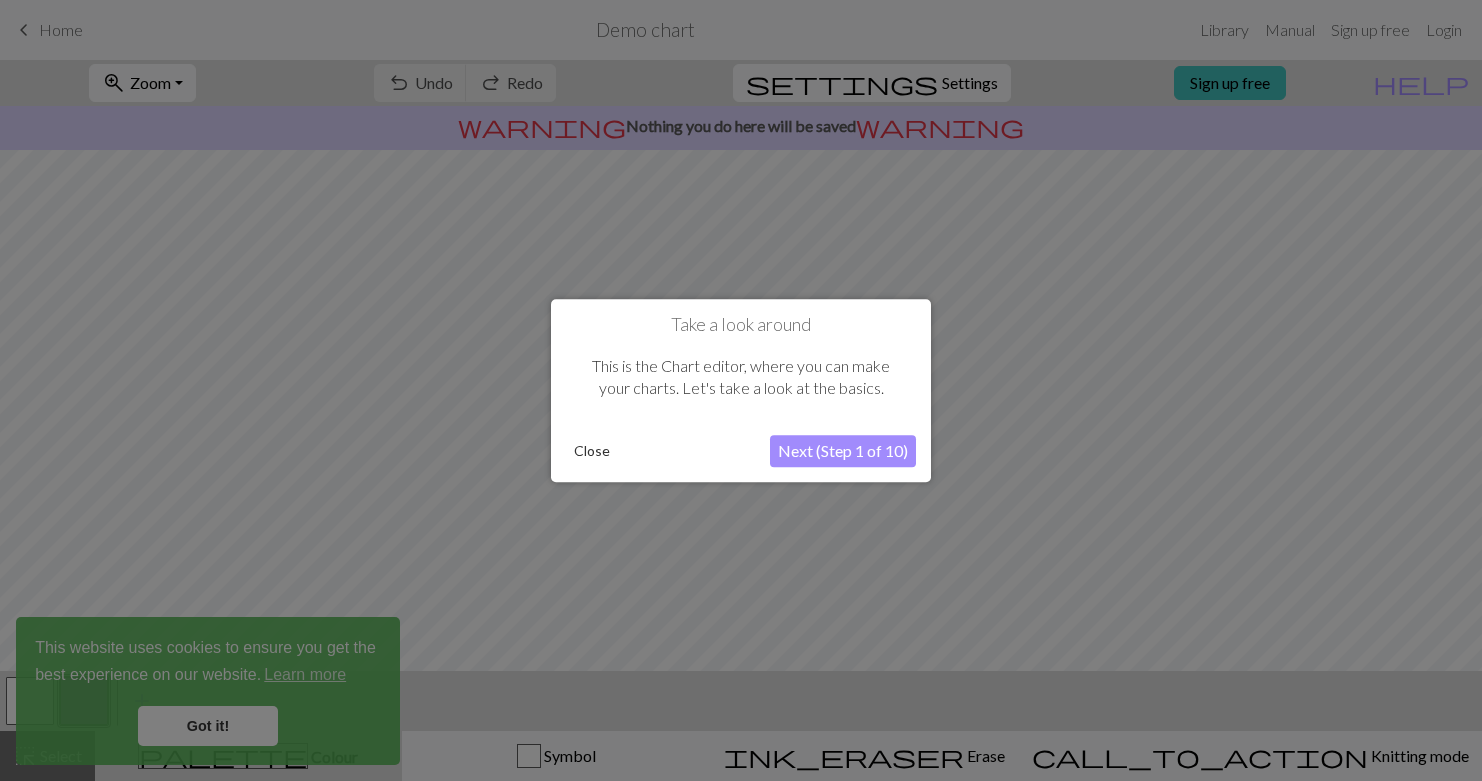 click on "Next (Step 1 of 10)" at bounding box center (843, 451) 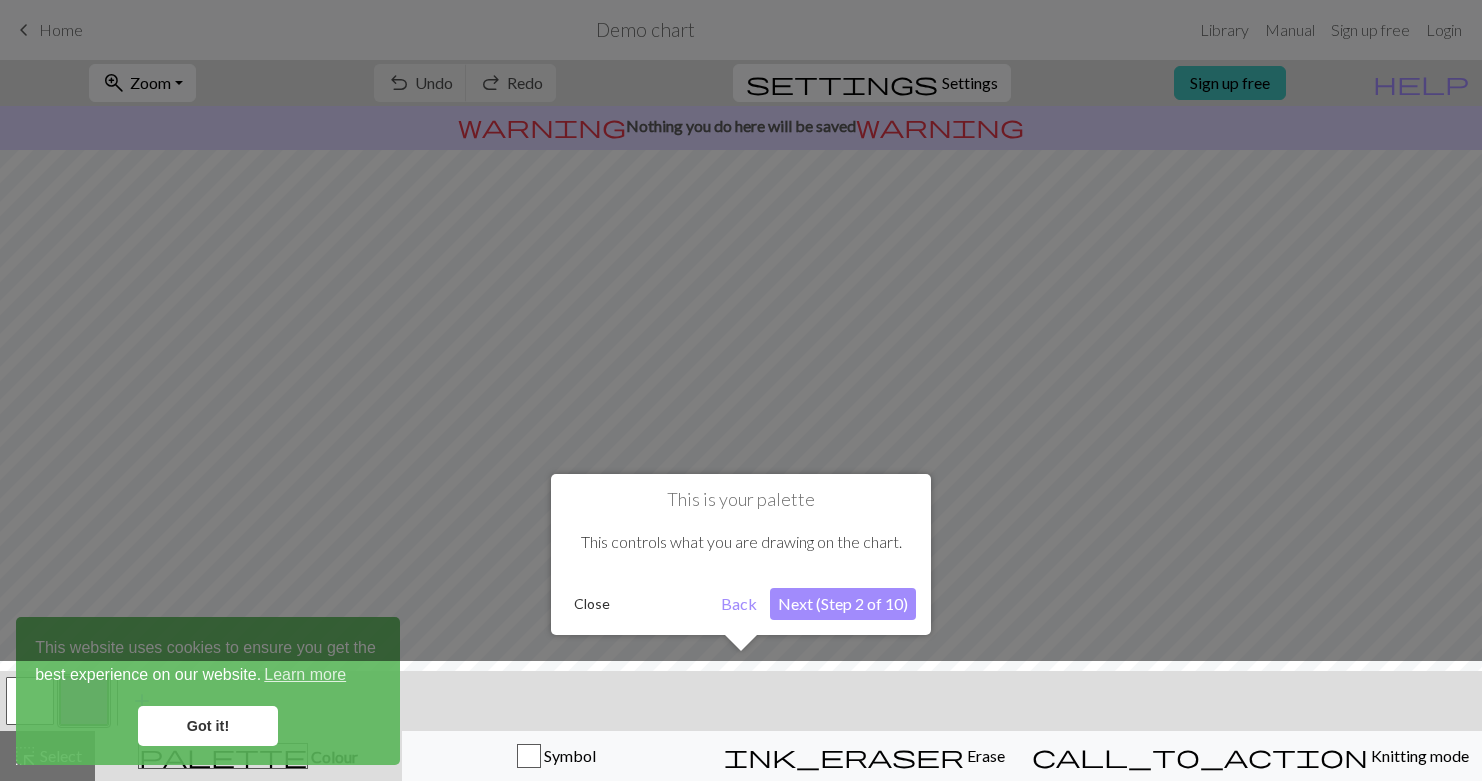 click on "Next (Step 2 of 10)" at bounding box center [843, 604] 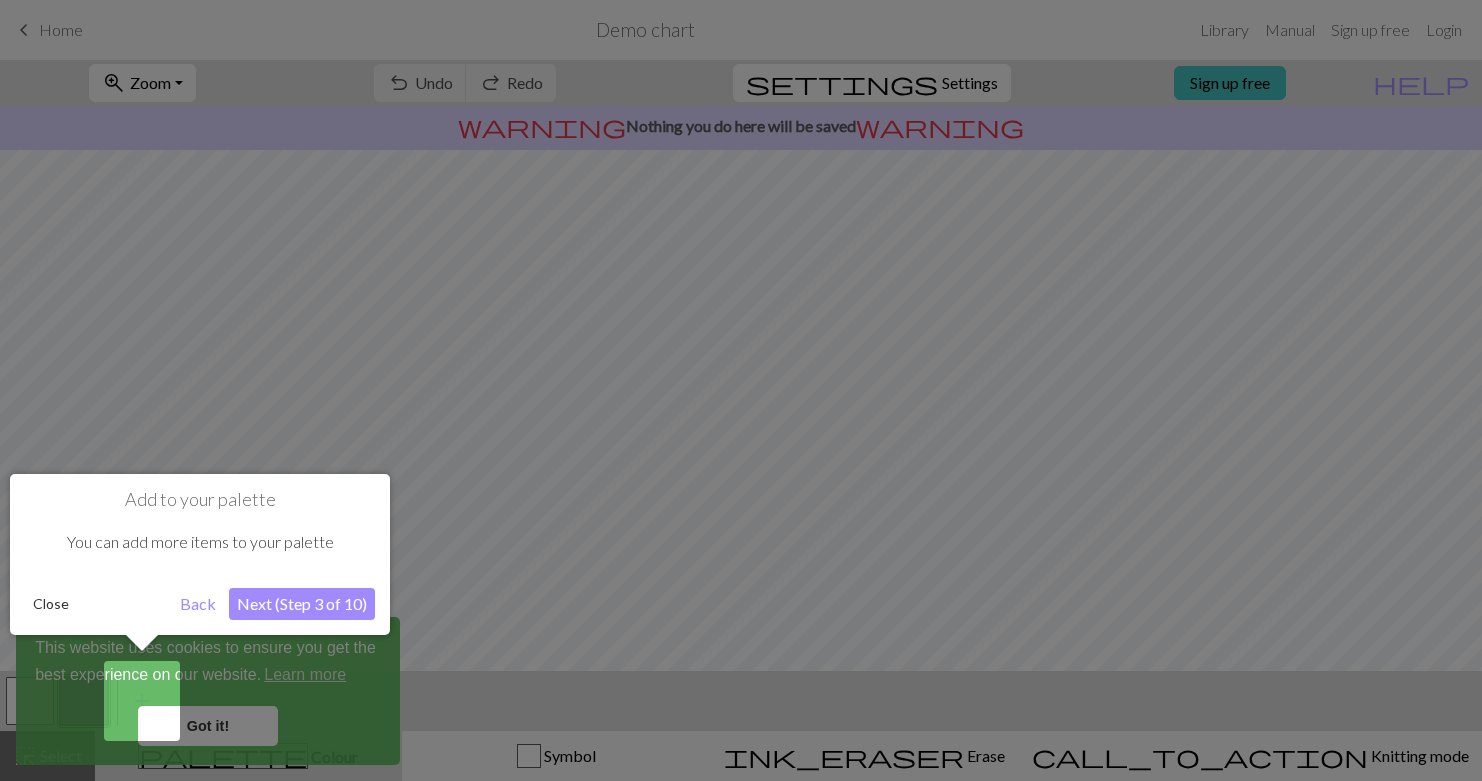 click on "Next (Step 3 of 10)" at bounding box center [302, 604] 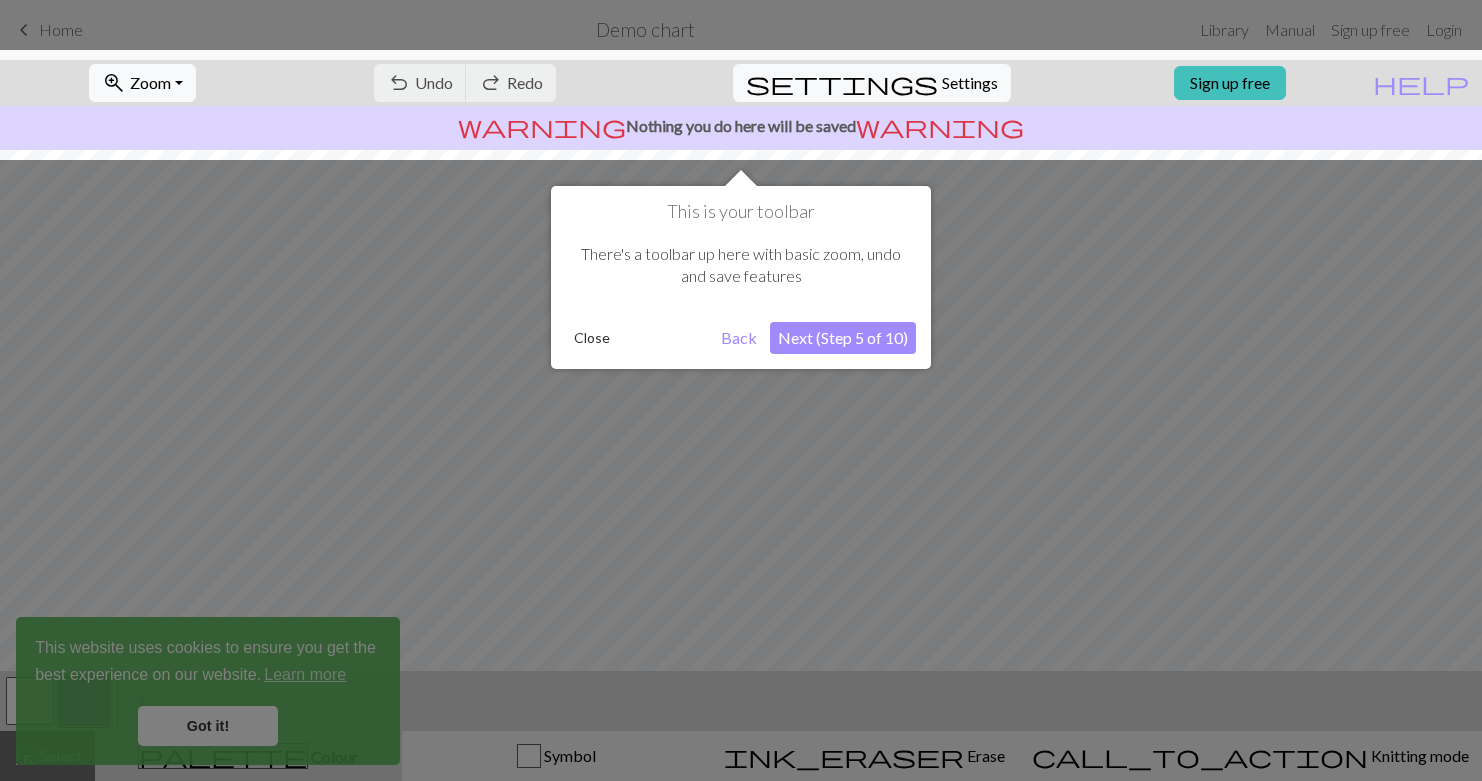 click on "Next (Step 5 of 10)" at bounding box center [843, 338] 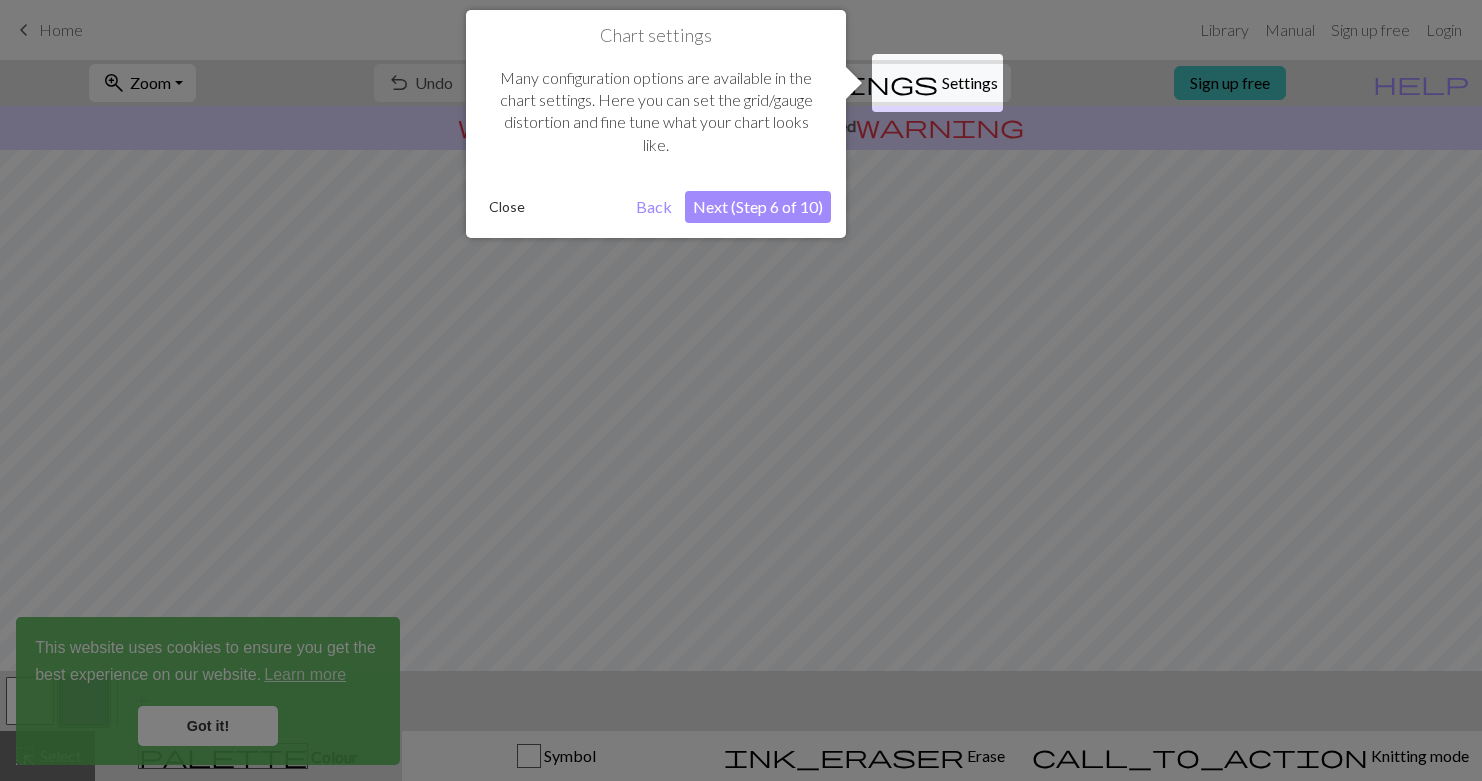 click on "Next (Step 6 of 10)" at bounding box center (758, 207) 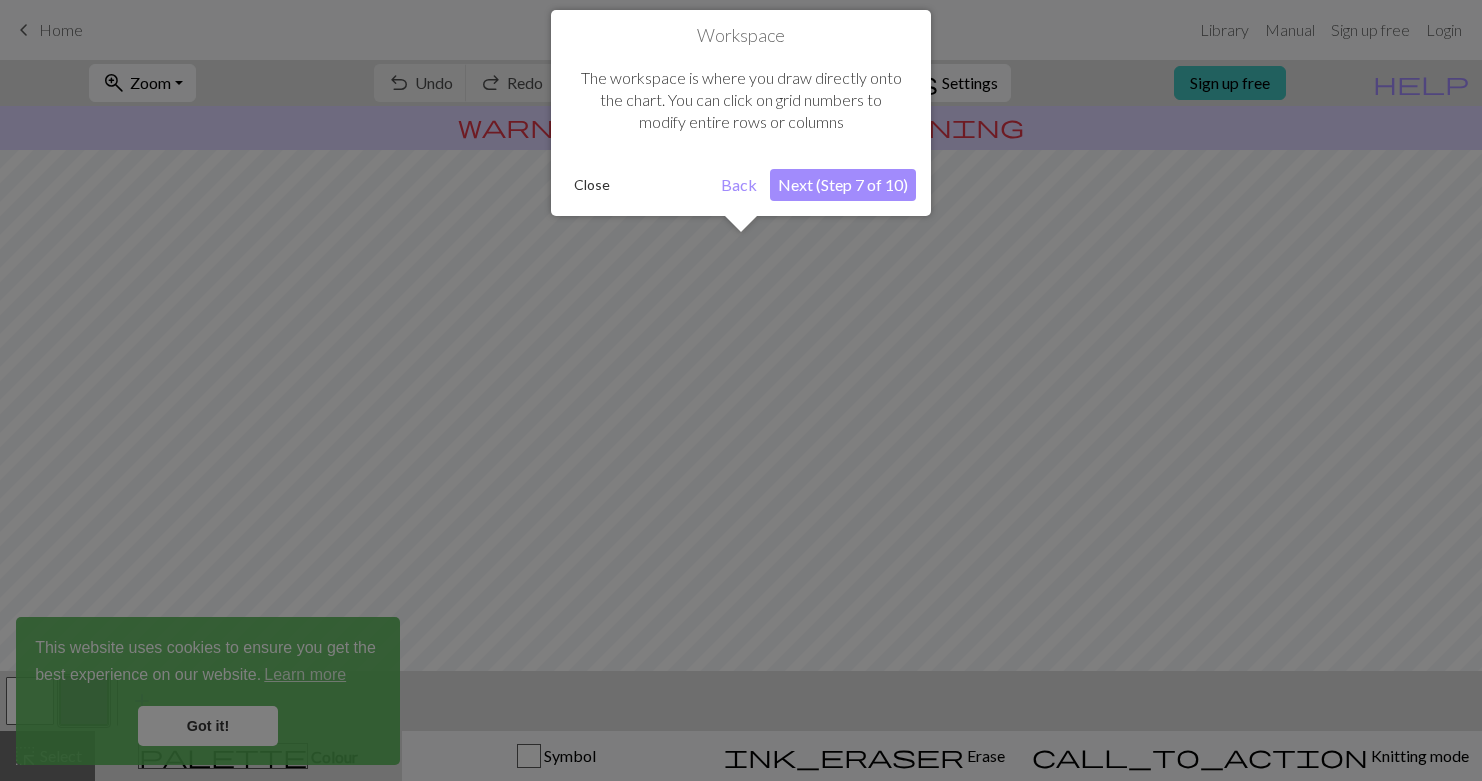 scroll, scrollTop: 120, scrollLeft: 0, axis: vertical 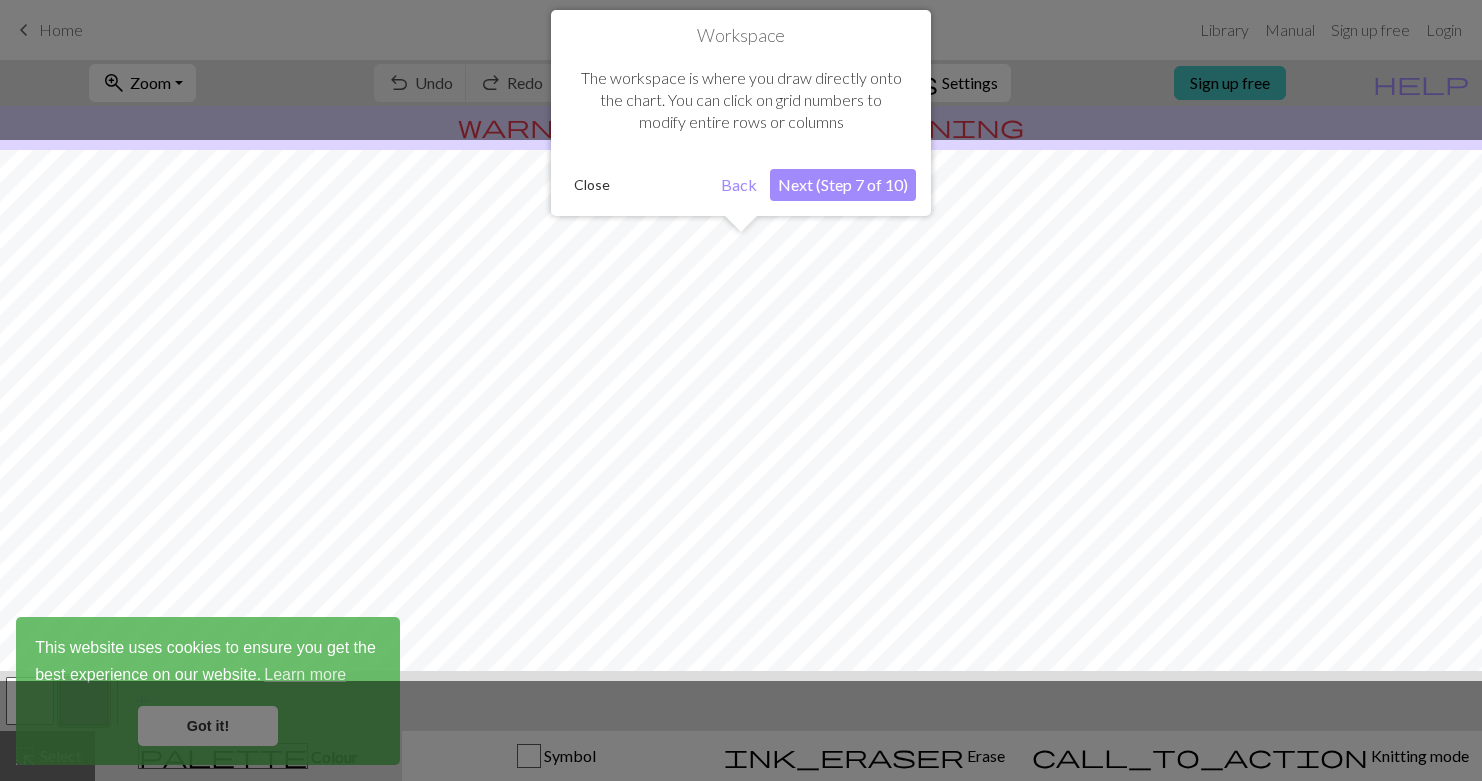 click on "Next (Step 7 of 10)" at bounding box center [843, 185] 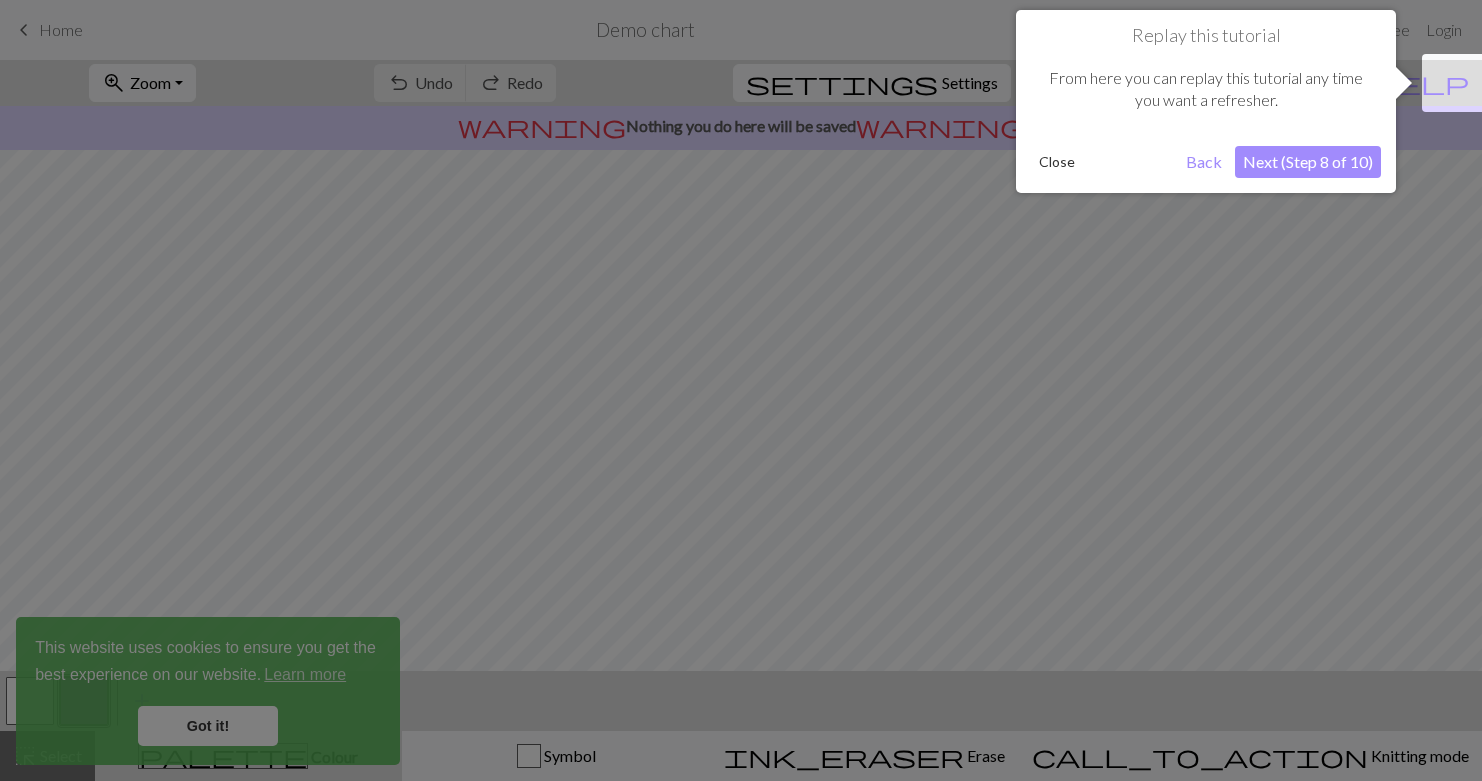 click on "Next (Step 8 of 10)" at bounding box center (1308, 162) 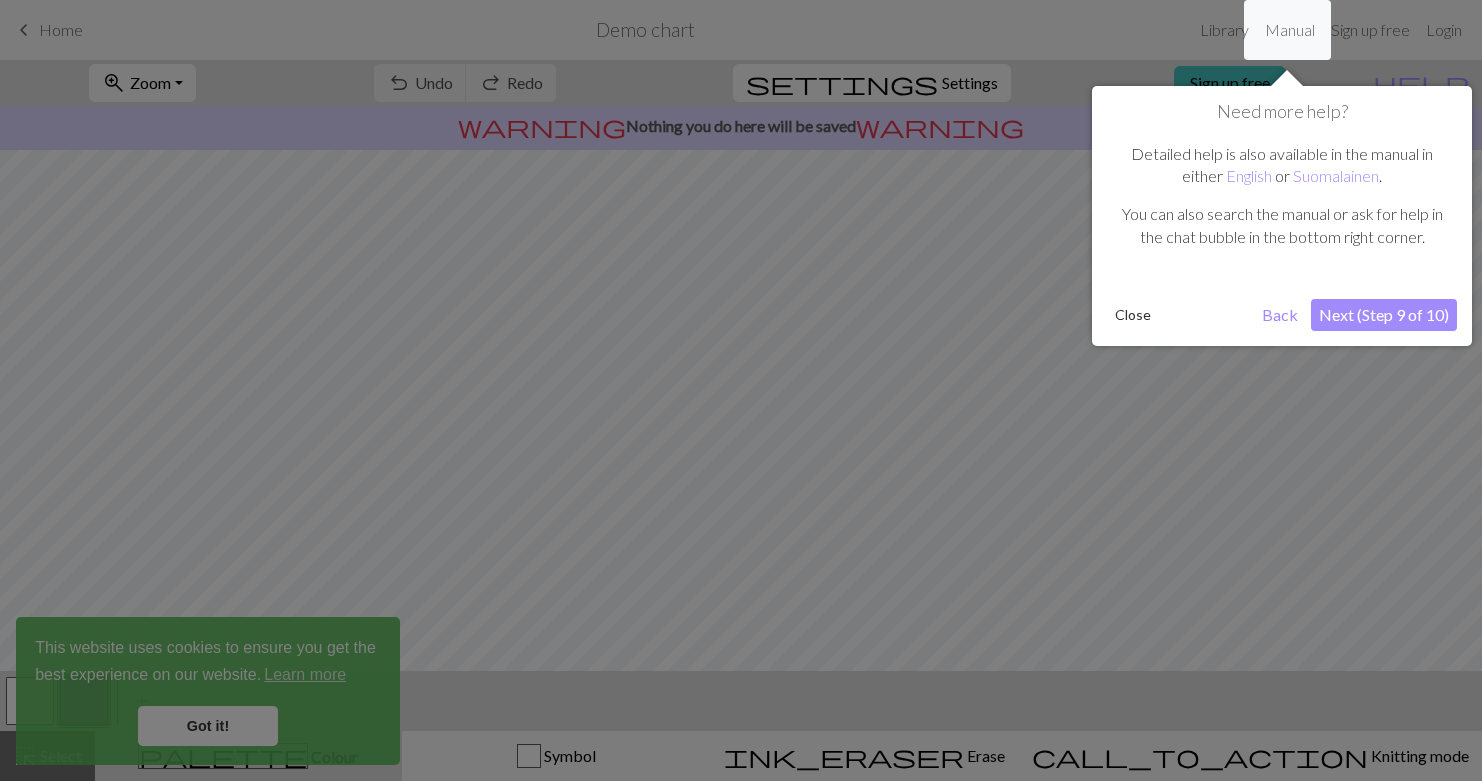 click on "Next (Step 9 of 10)" at bounding box center (1384, 315) 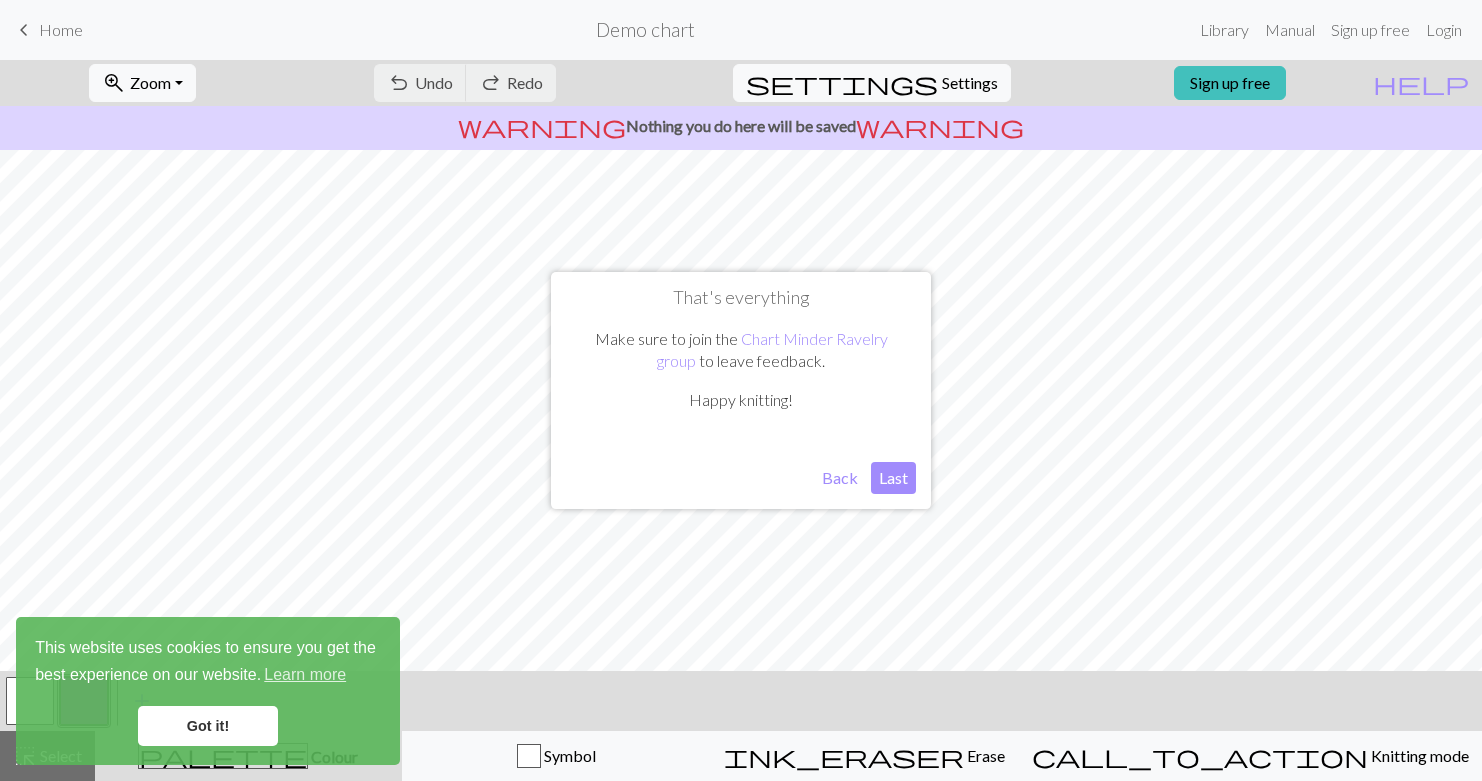 click on "Last" at bounding box center (893, 478) 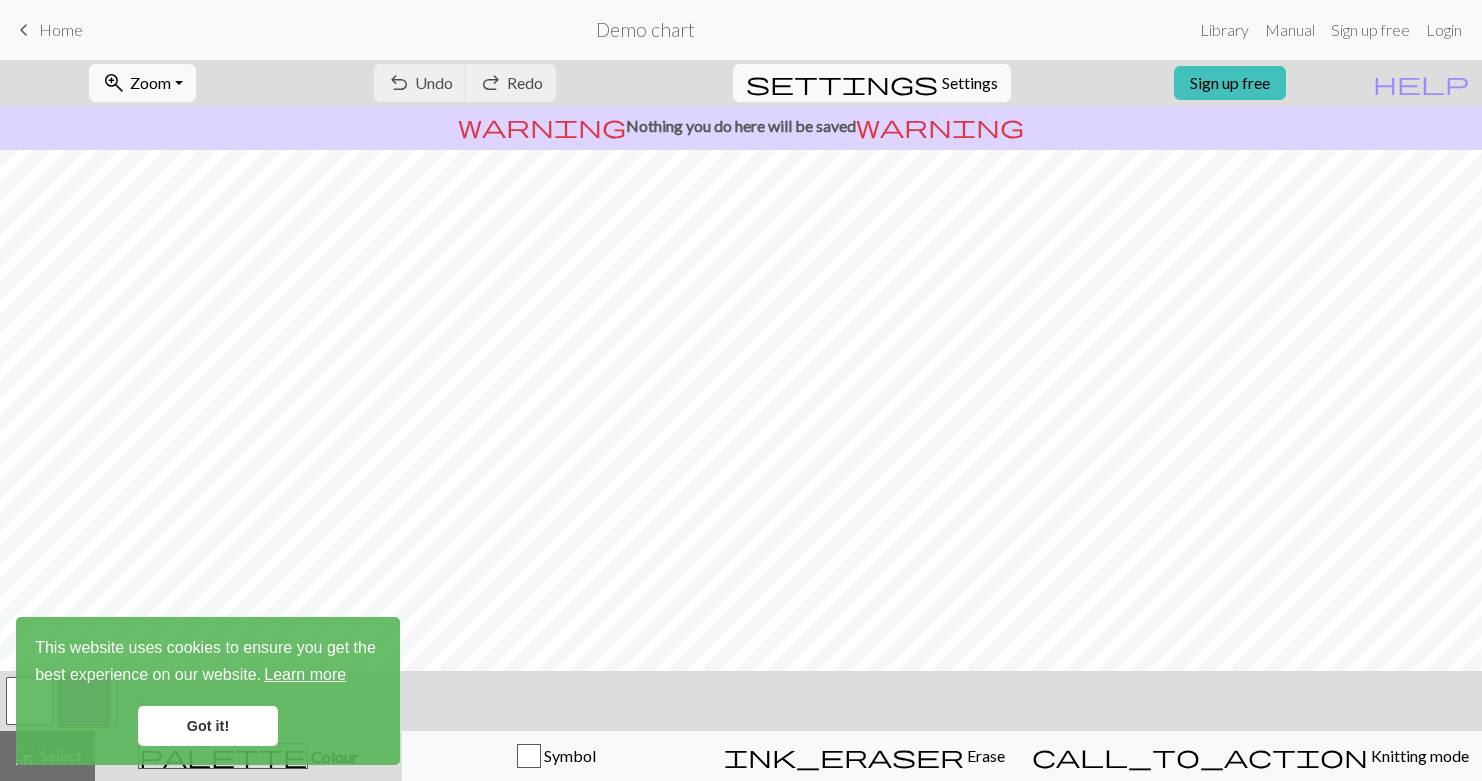 click on "Learn more" at bounding box center (305, 675) 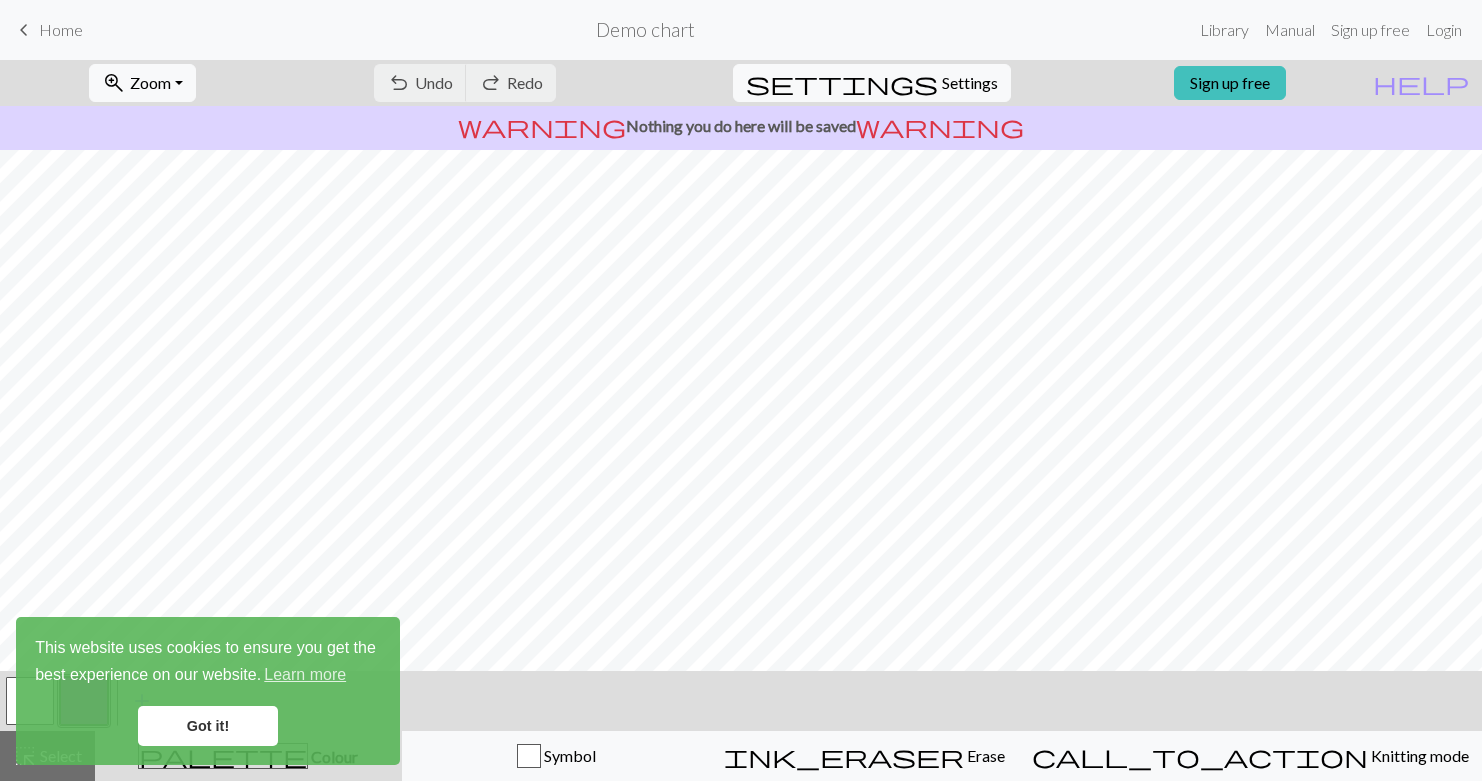 click on "Got it!" at bounding box center [208, 726] 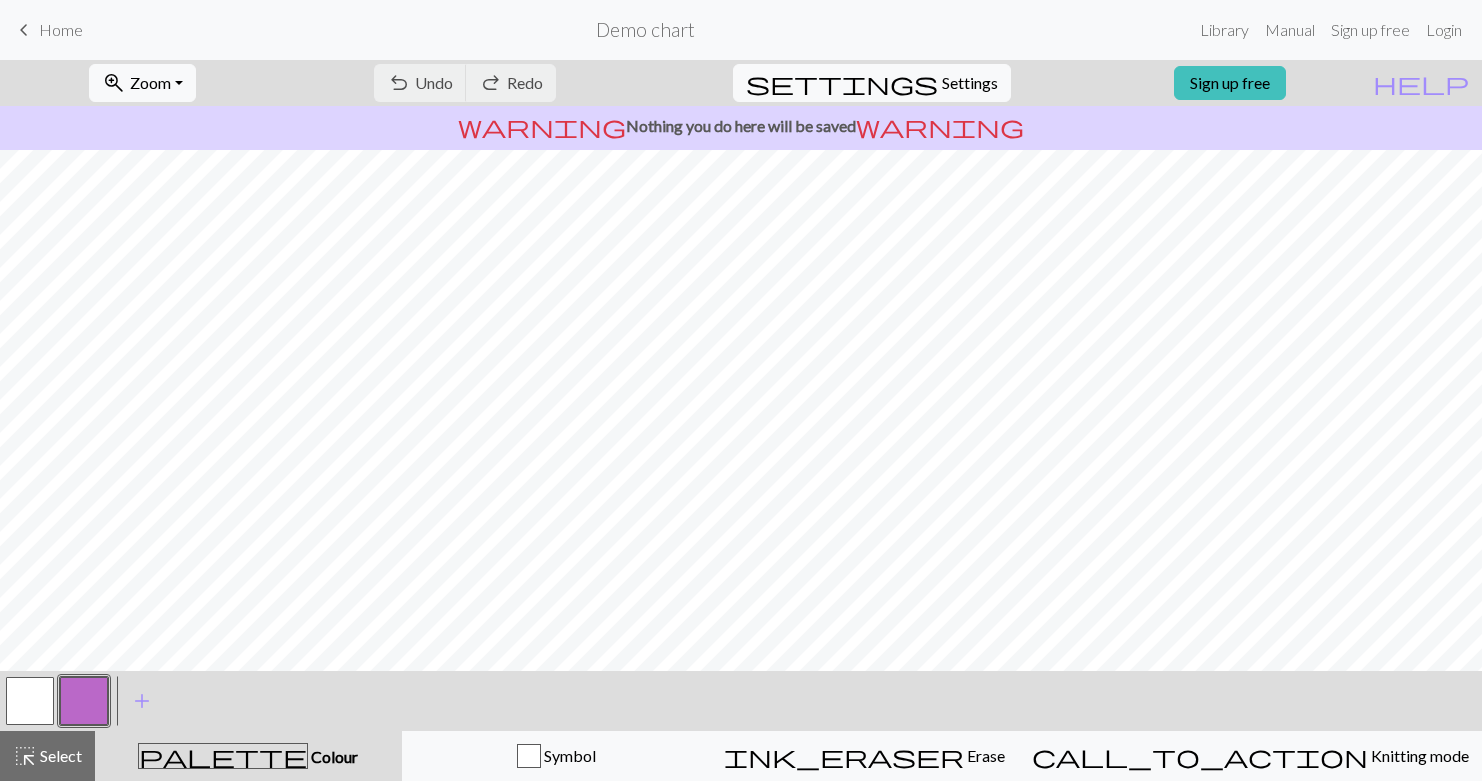 click at bounding box center (84, 701) 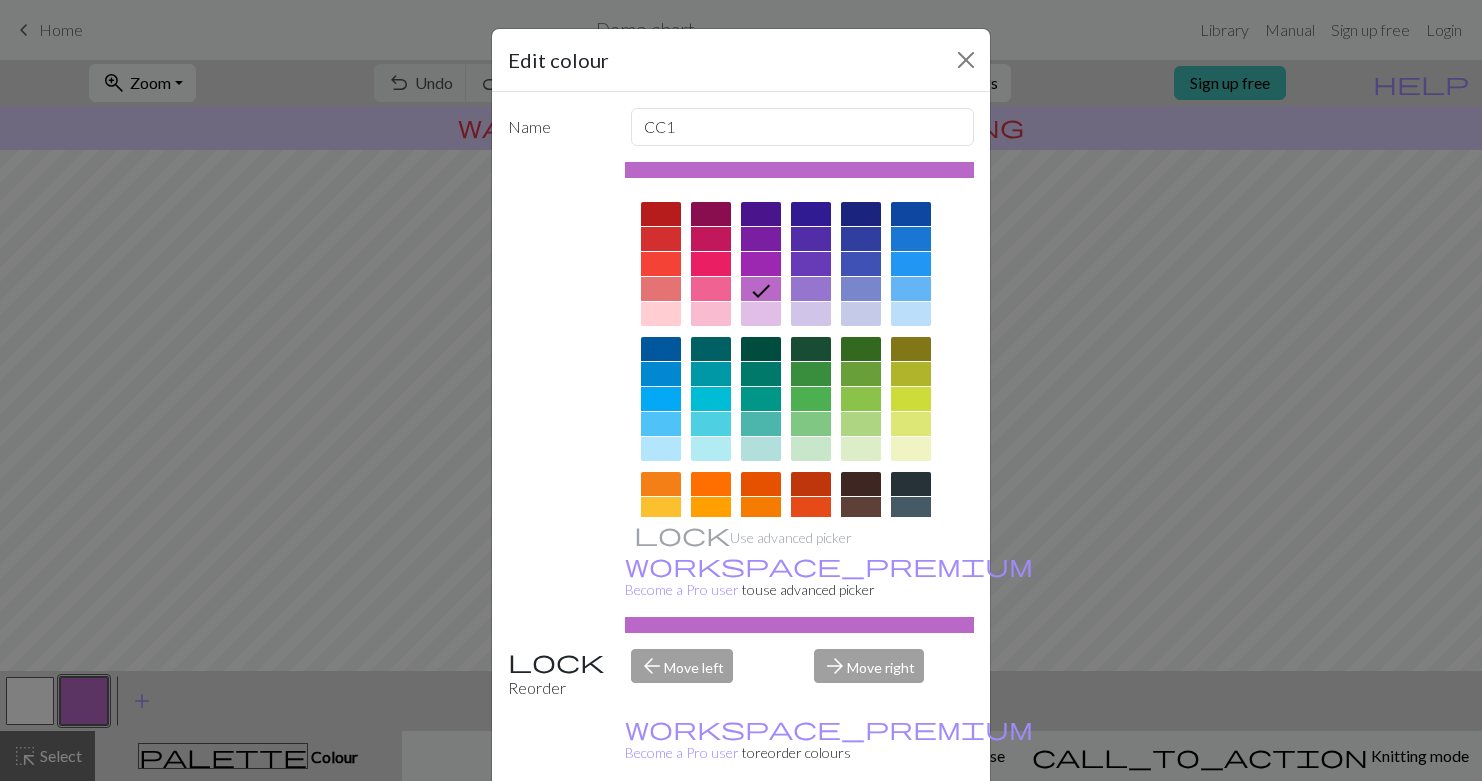 click at bounding box center (861, 484) 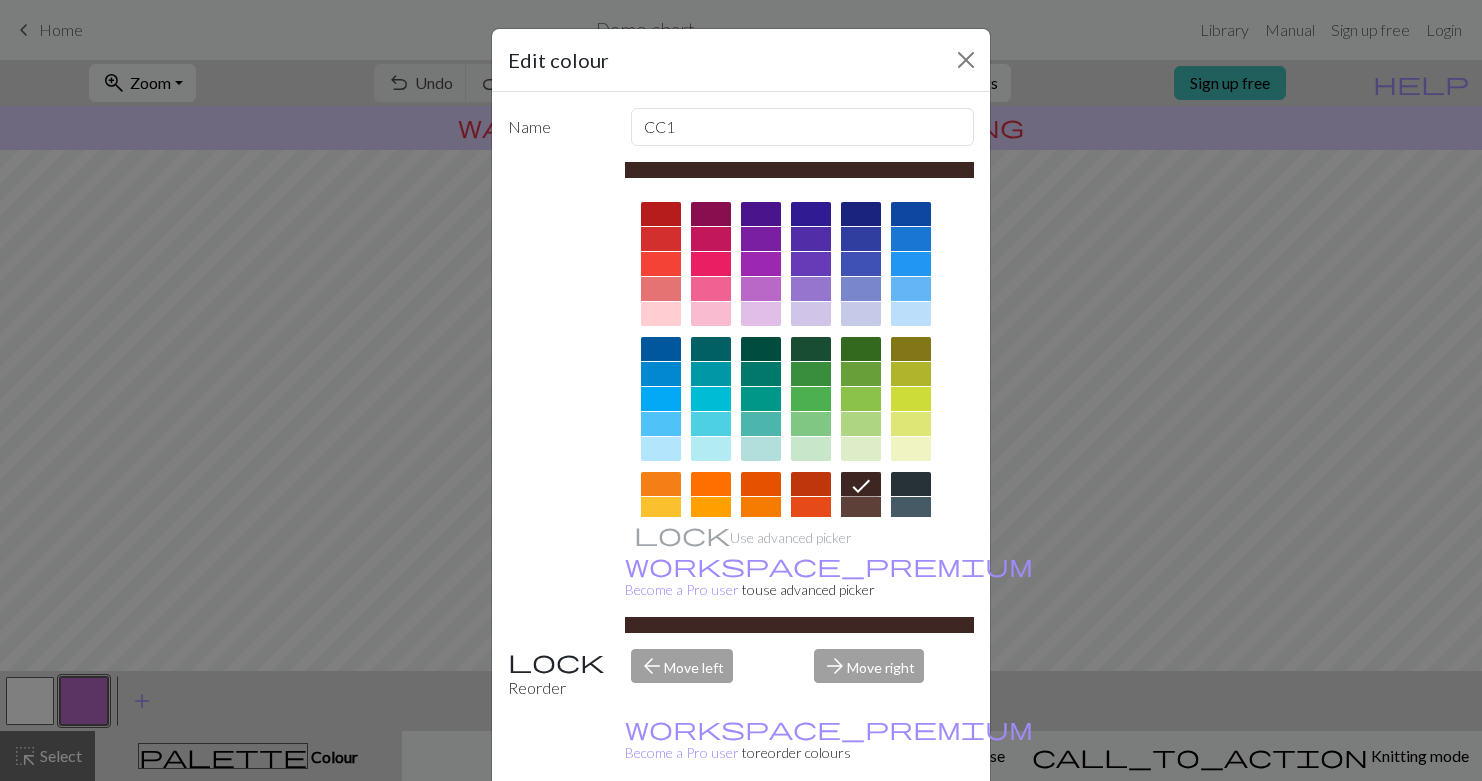 click on "Edit colour" at bounding box center [741, 60] 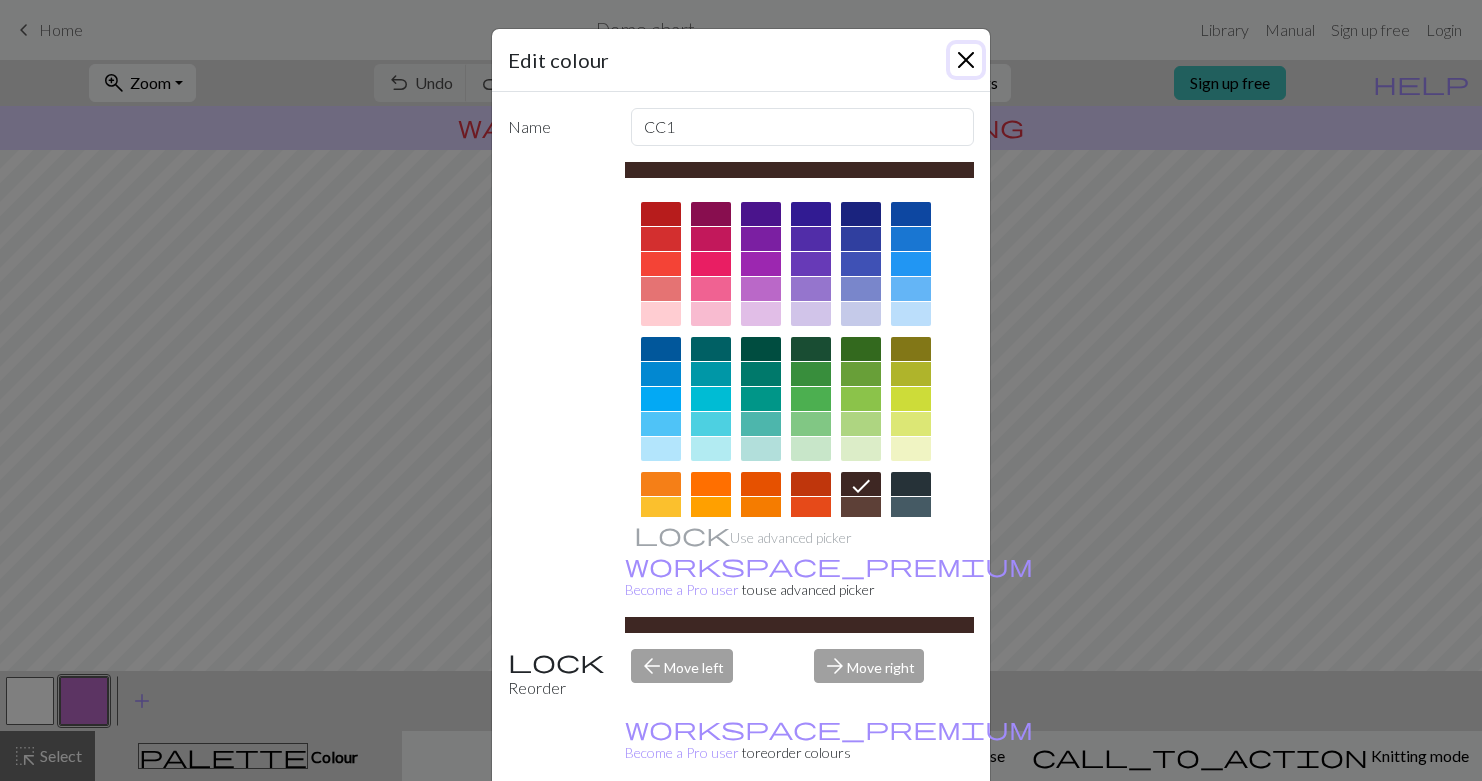 click at bounding box center (966, 60) 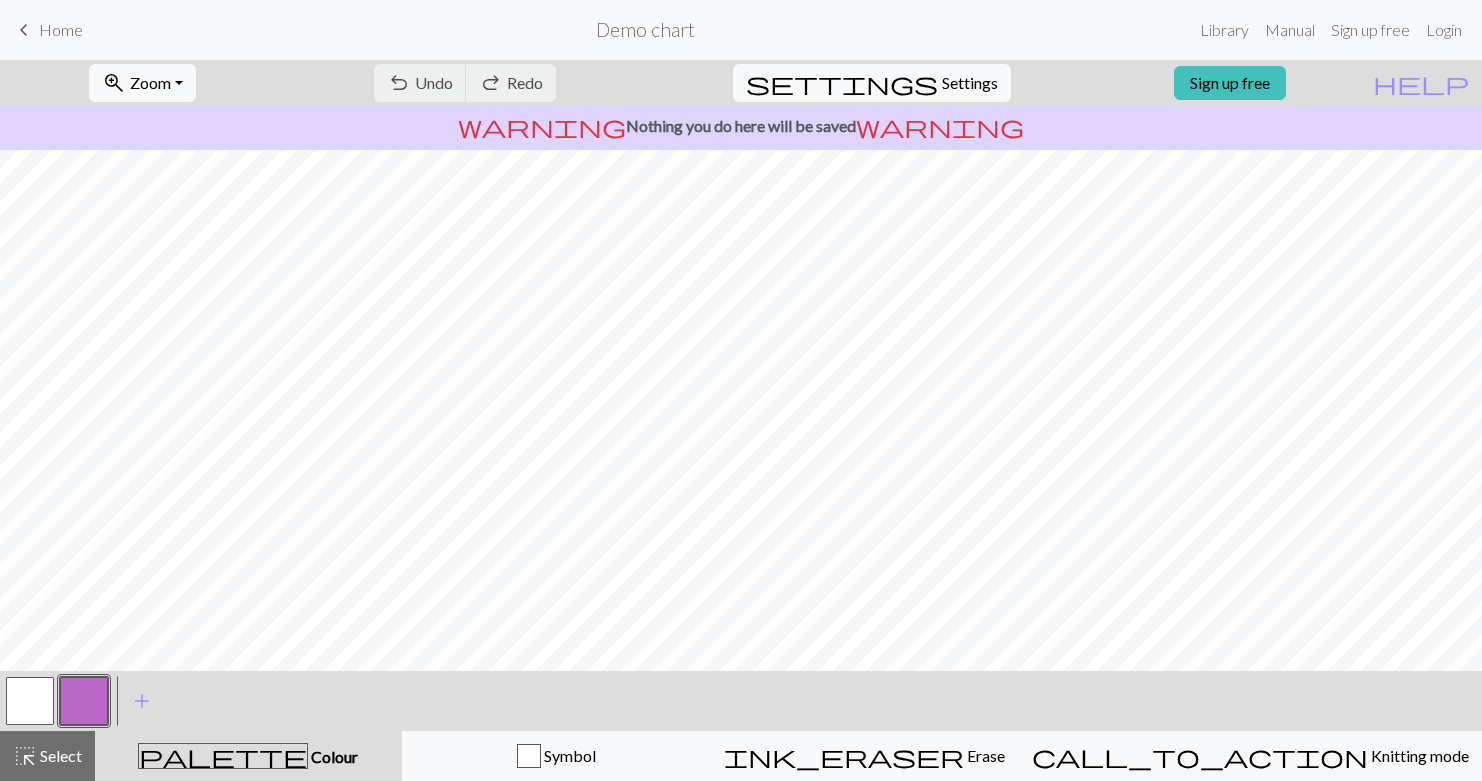 scroll, scrollTop: 0, scrollLeft: 0, axis: both 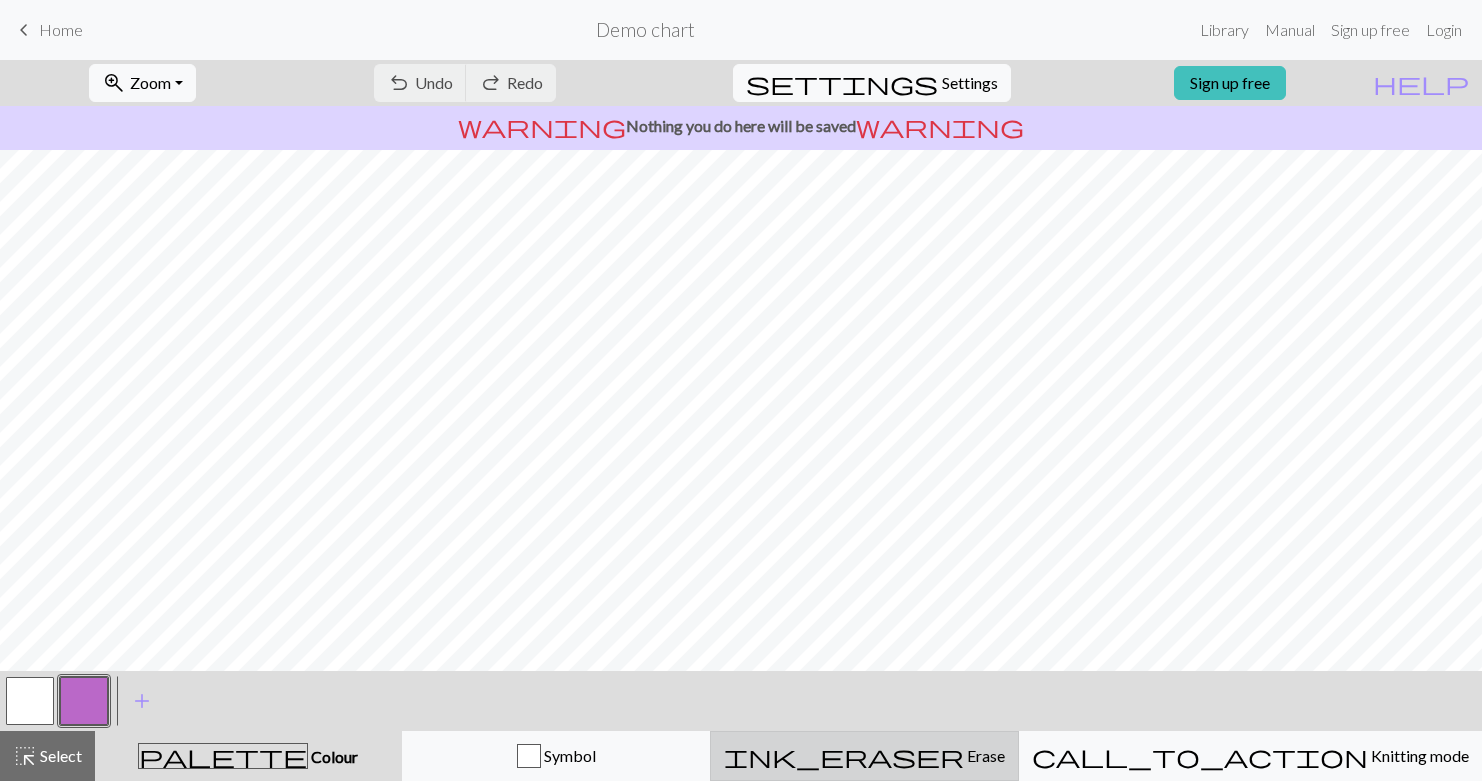click on "Erase" at bounding box center (984, 755) 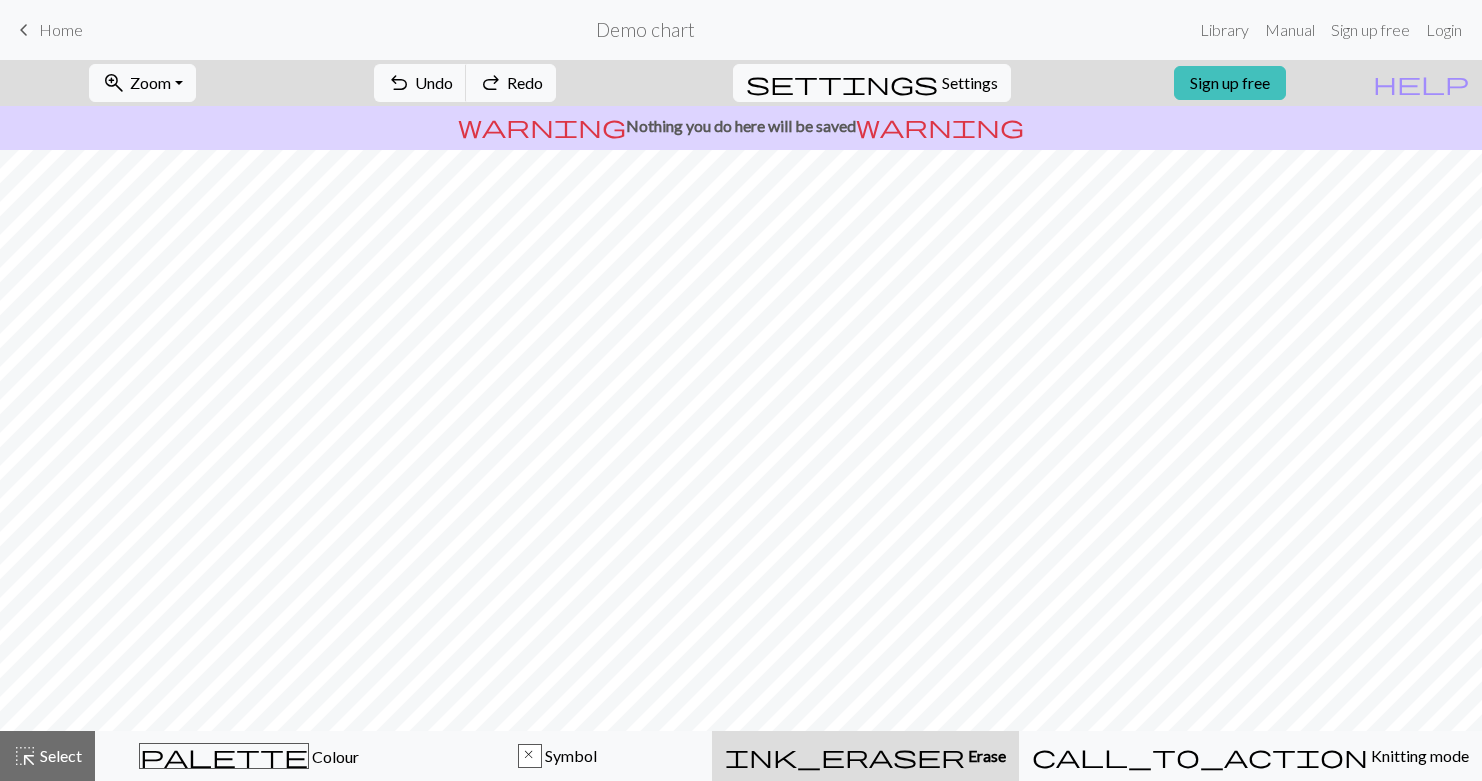 click on "Demo chart" at bounding box center [645, 29] 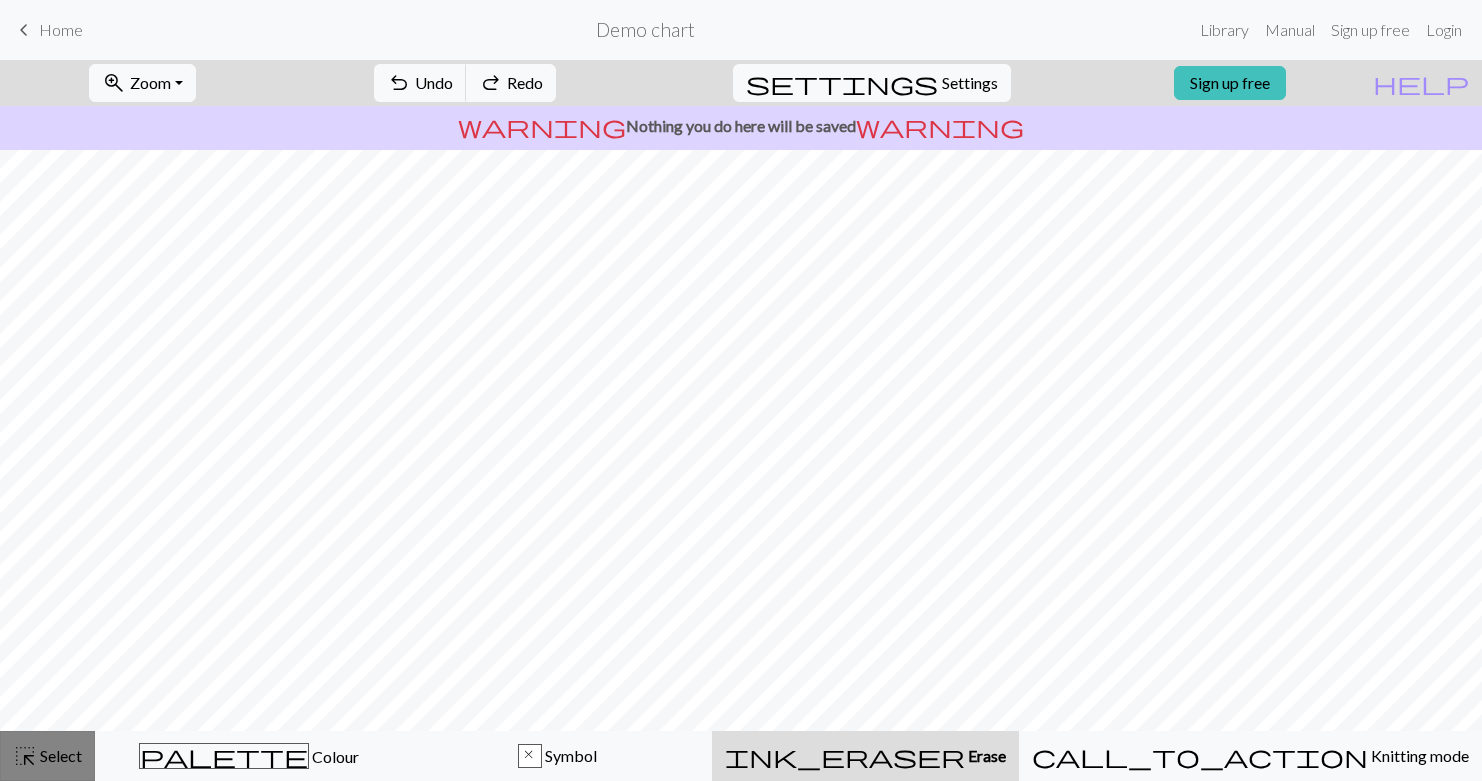 click on "highlight_alt   Select   Select" at bounding box center (47, 756) 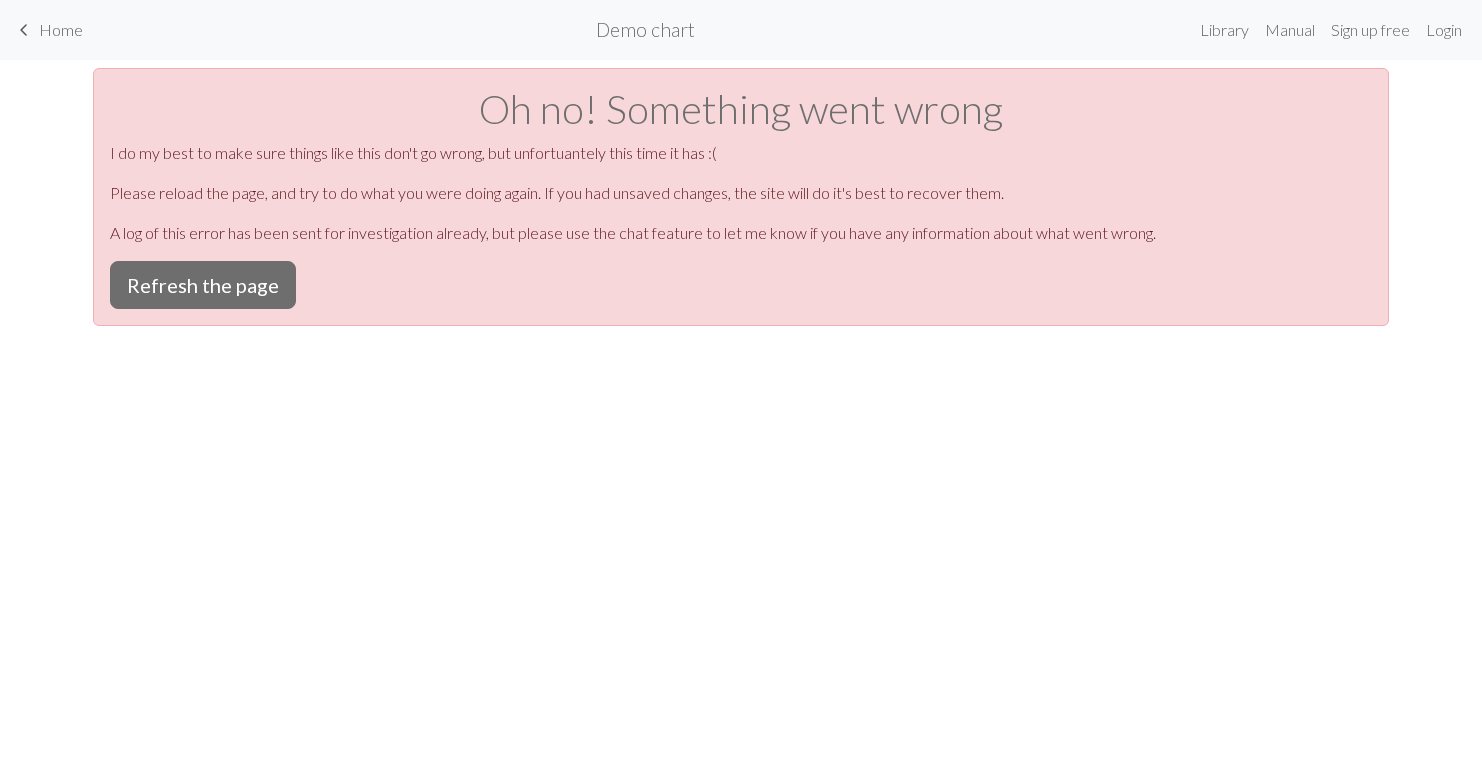 click on "keyboard_arrow_left   Home" at bounding box center (47, 30) 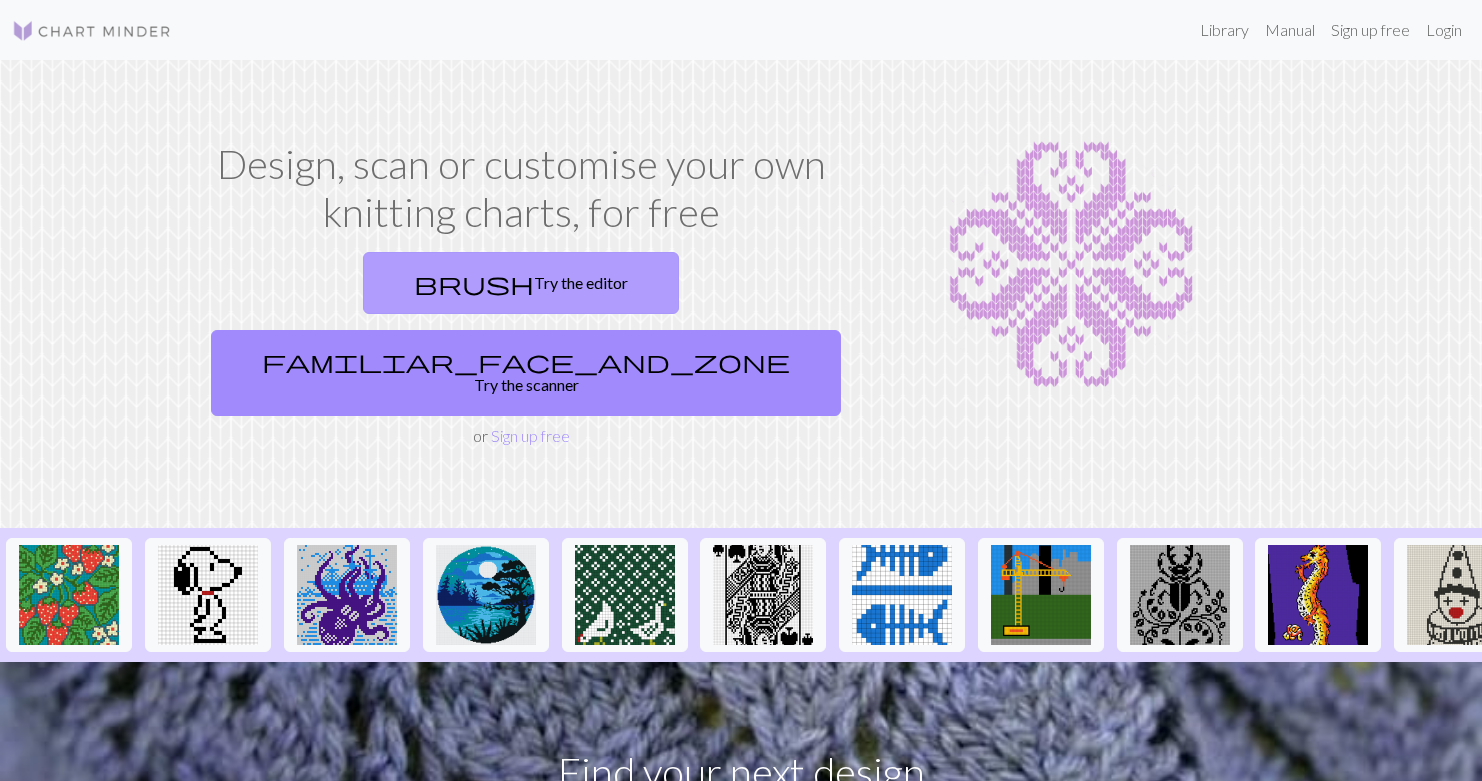 click on "brush  Try the editor" at bounding box center (521, 283) 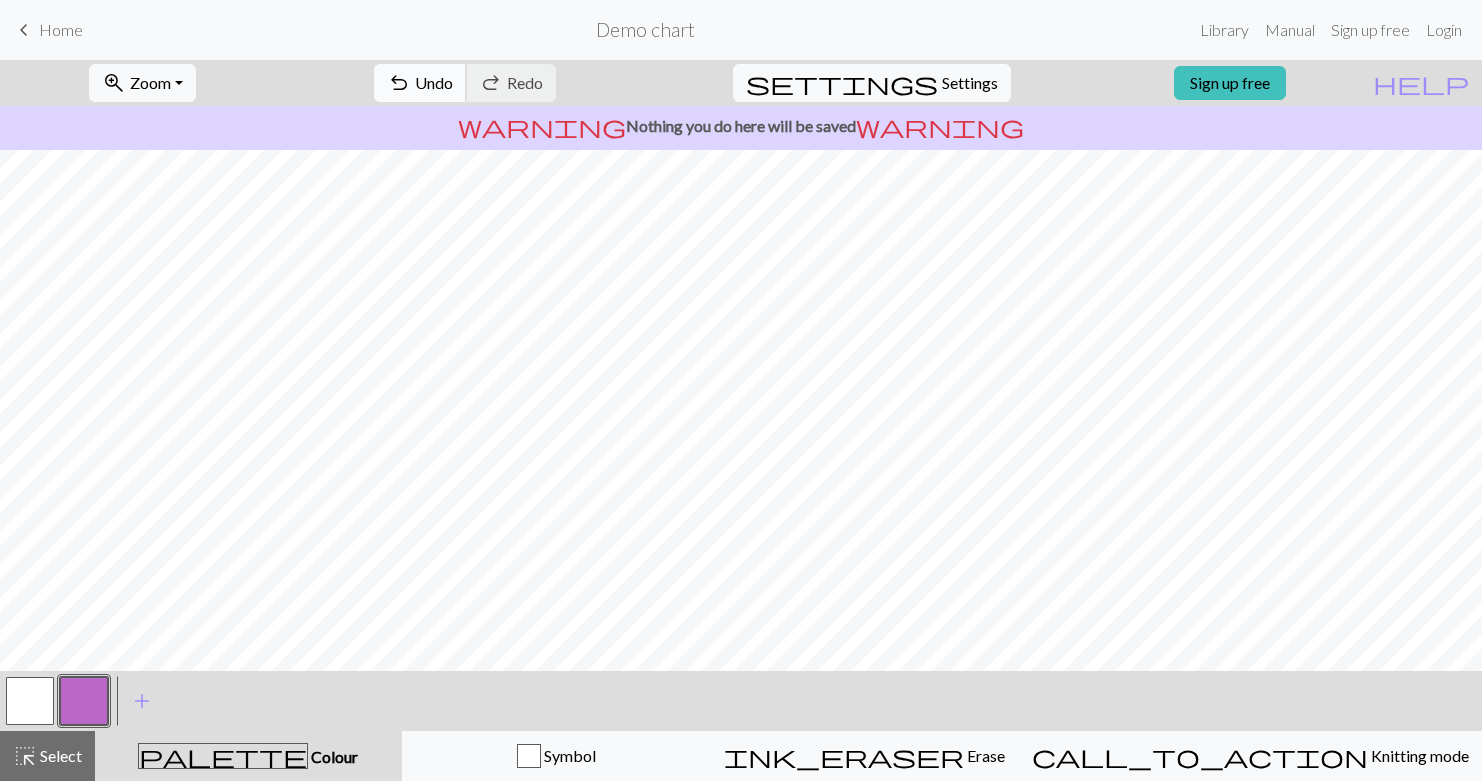 click on "undo" at bounding box center (399, 83) 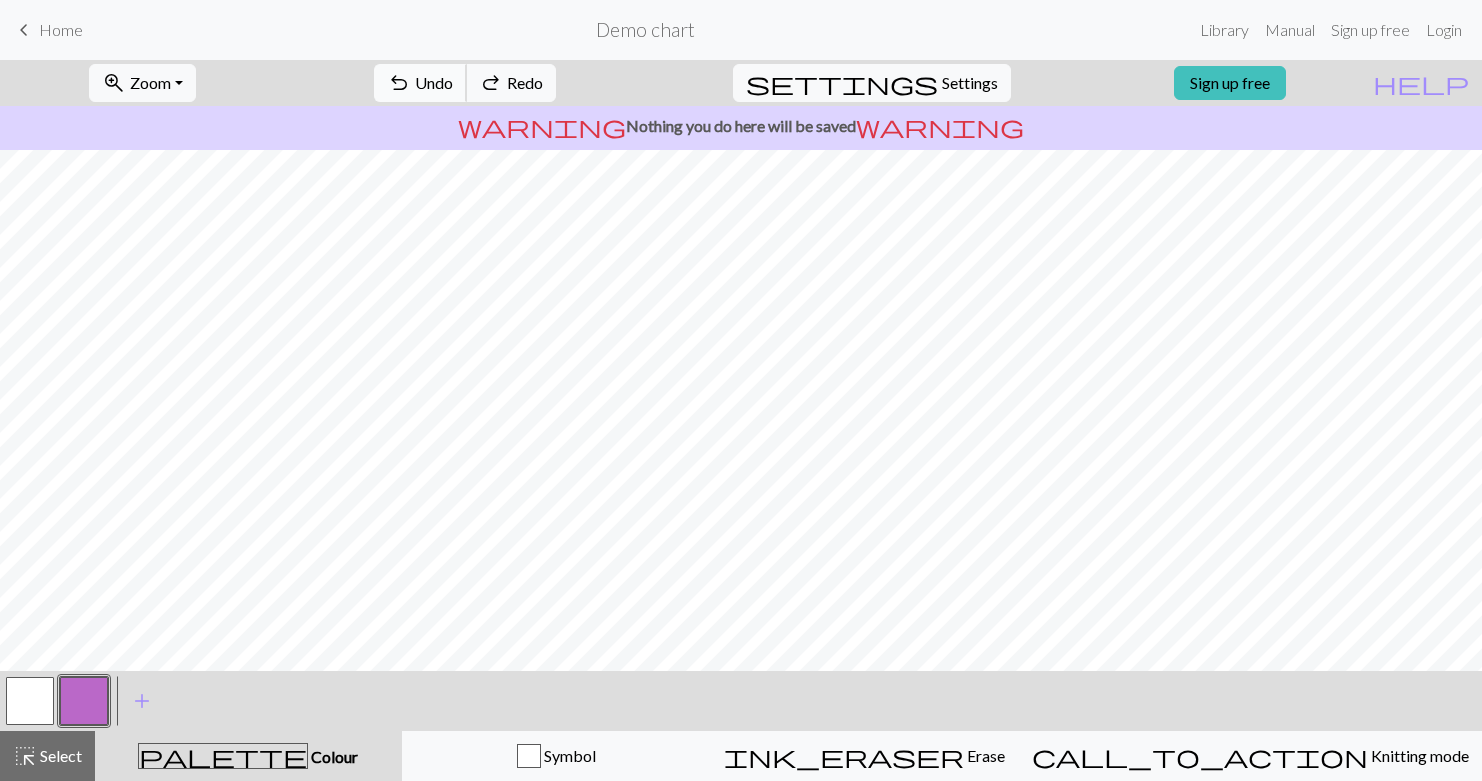click on "Undo" at bounding box center [434, 82] 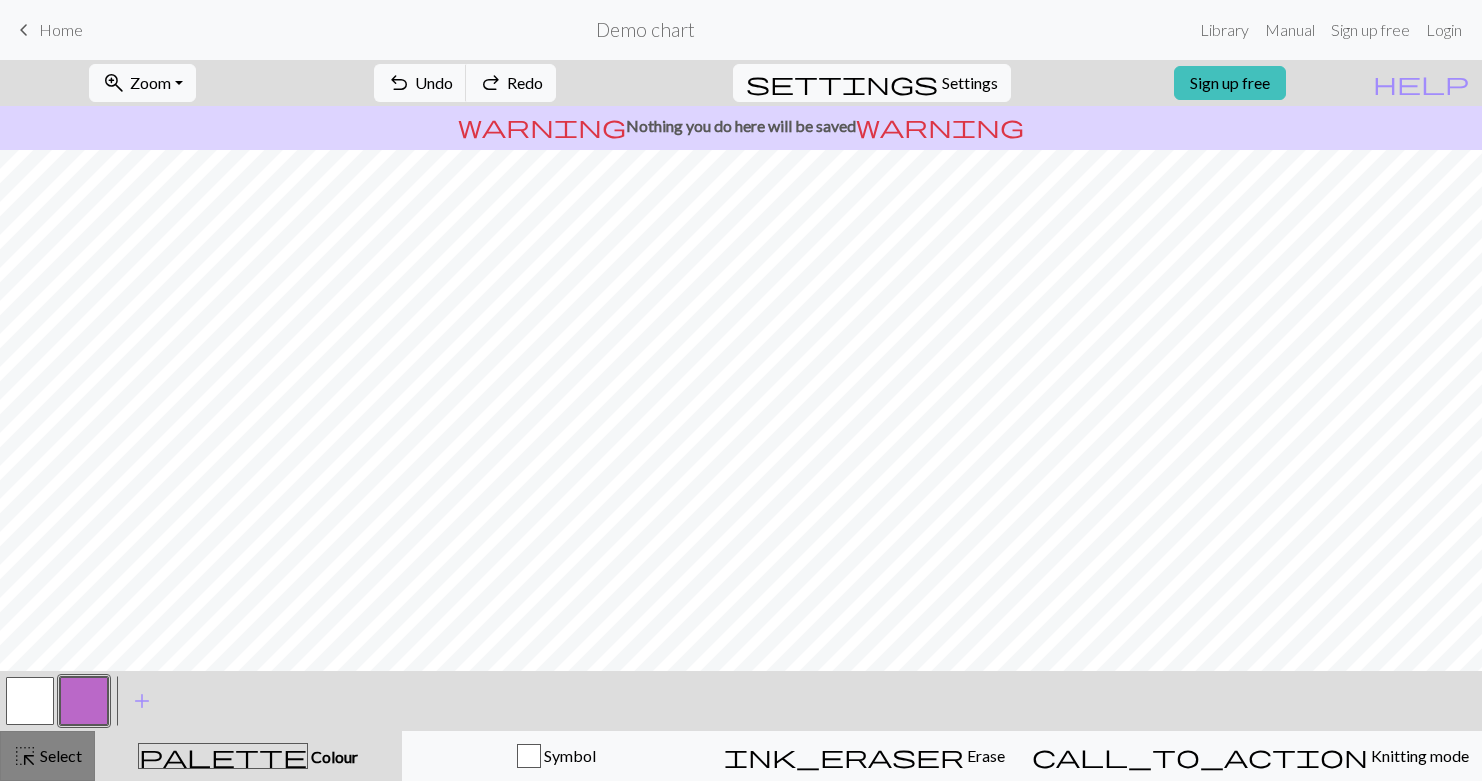 click on "Select" at bounding box center (59, 755) 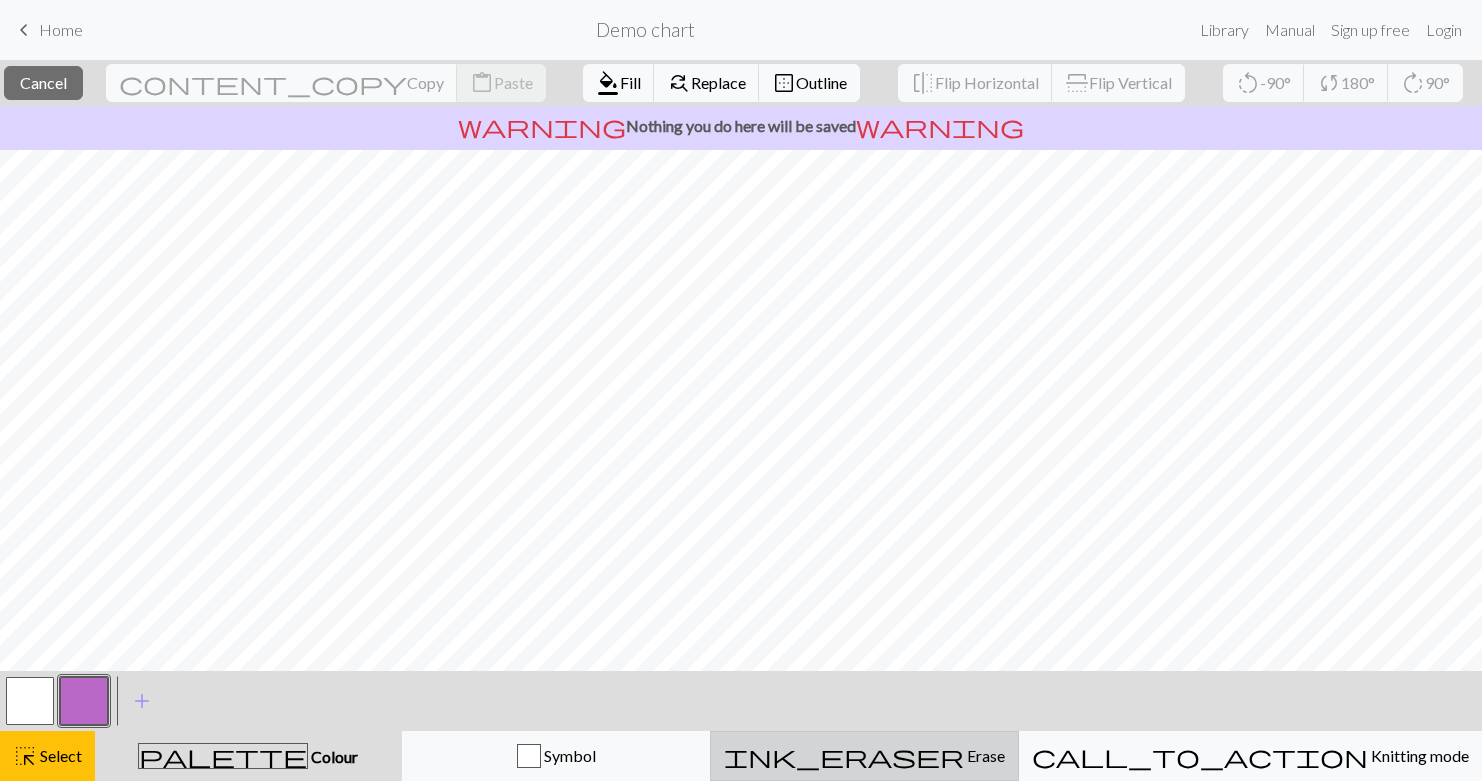 click on "ink_eraser" at bounding box center (844, 756) 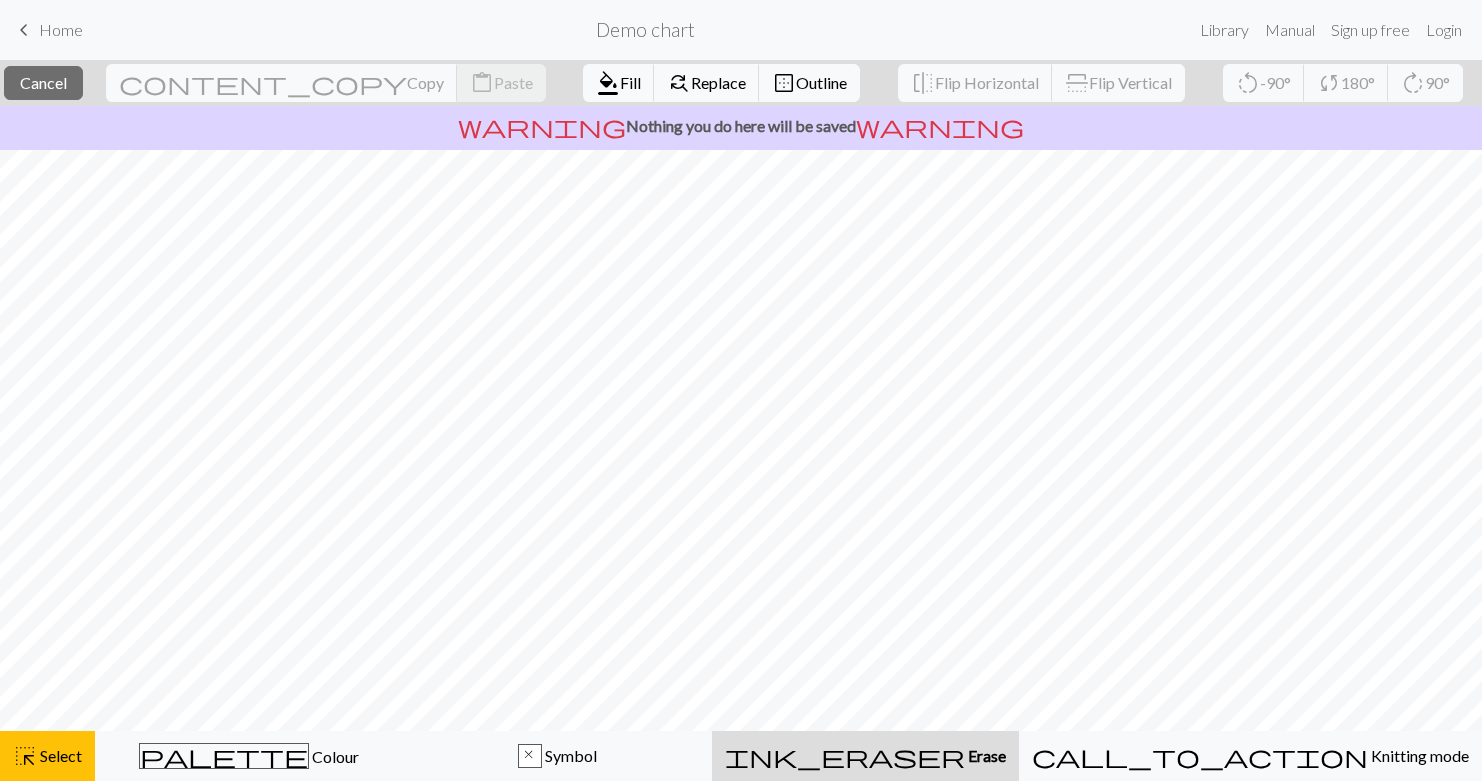 click on "ink_eraser   Erase   Erase" at bounding box center [865, 756] 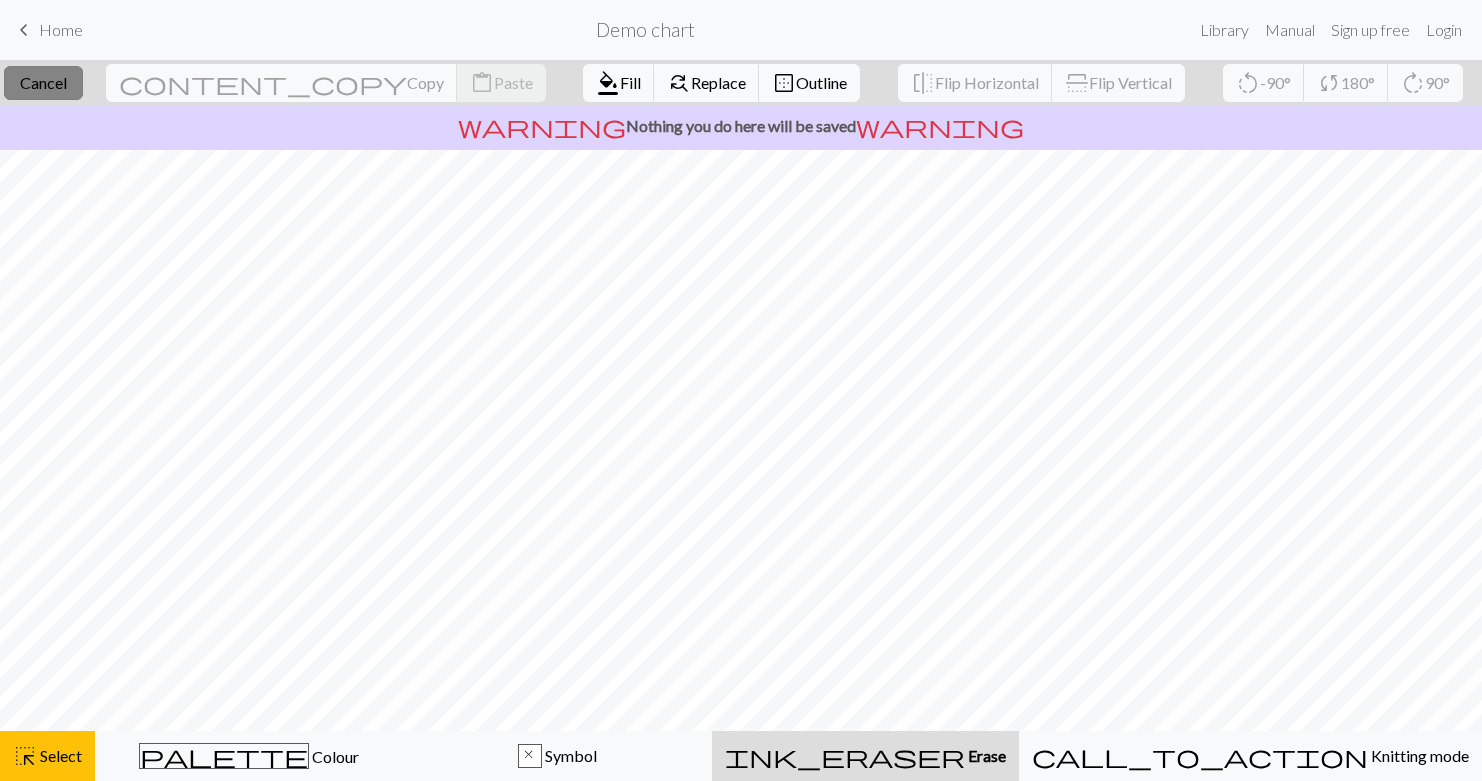click on "Cancel" at bounding box center (43, 82) 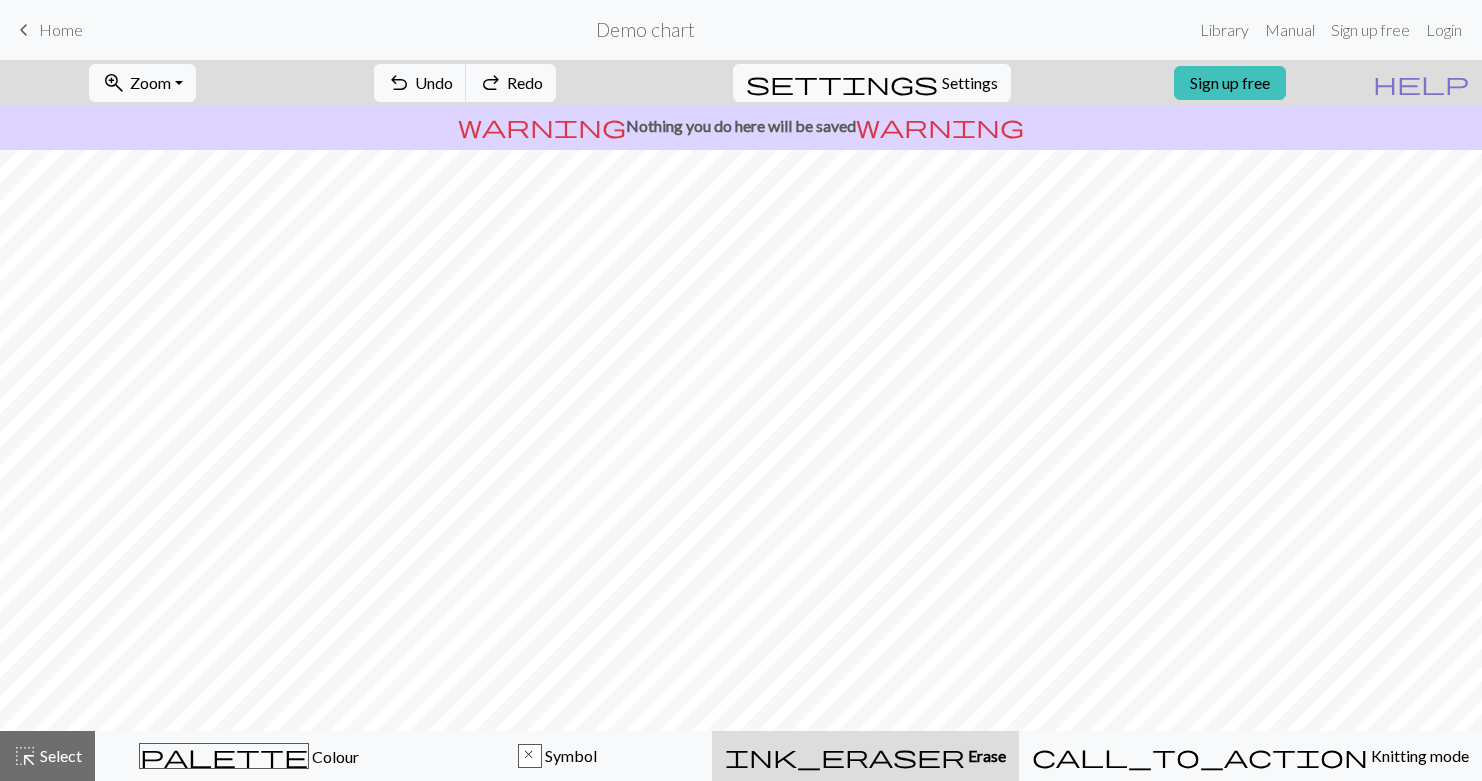 click on "help" at bounding box center (1421, 83) 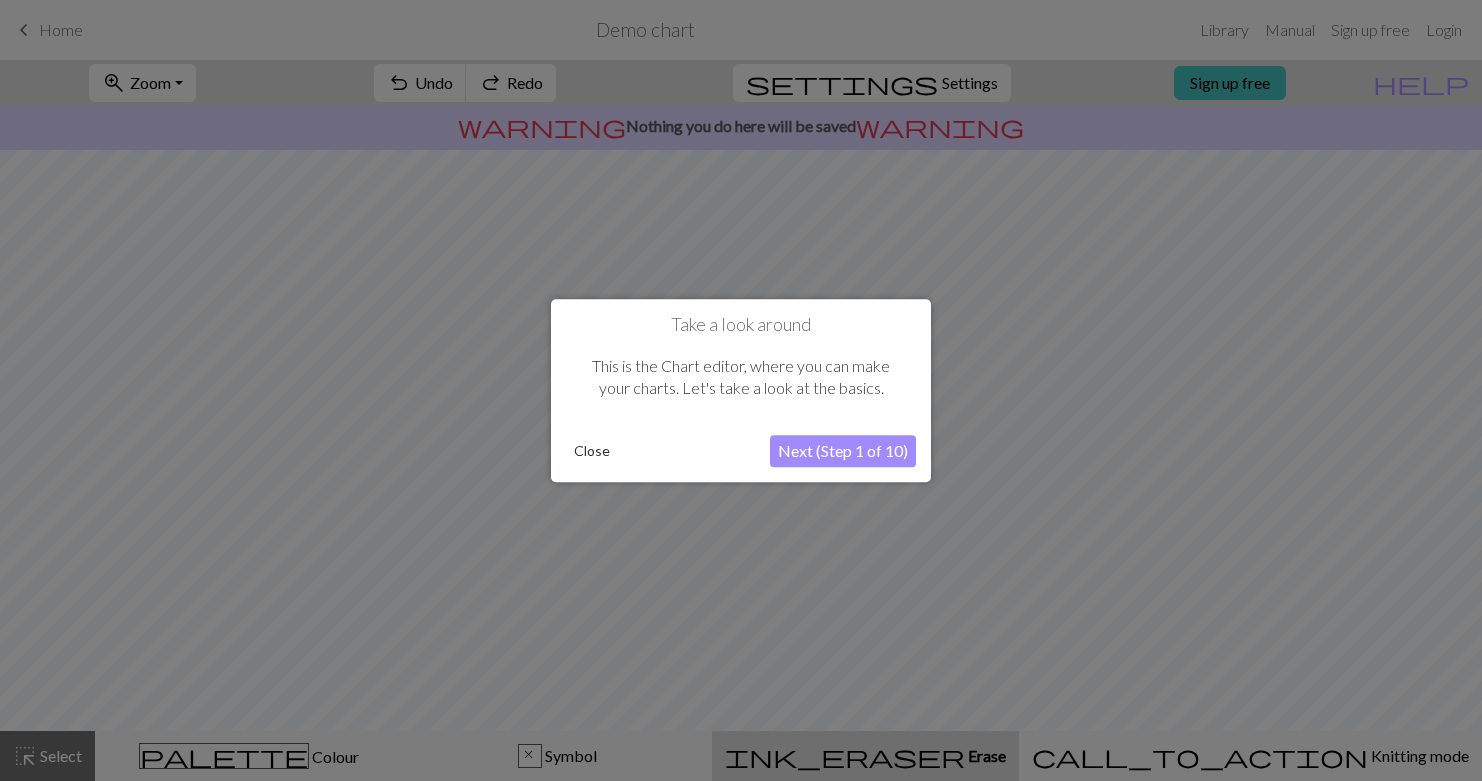 click at bounding box center [741, 390] 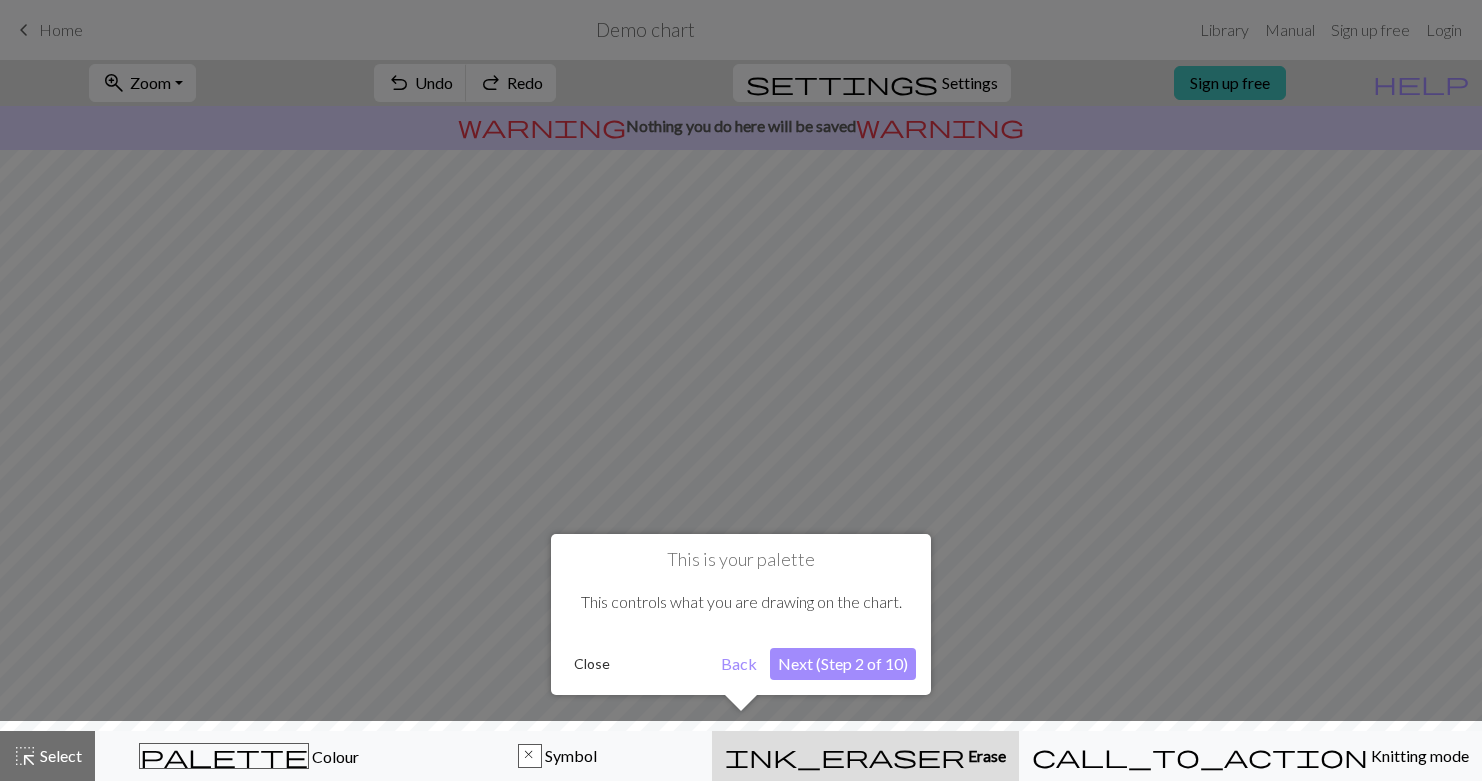 click on "Next (Step 2 of 10)" at bounding box center (843, 664) 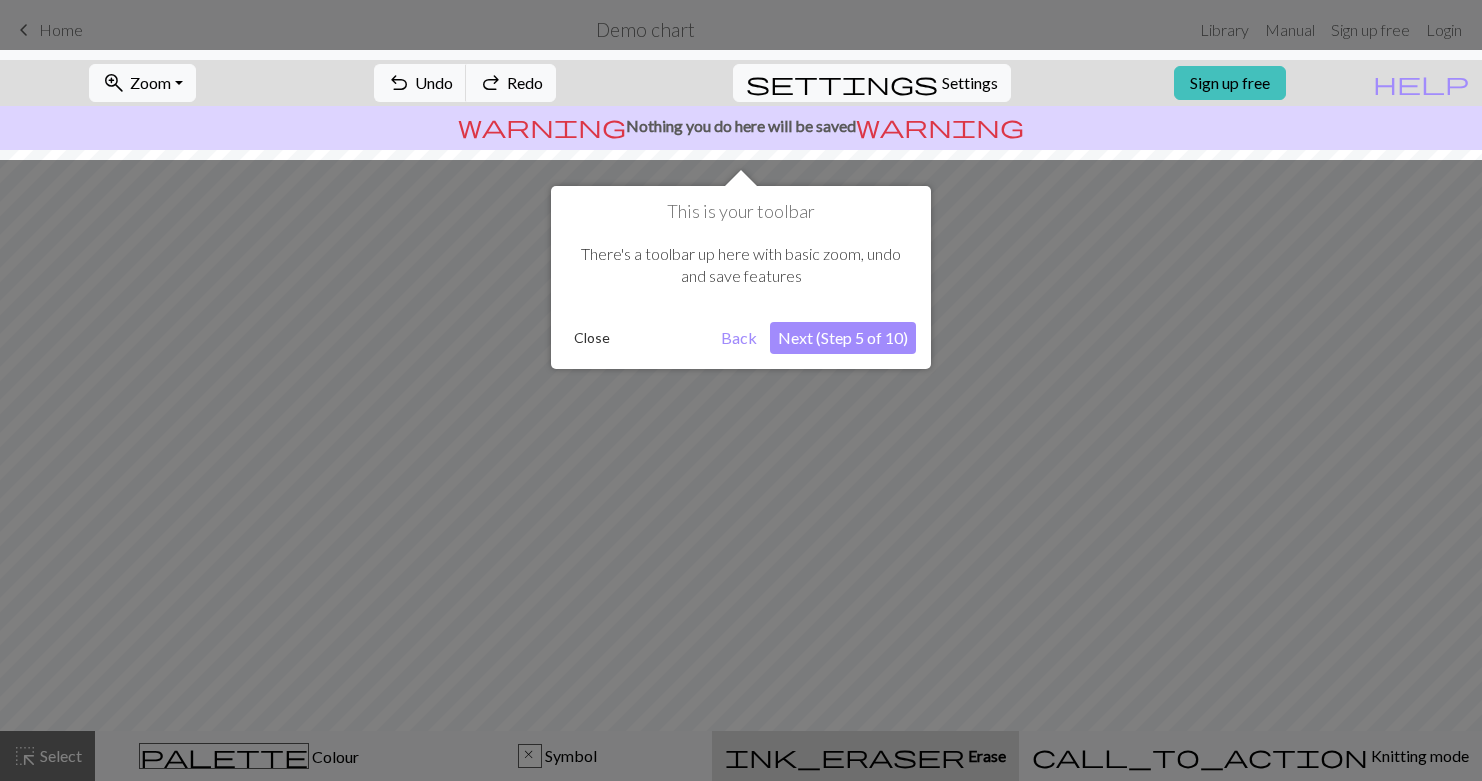 click on "Next (Step 5 of 10)" at bounding box center [843, 338] 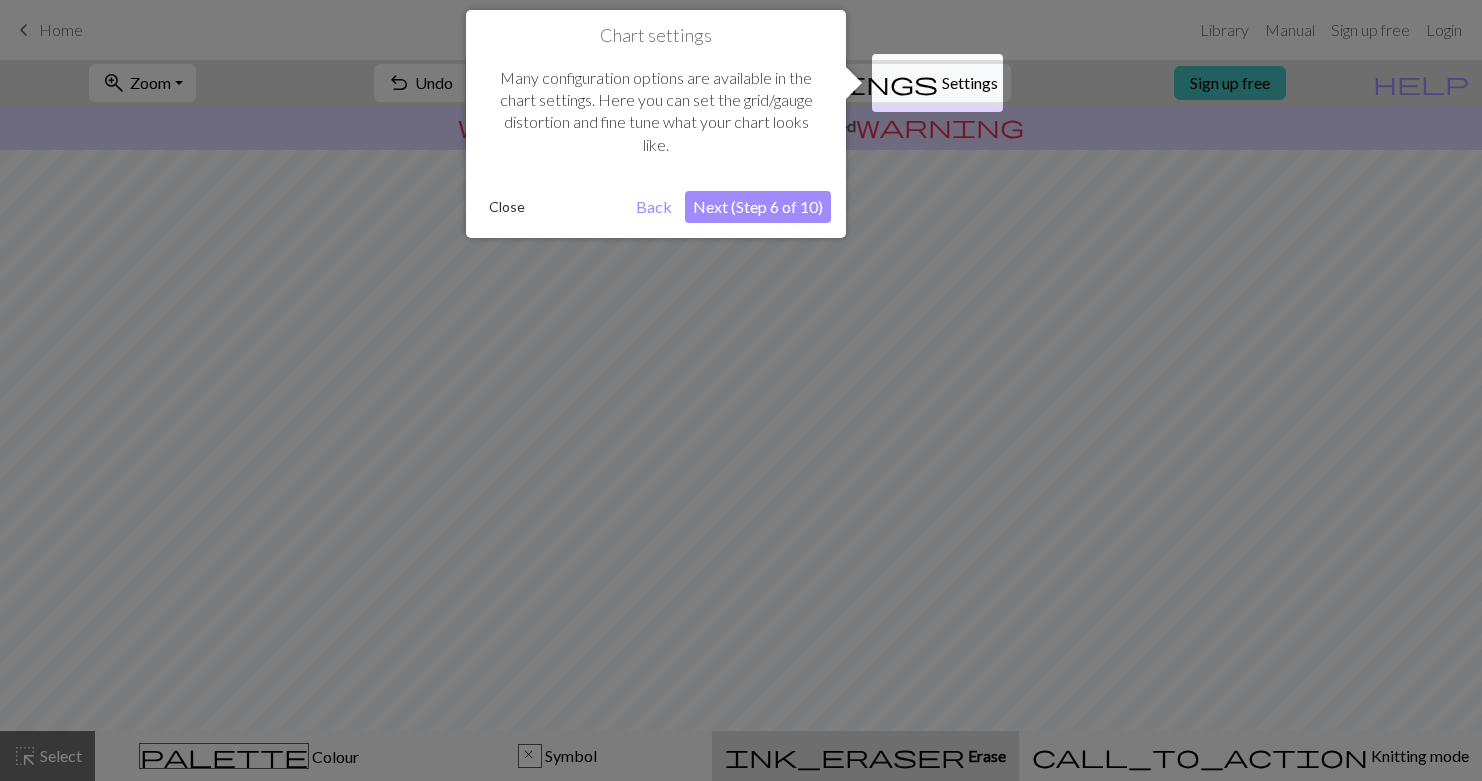 click on "Next (Step 6 of 10)" at bounding box center [758, 207] 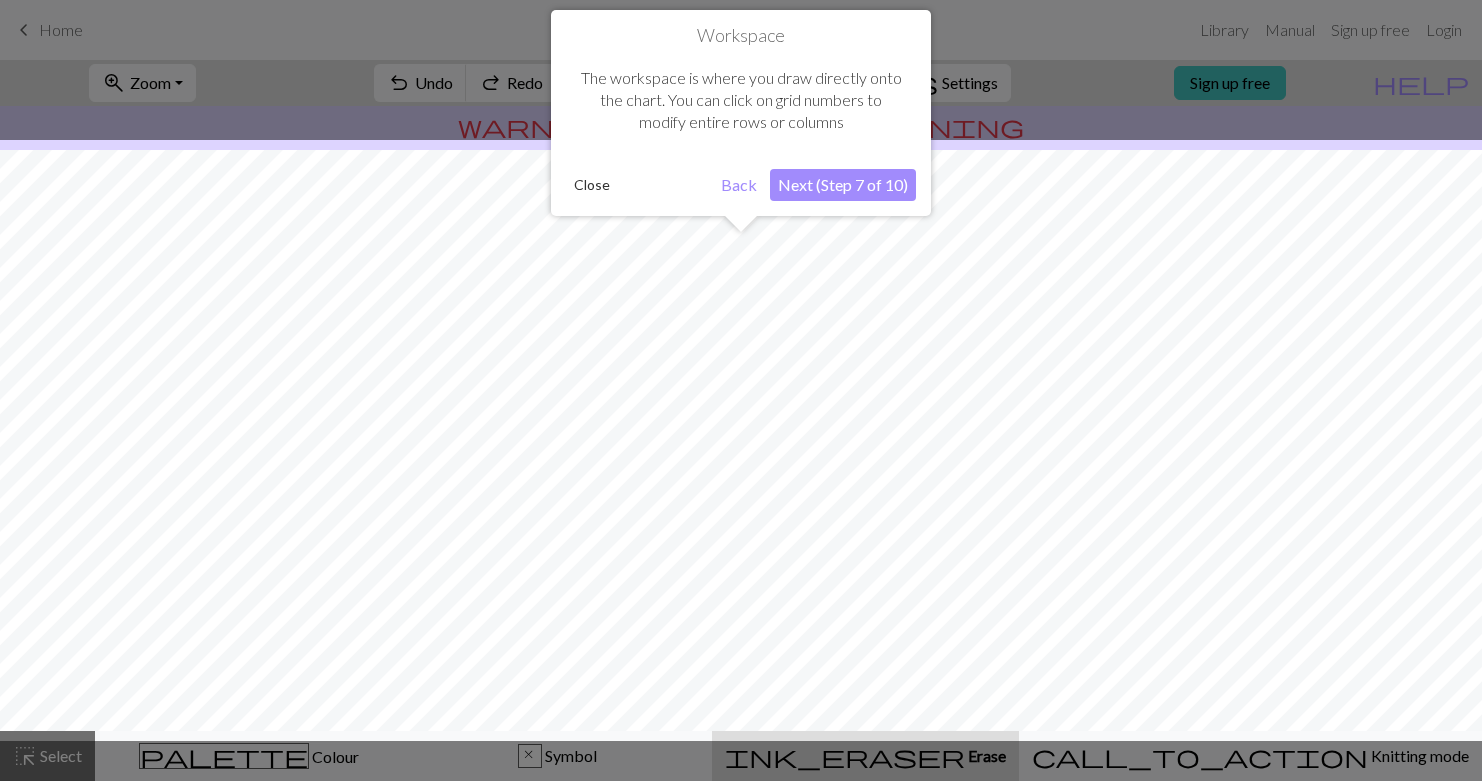 click on "Next (Step 7 of 10)" at bounding box center (843, 185) 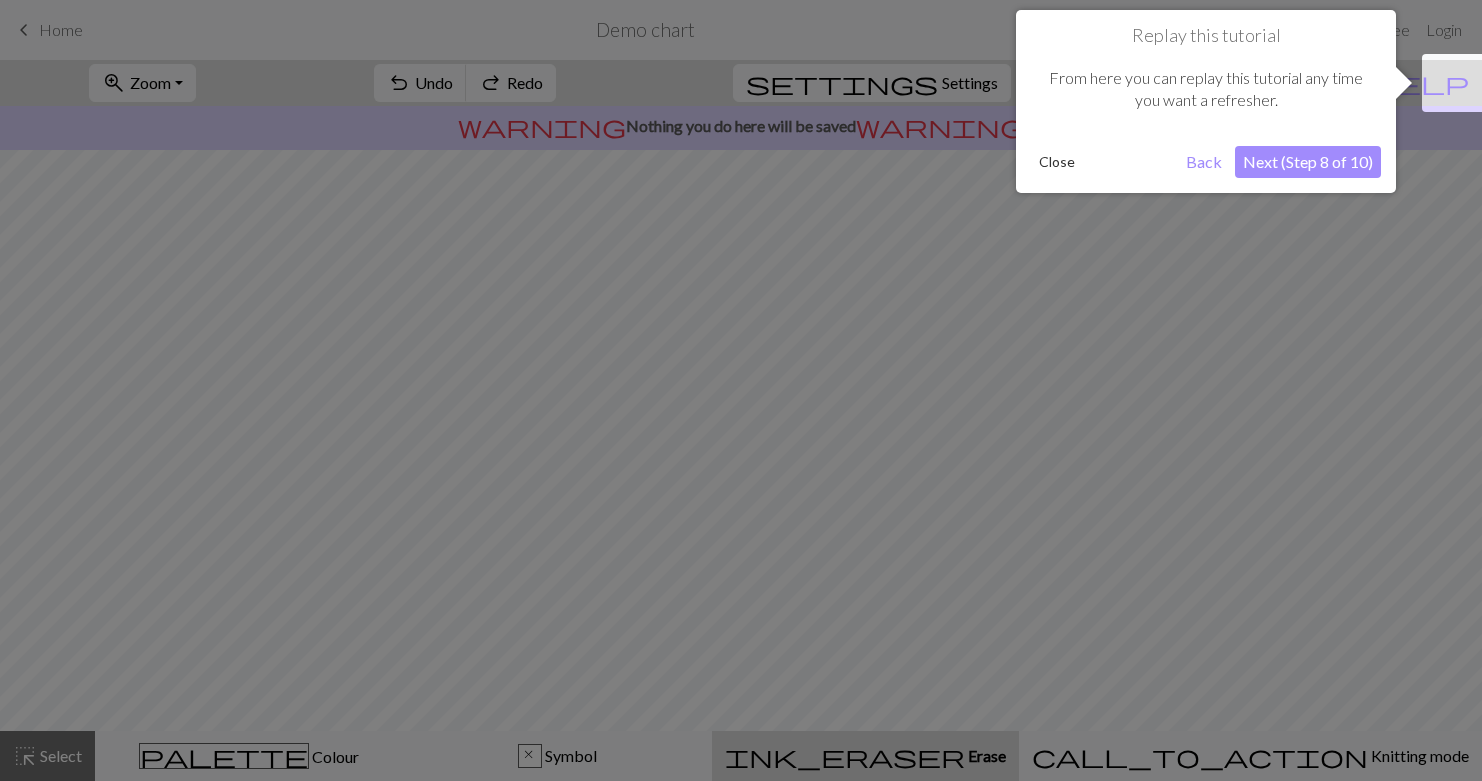 click on "Next (Step 8 of 10)" at bounding box center (1308, 162) 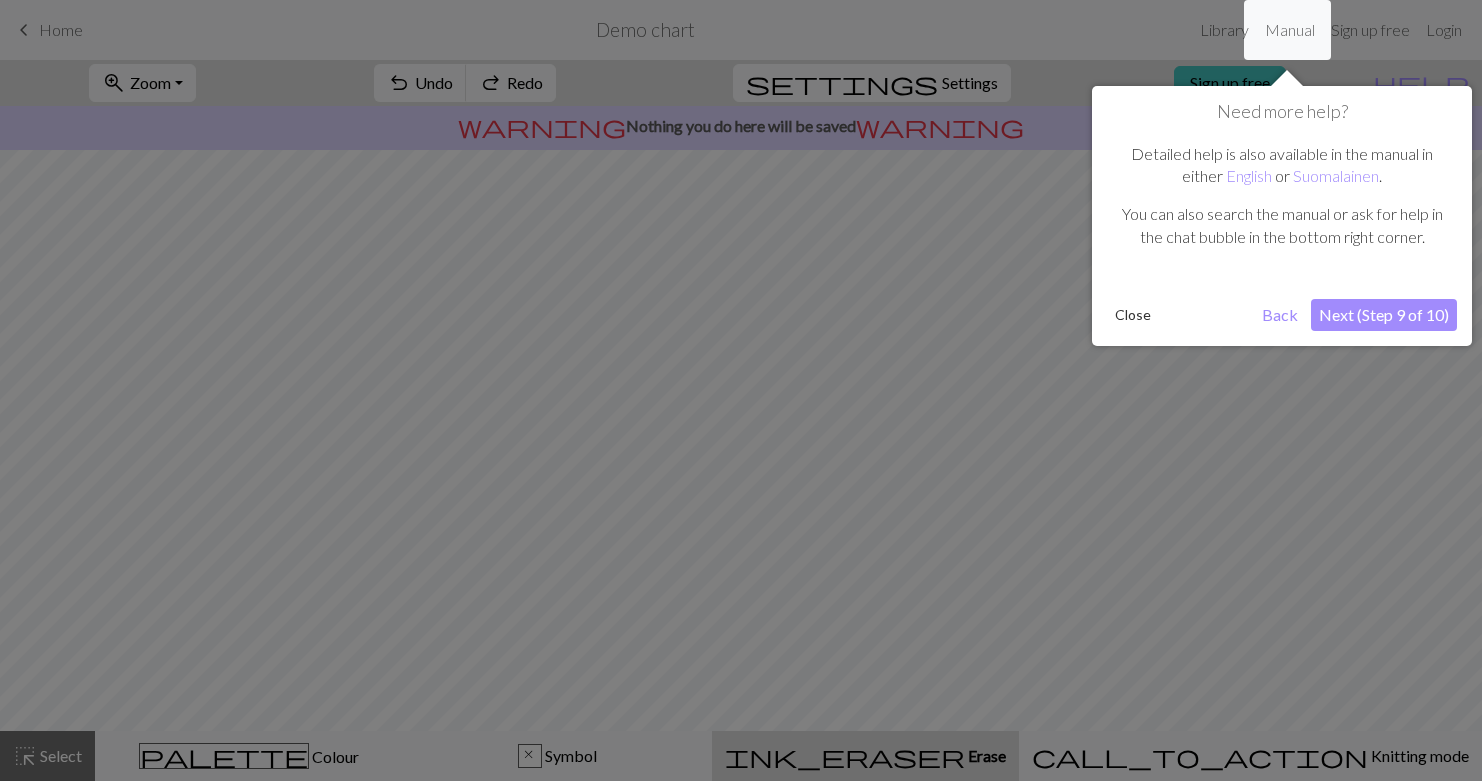 click on "Next (Step 9 of 10)" at bounding box center (1384, 315) 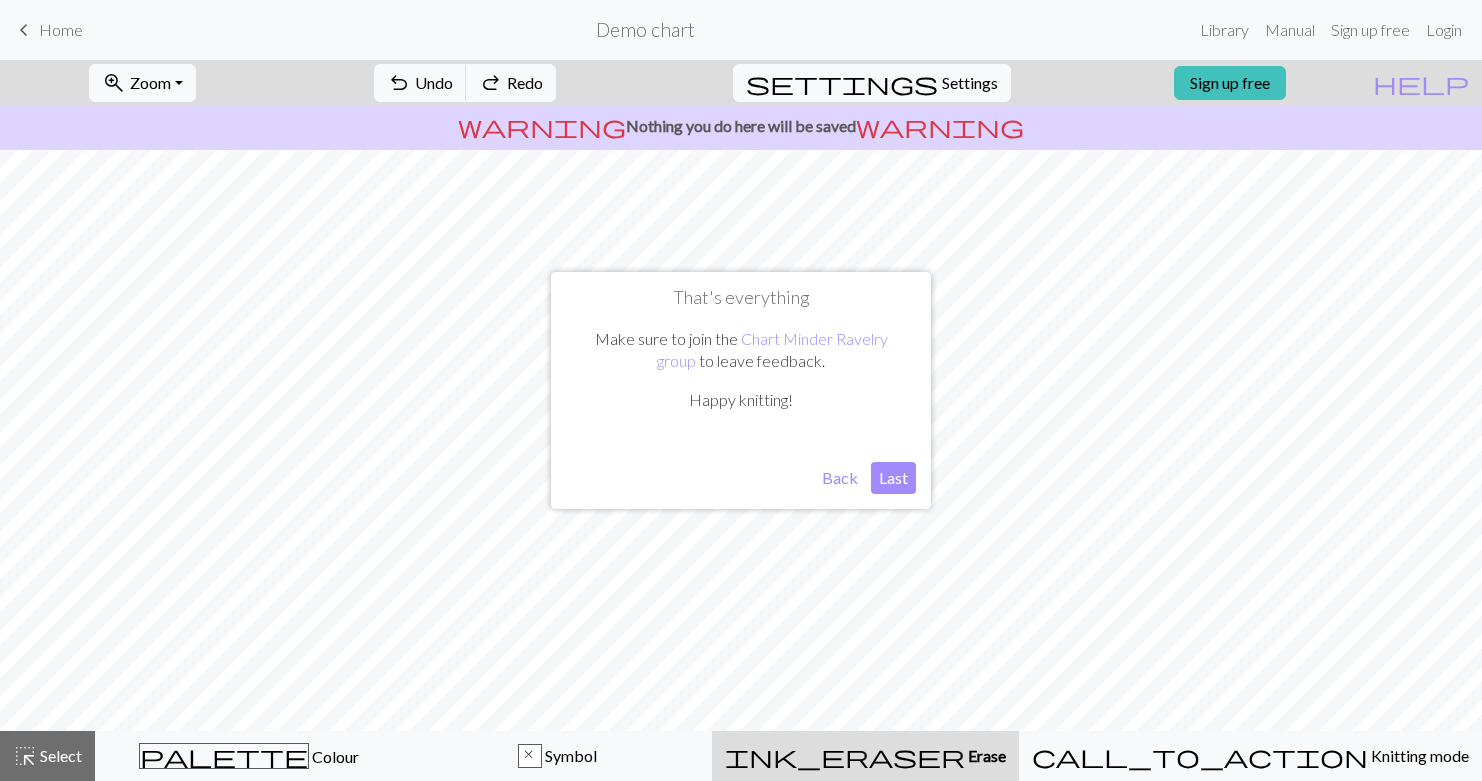click on "warning  Nothing you do here will be saved  warning" at bounding box center [741, 126] 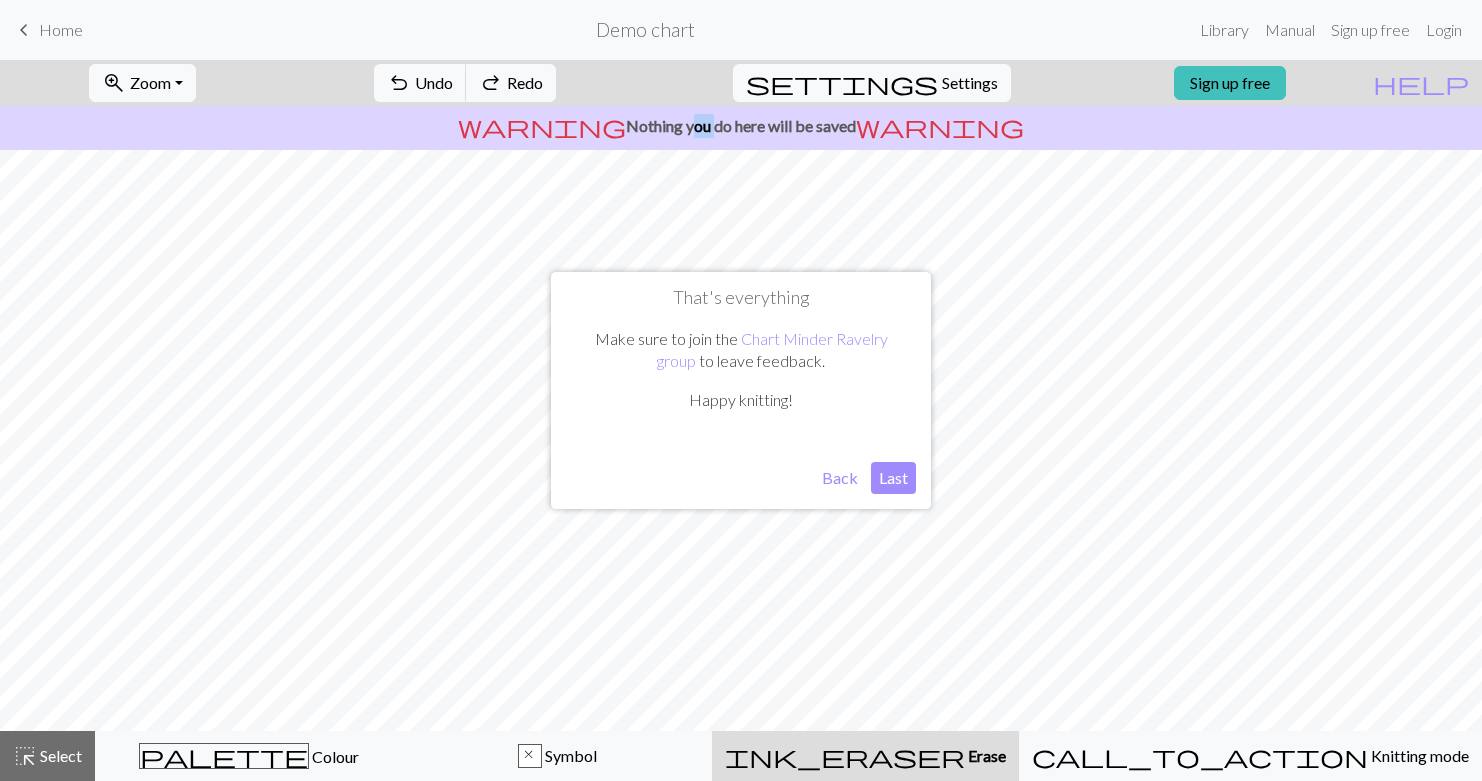 click on "warning  Nothing you do here will be saved  warning" at bounding box center (741, 126) 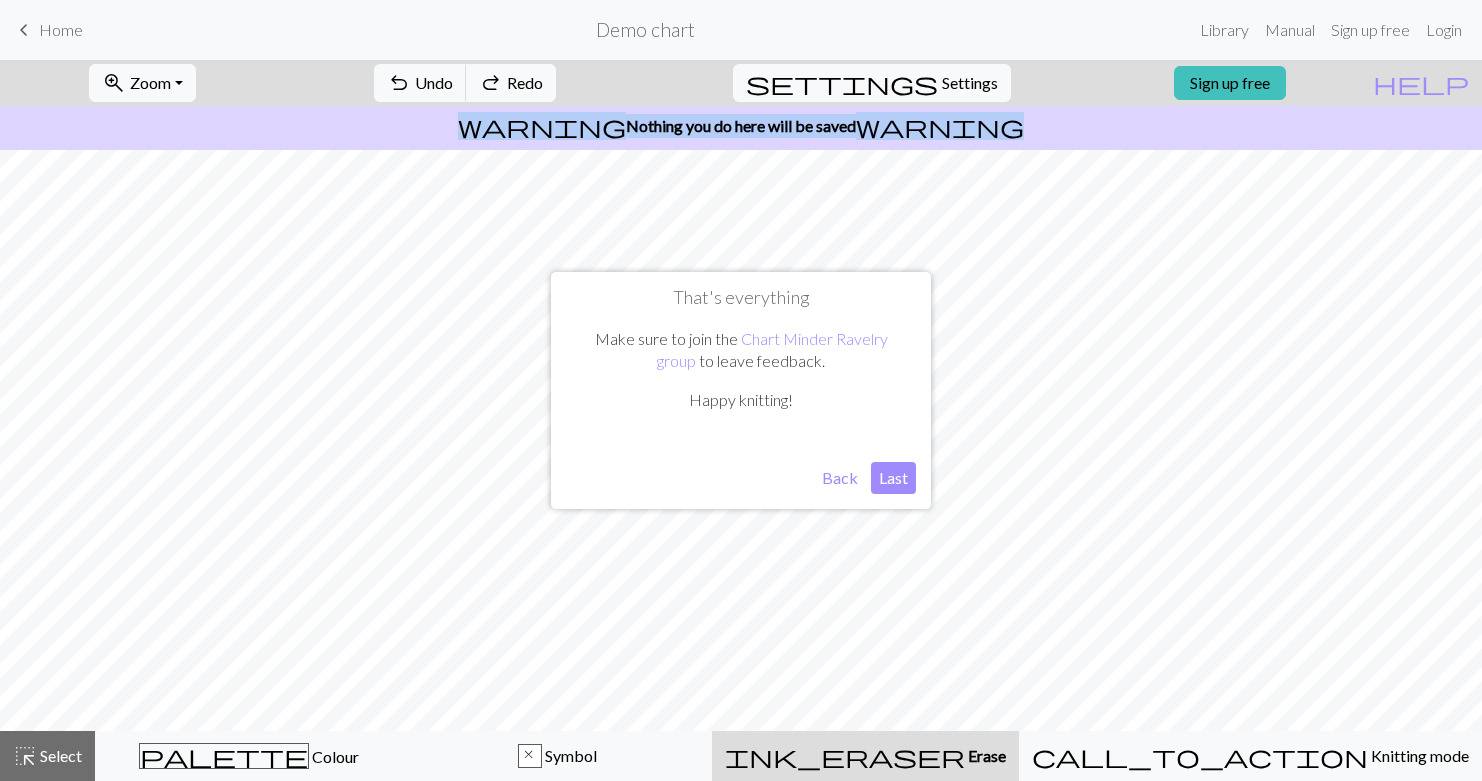 click on "warning  Nothing you do here will be saved  warning" at bounding box center [741, 126] 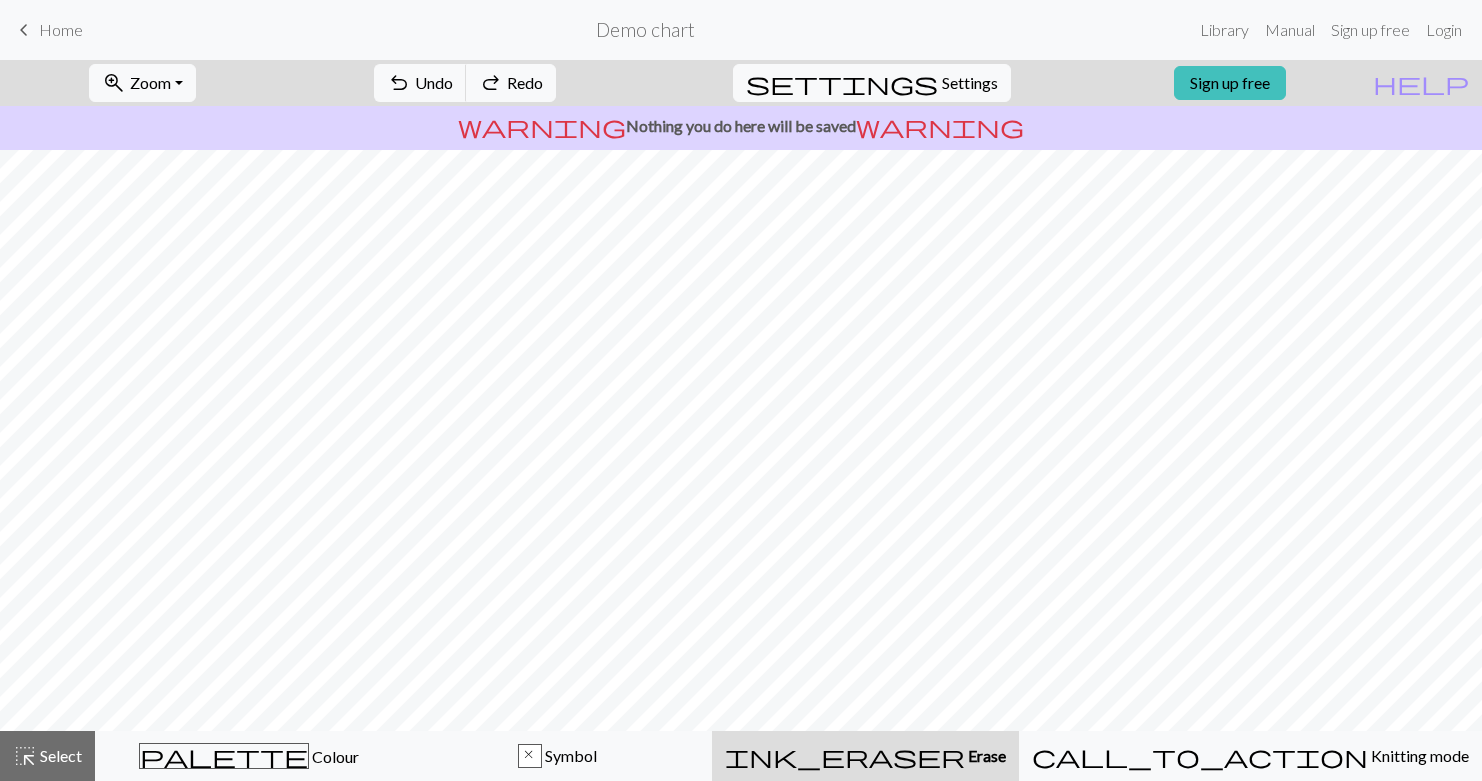 click on "warning  Nothing you do here will be saved  warning" at bounding box center (741, 126) 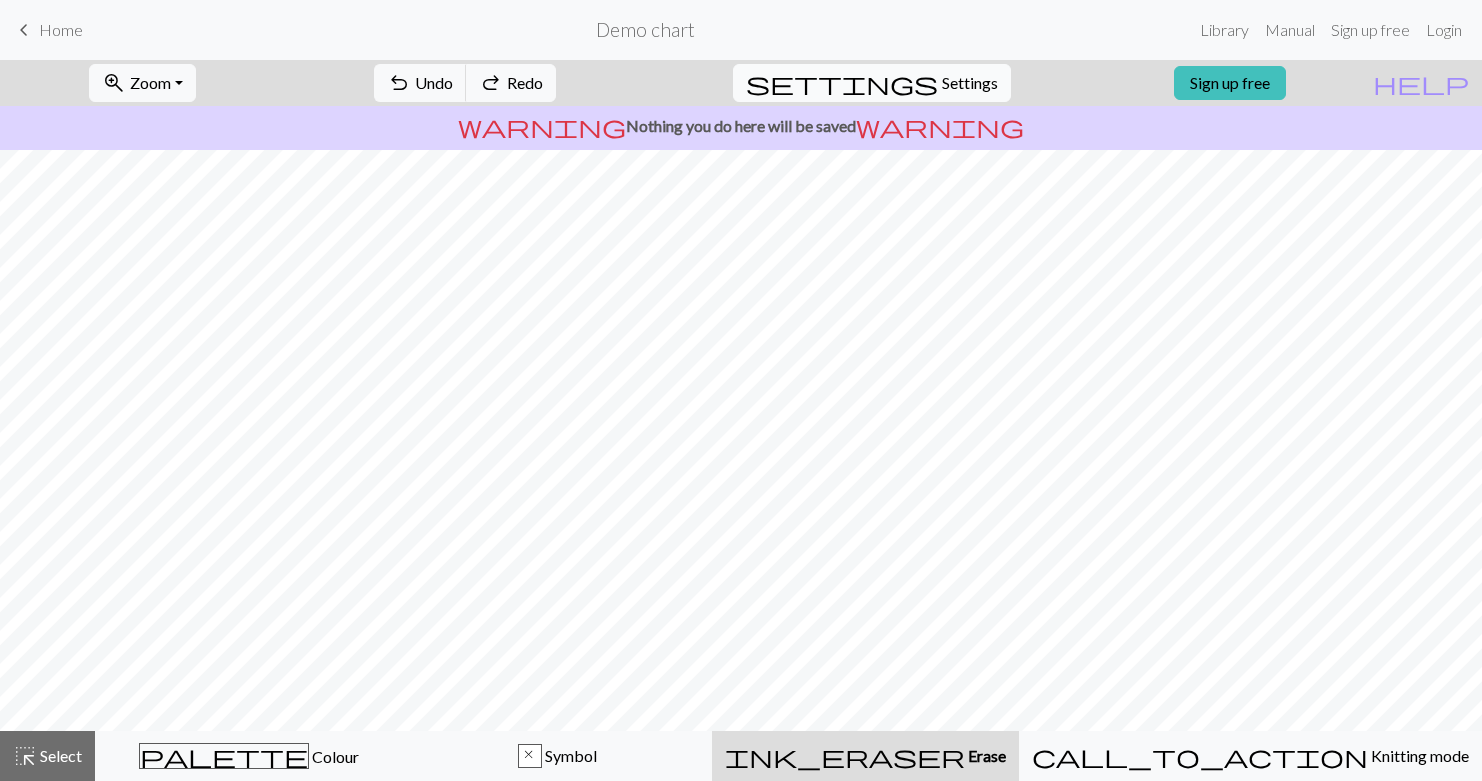 click on "settings  Settings" at bounding box center [872, 83] 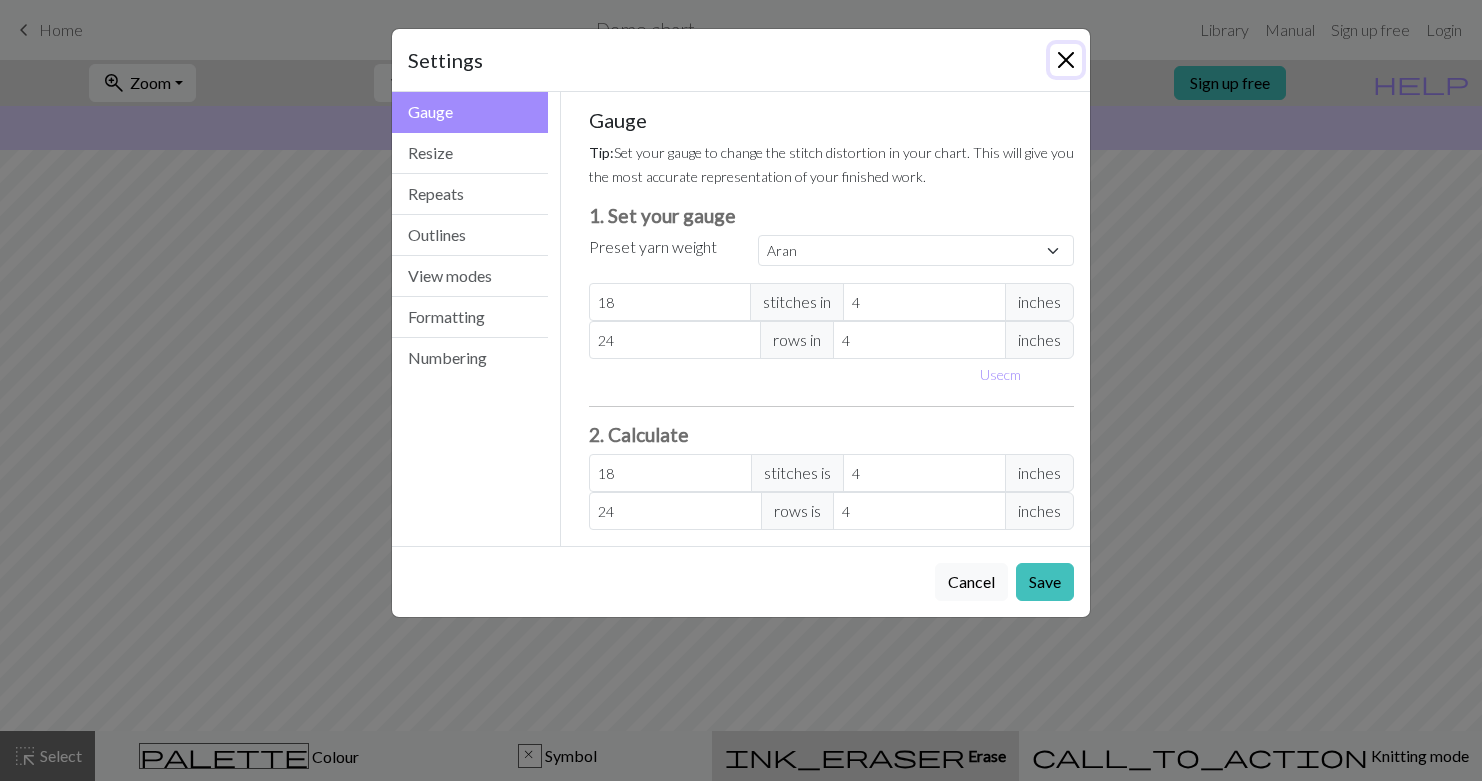 click at bounding box center [1066, 60] 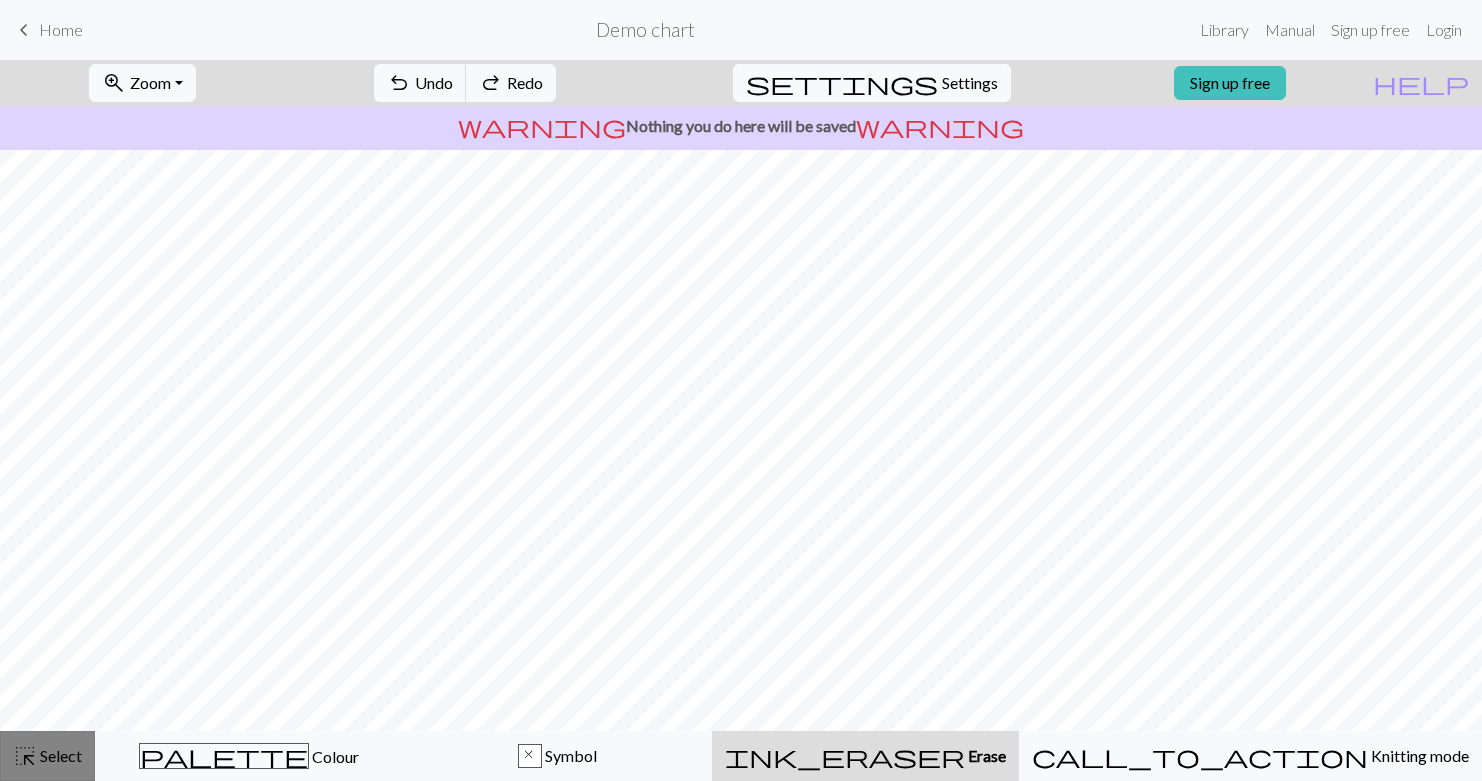 click on "highlight_alt" at bounding box center [25, 756] 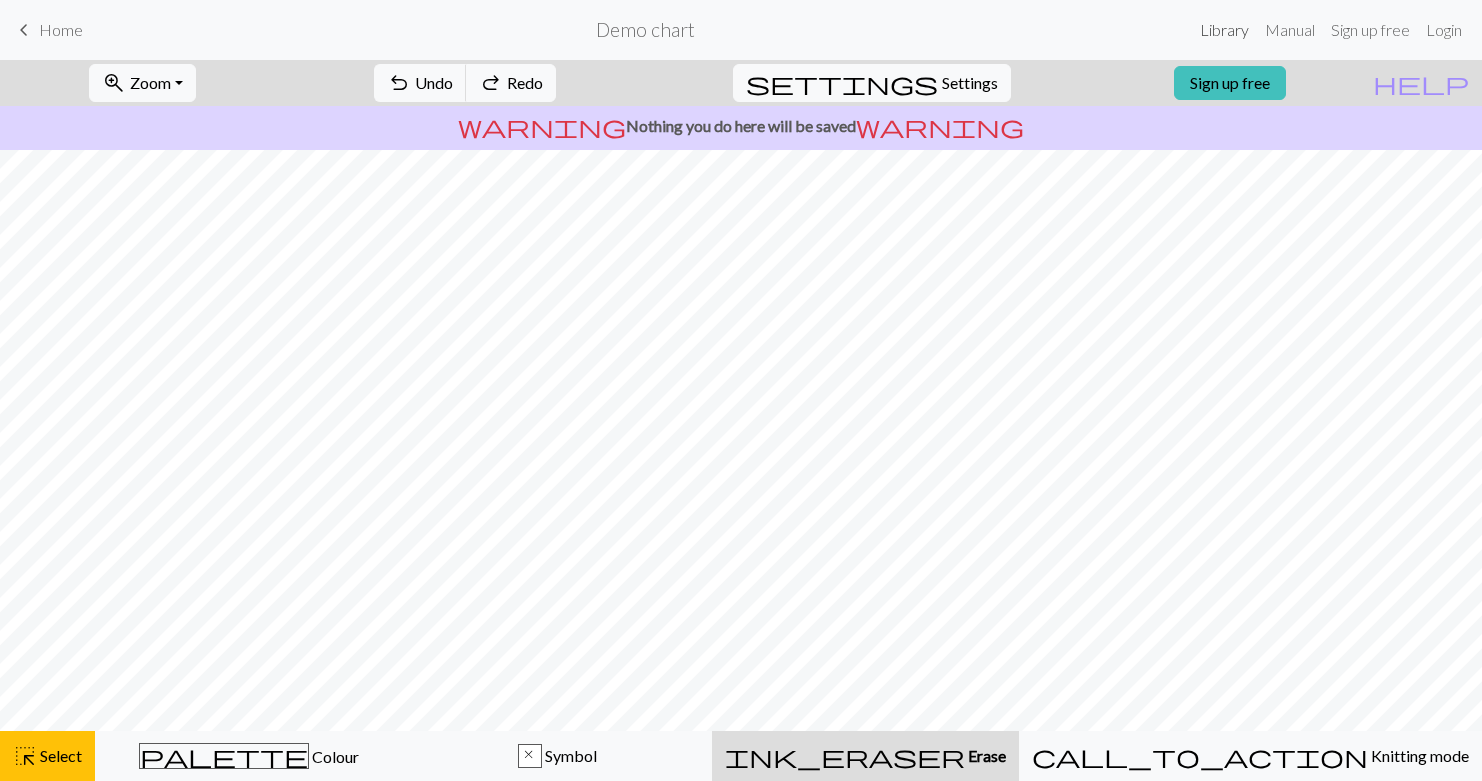 click on "Library" at bounding box center [1224, 30] 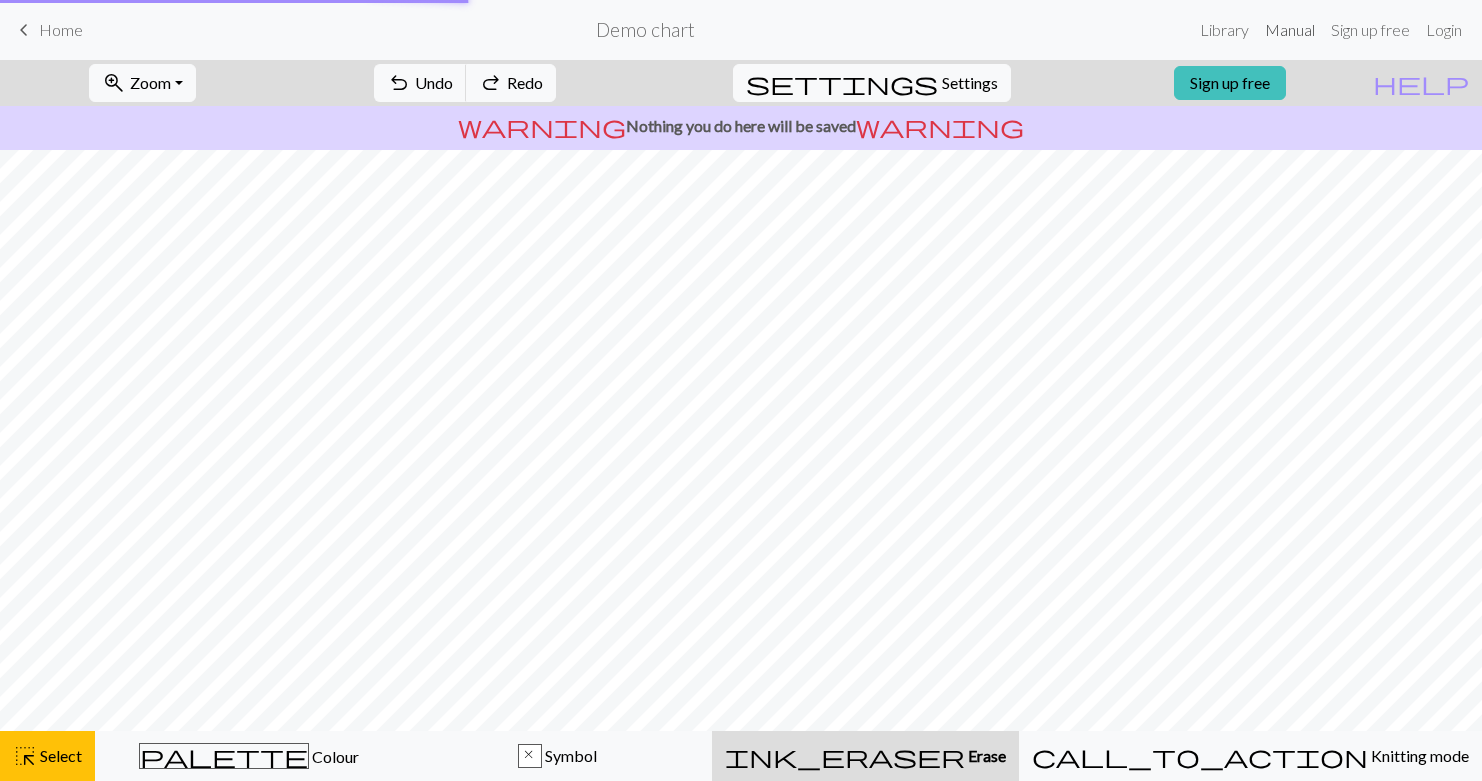 click on "Manual" at bounding box center (1290, 30) 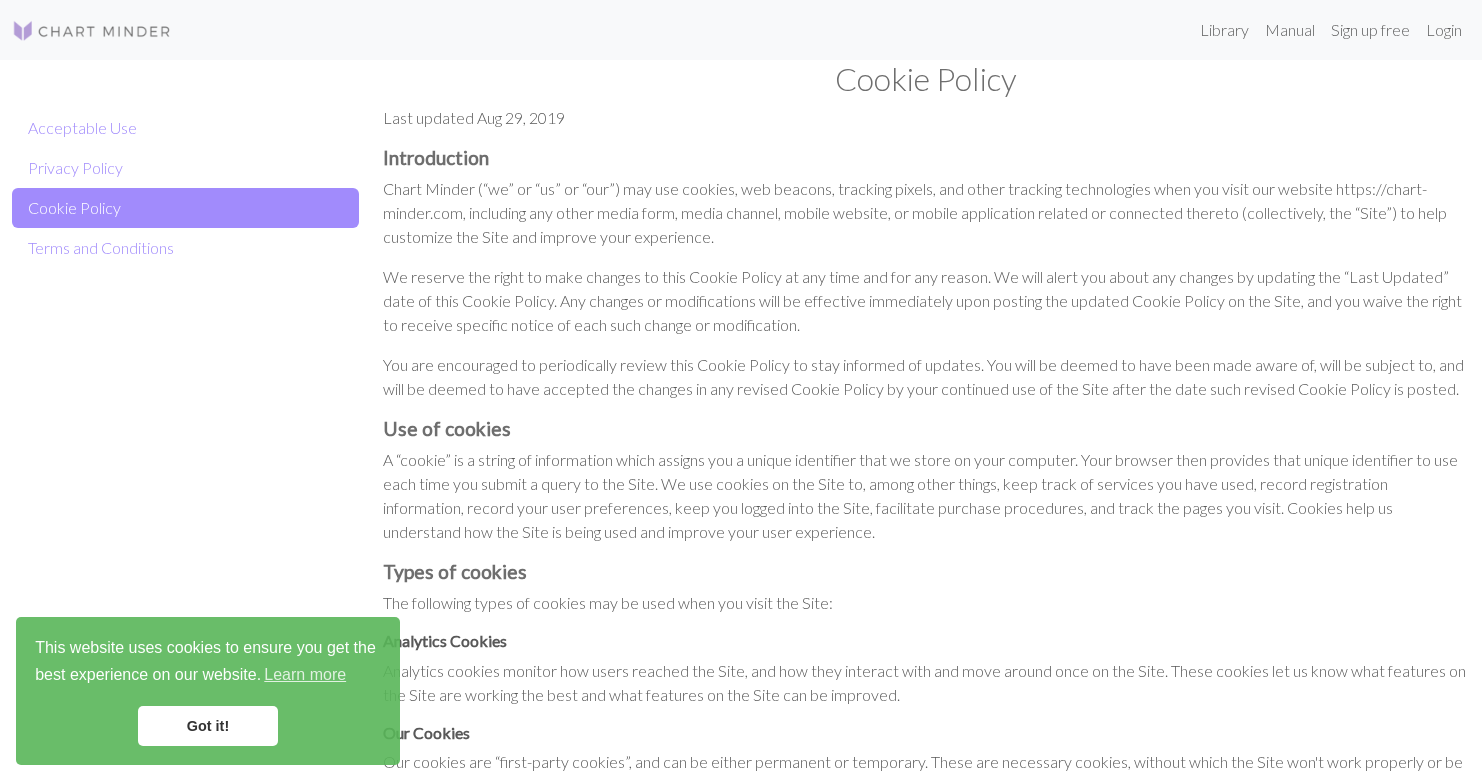 scroll, scrollTop: 0, scrollLeft: 0, axis: both 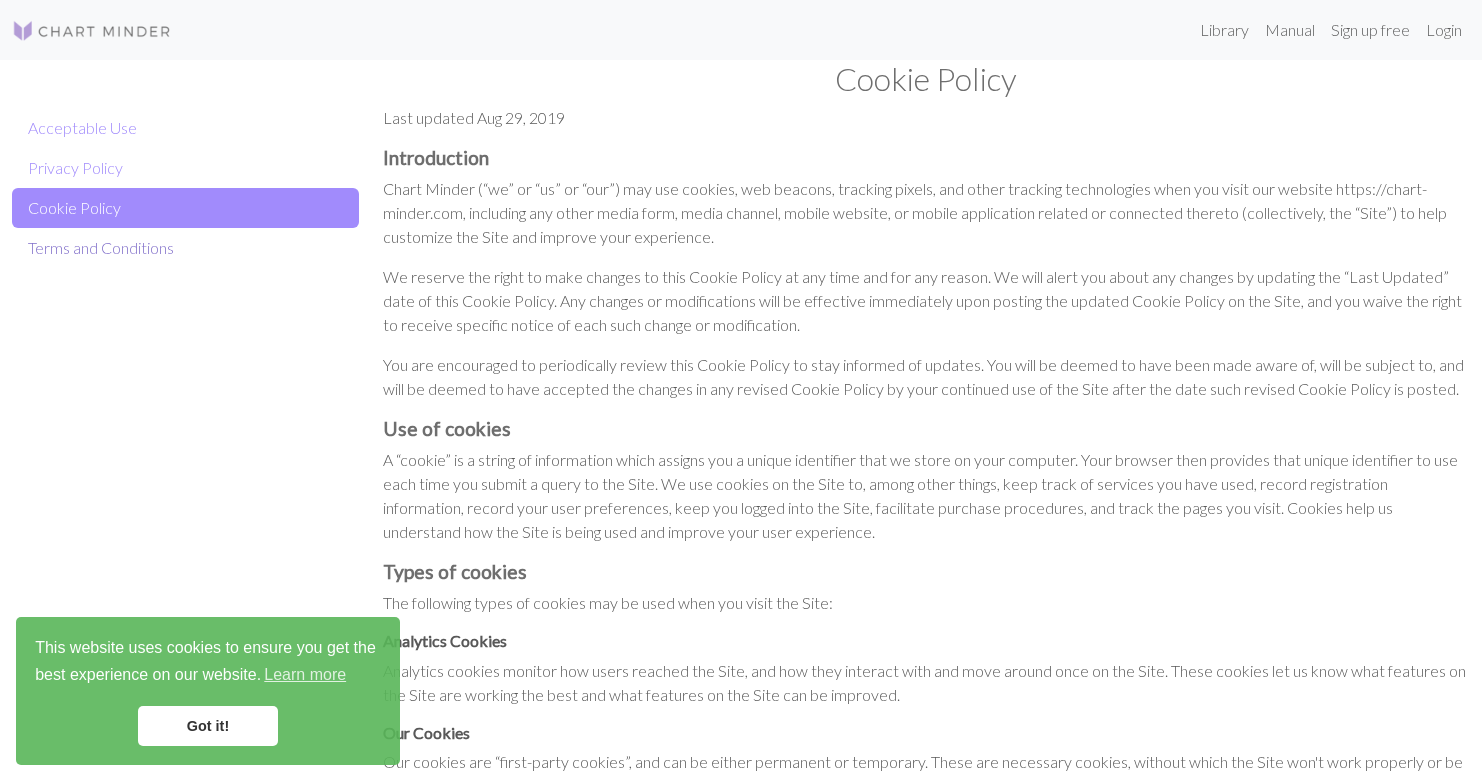 click on "Terms and Conditions" at bounding box center (185, 248) 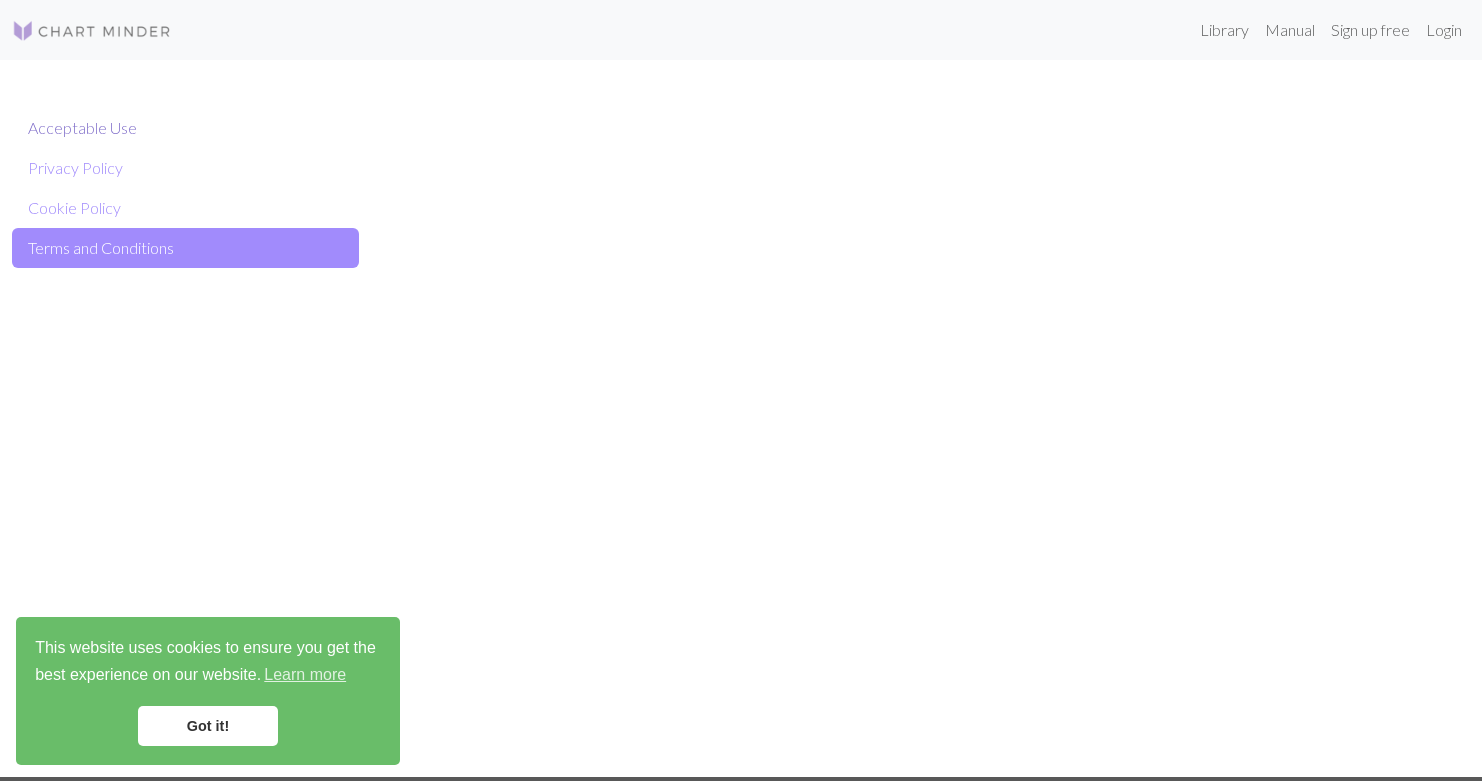 click on "Acceptable Use" at bounding box center (185, 128) 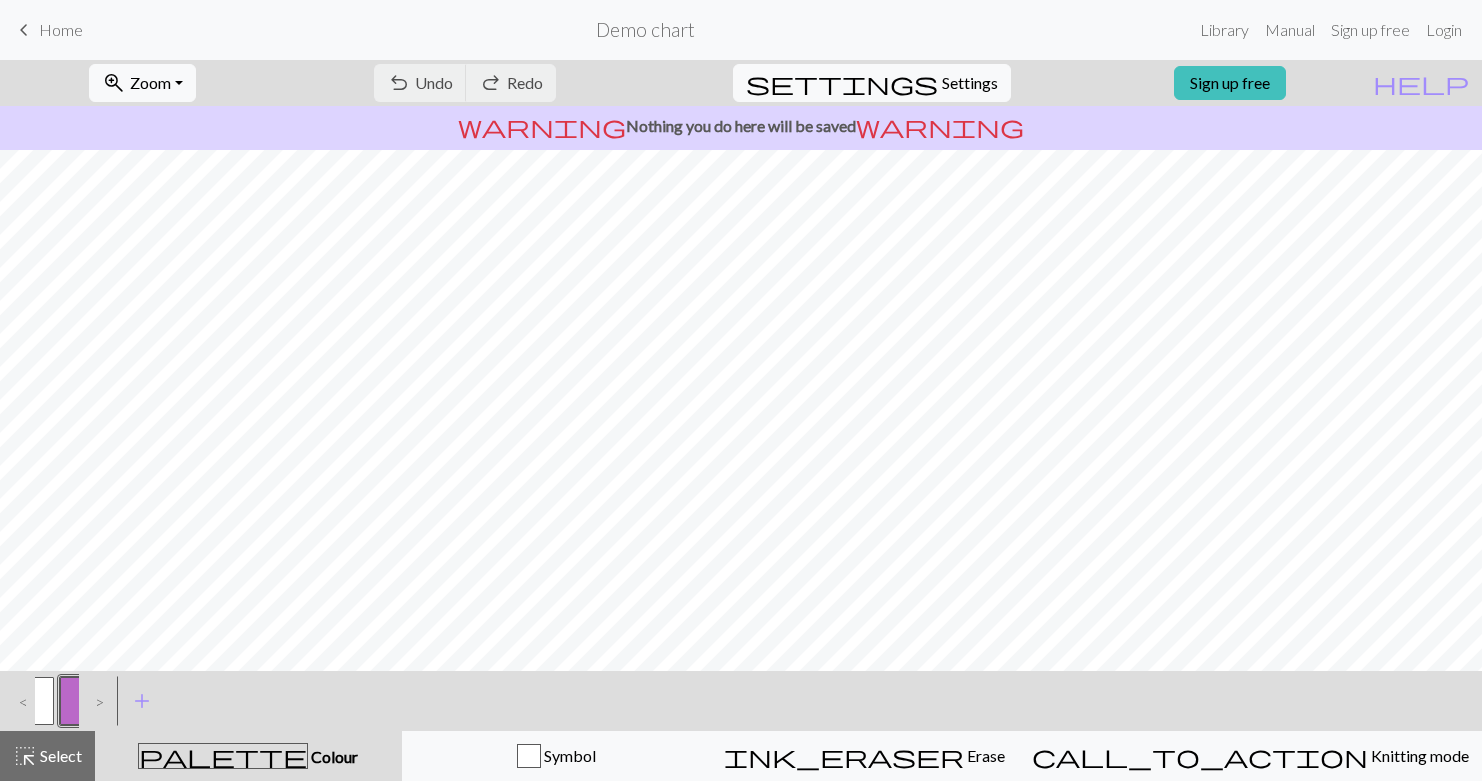 scroll, scrollTop: 0, scrollLeft: 0, axis: both 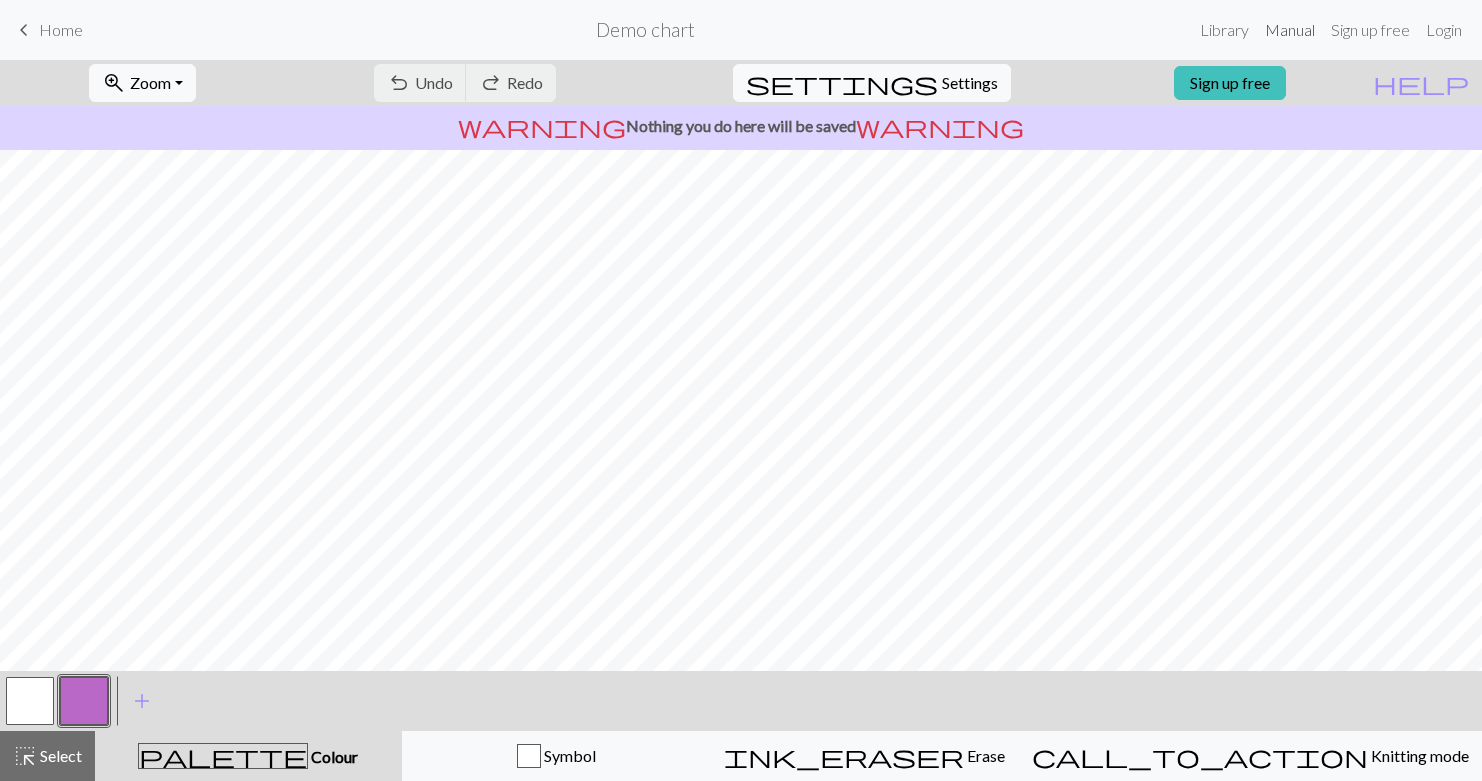 click on "Manual" at bounding box center [1290, 30] 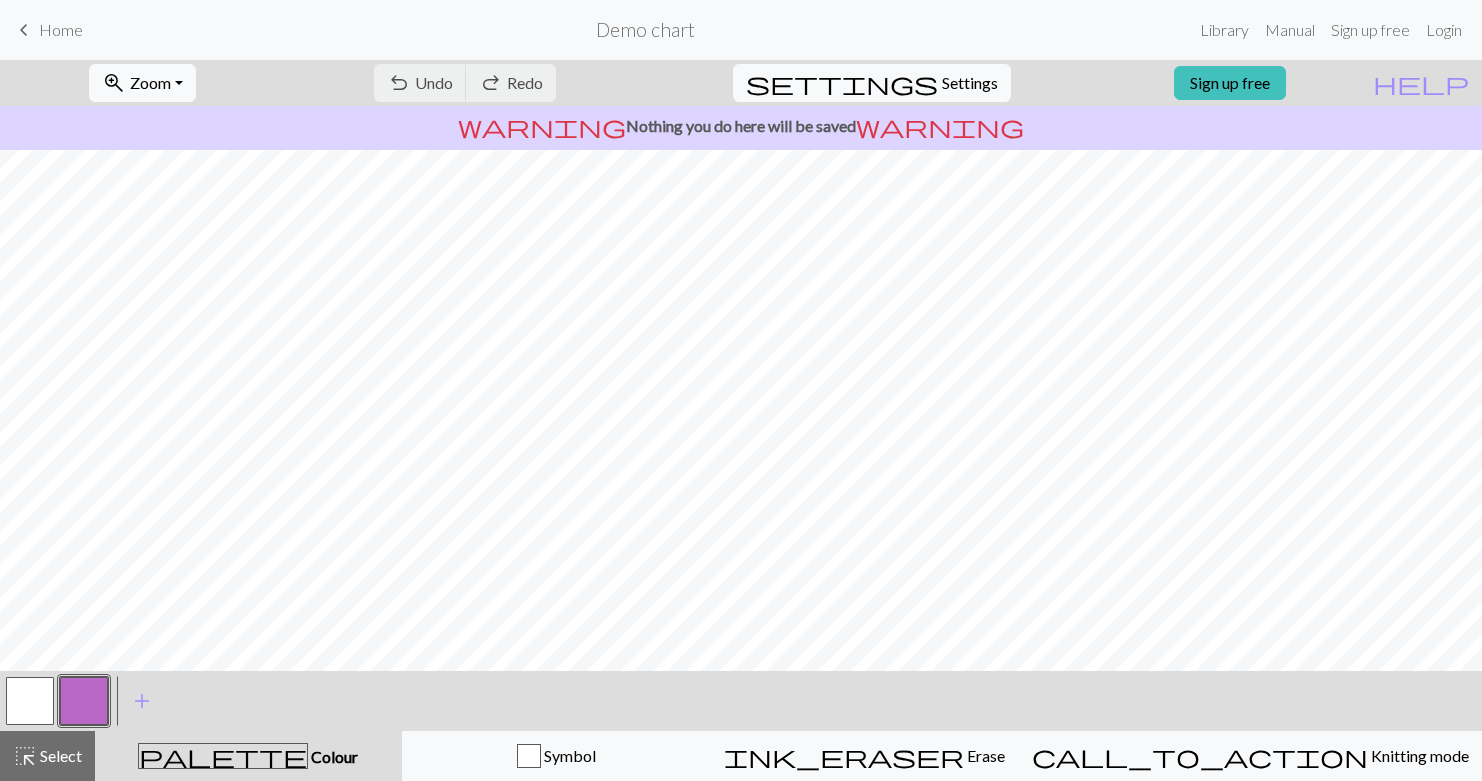 scroll, scrollTop: 0, scrollLeft: 0, axis: both 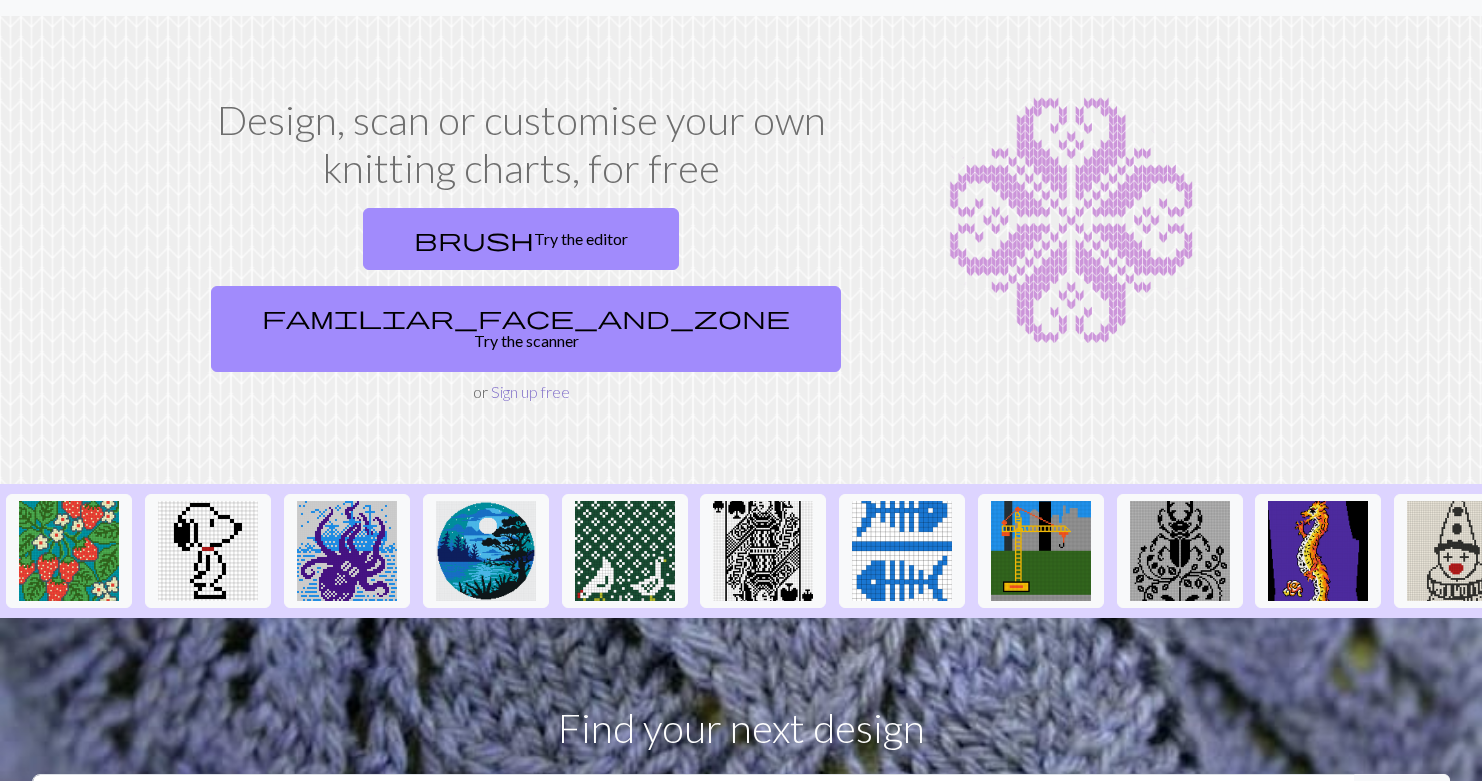 click on "Sign up free" at bounding box center (530, 391) 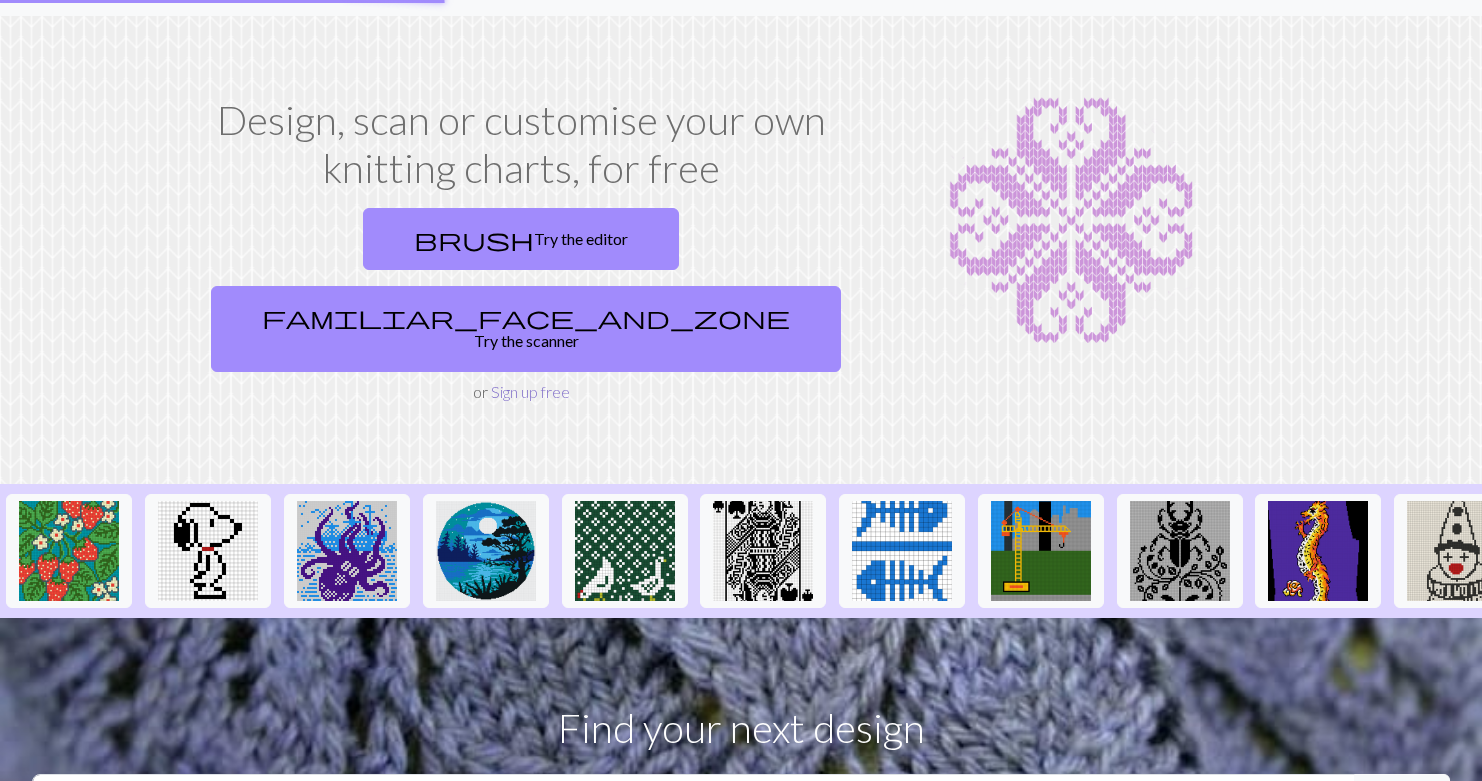 scroll, scrollTop: 0, scrollLeft: 0, axis: both 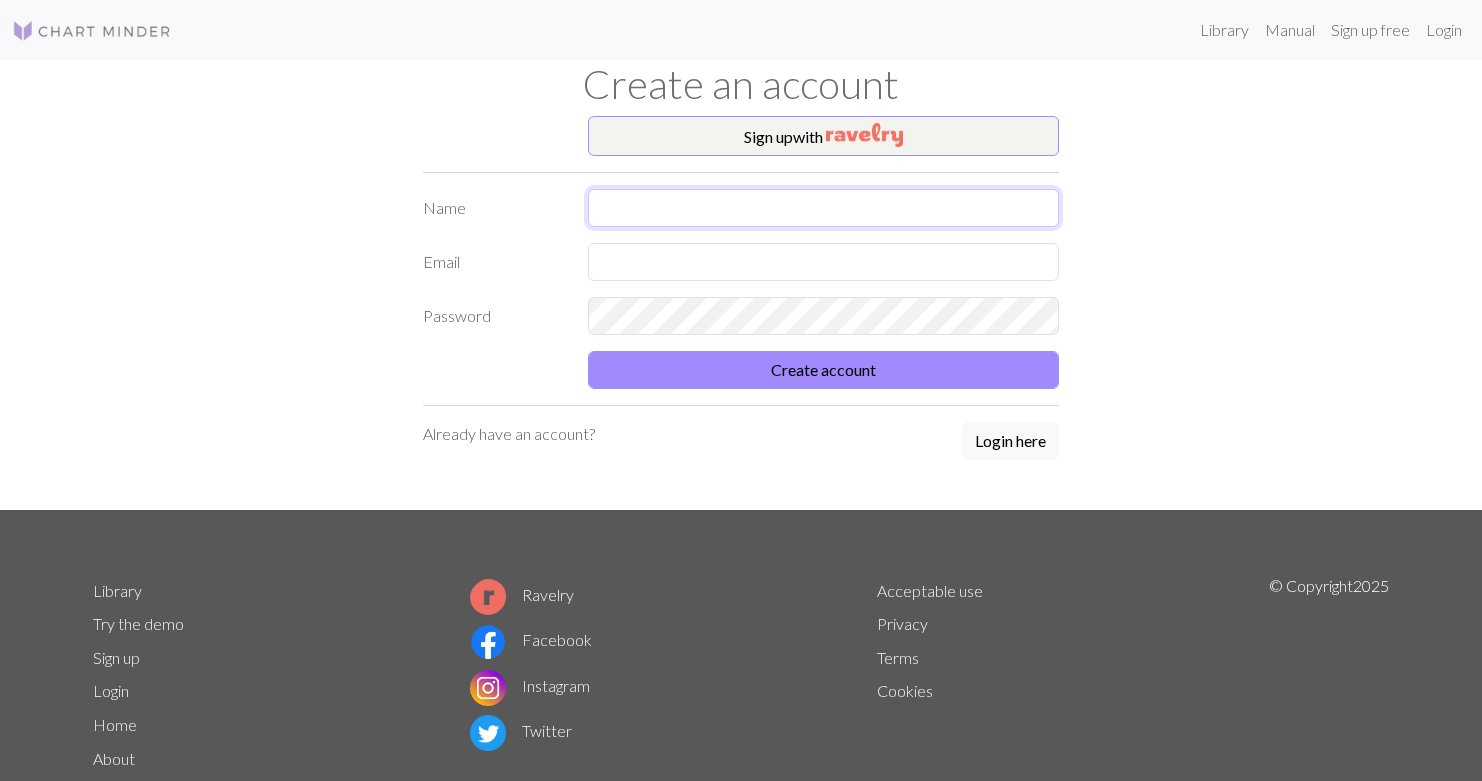 click at bounding box center (823, 208) 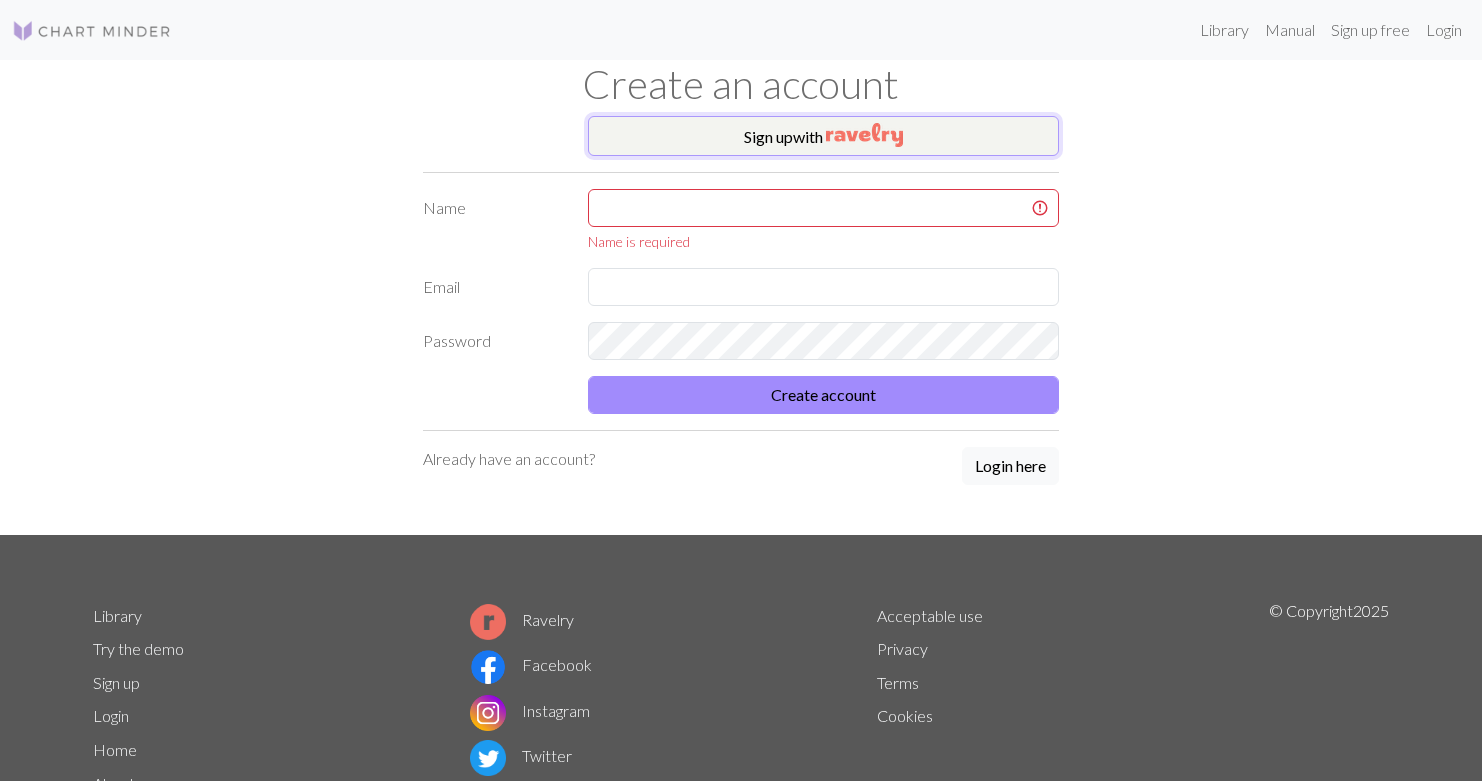 click at bounding box center [864, 135] 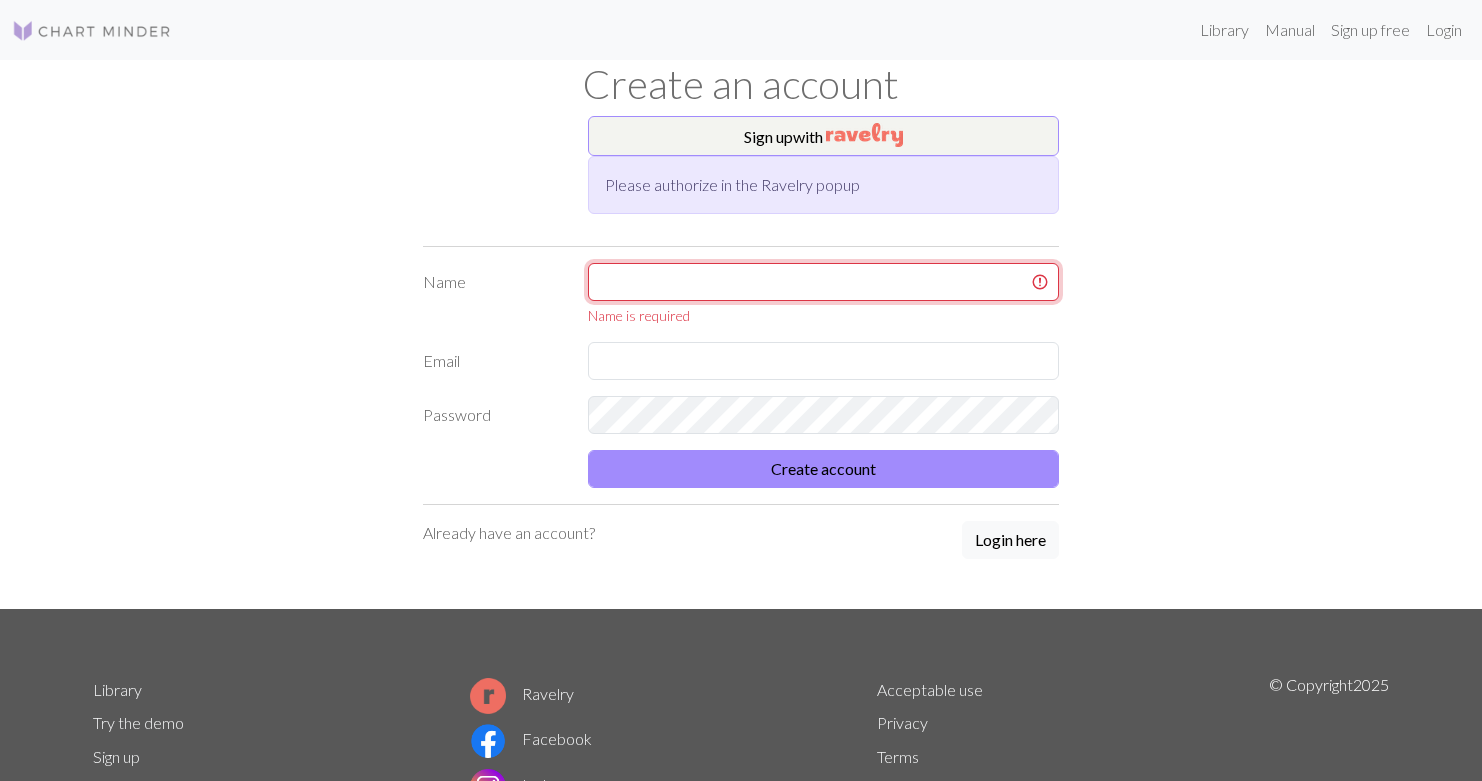 click at bounding box center (823, 282) 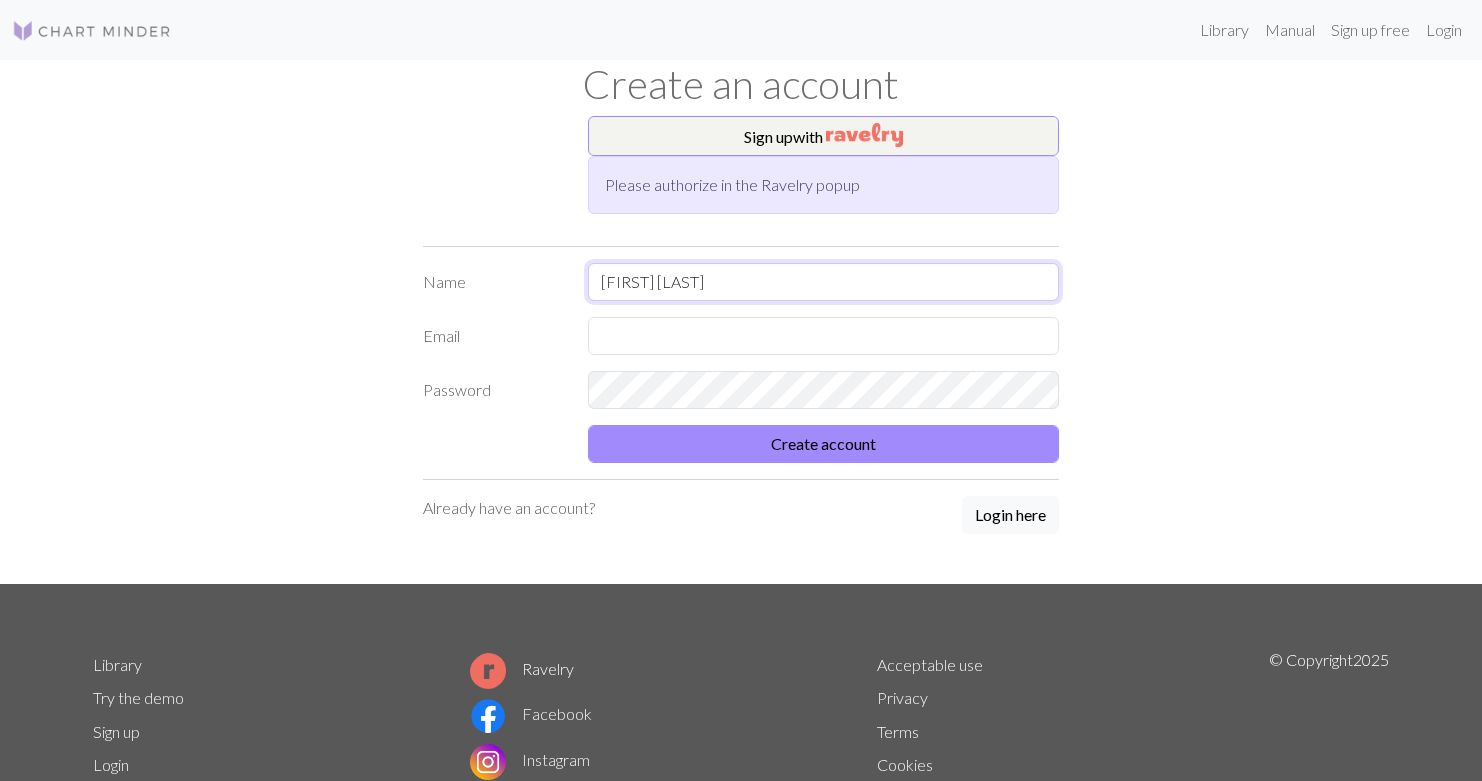 type on "[FIRST] [LAST]" 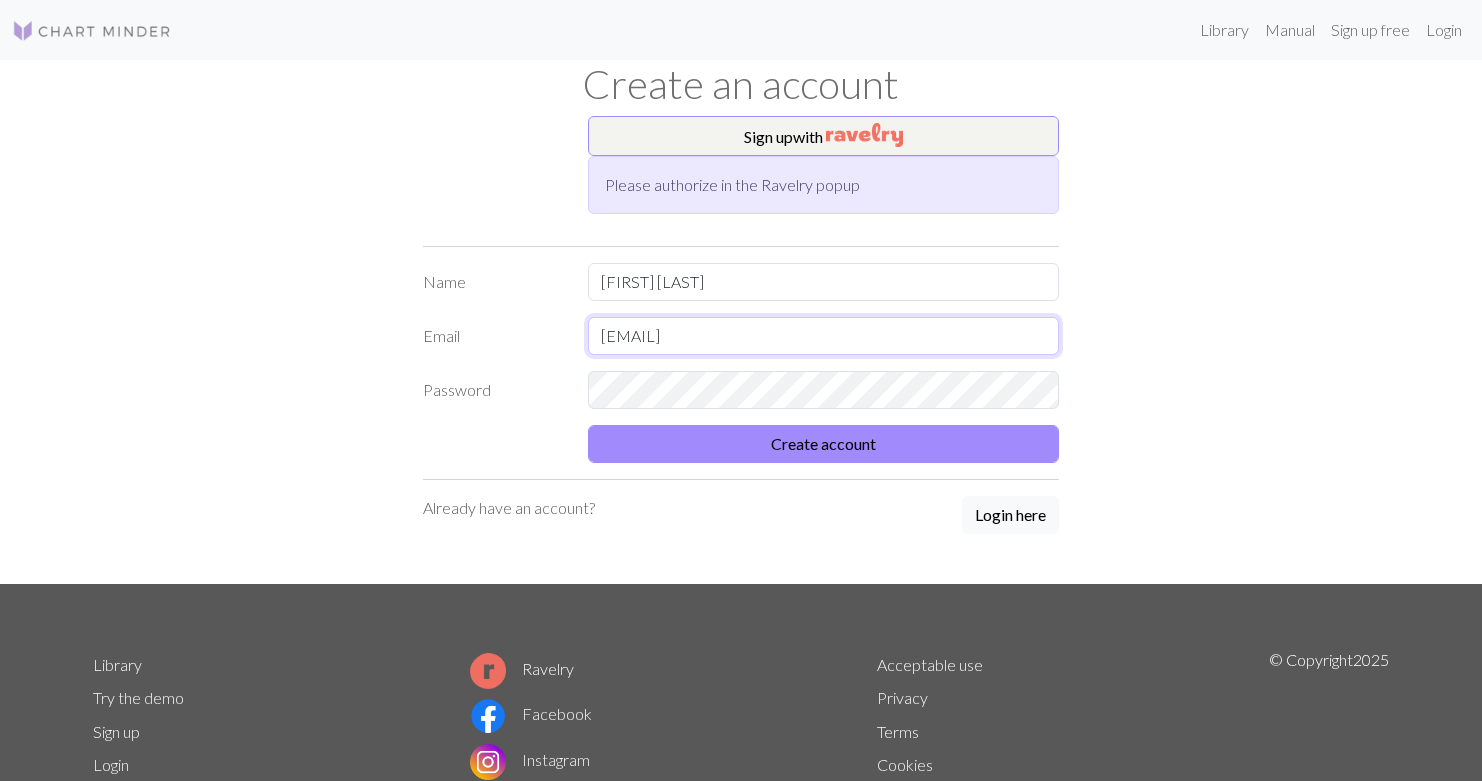 type on "[EMAIL]" 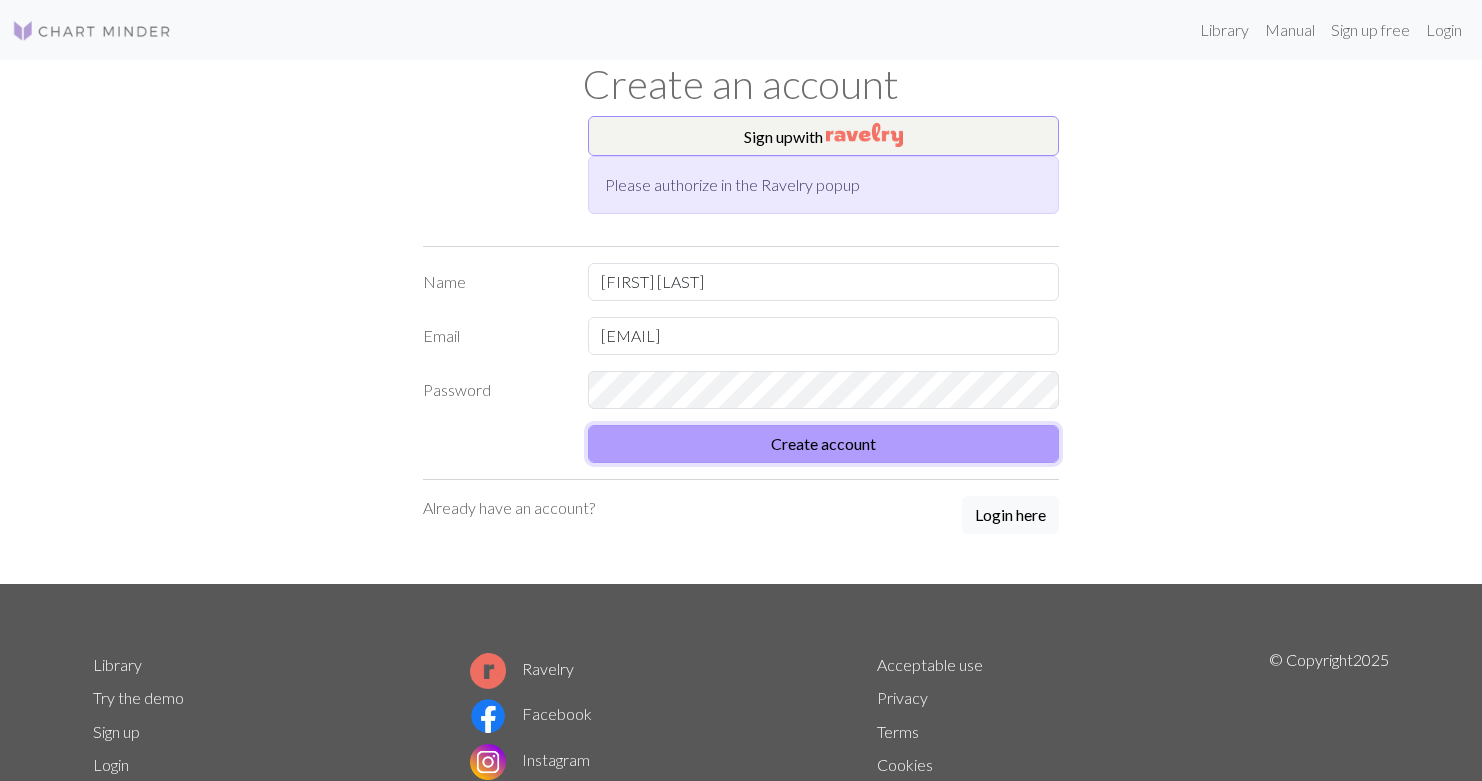 click on "Create account" at bounding box center (823, 444) 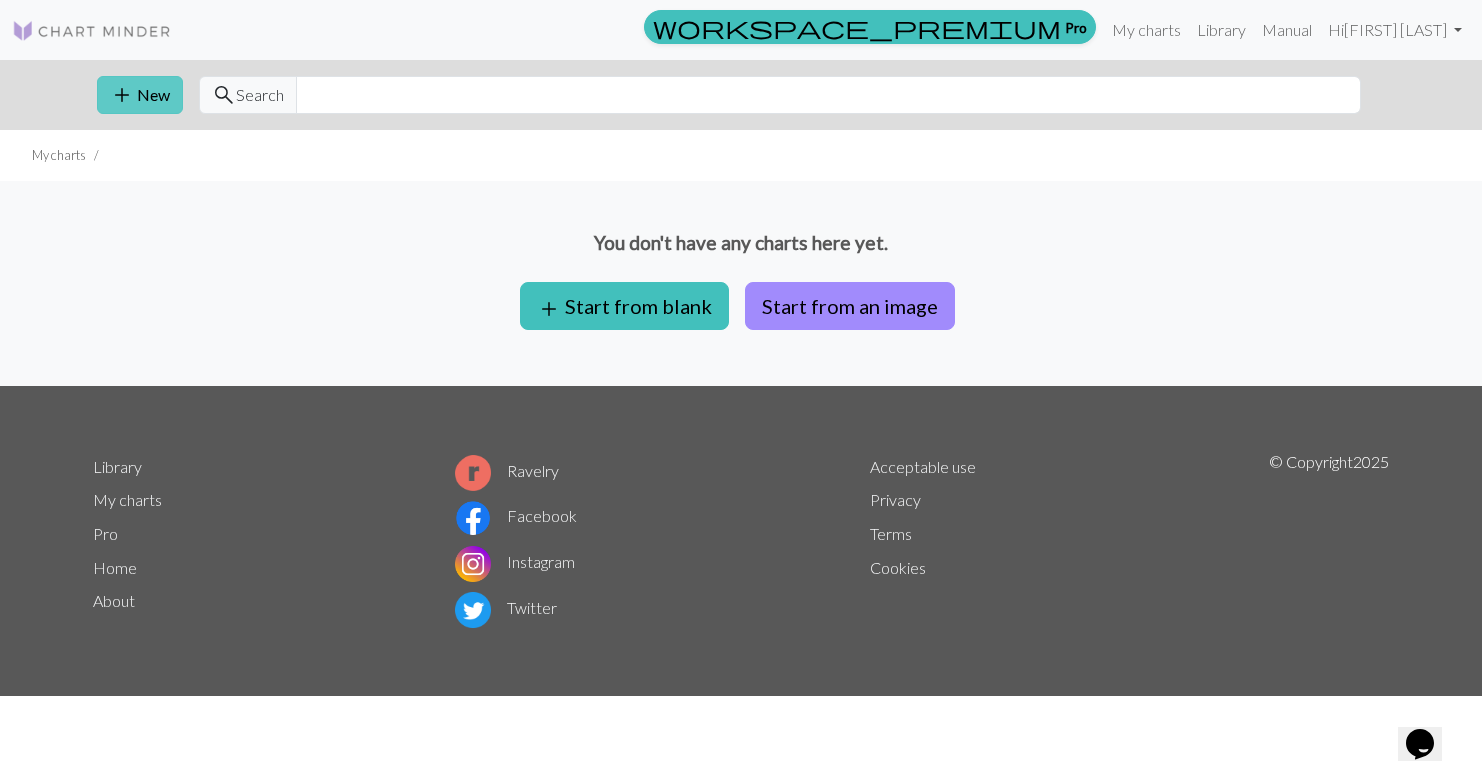 click on "add" at bounding box center (122, 95) 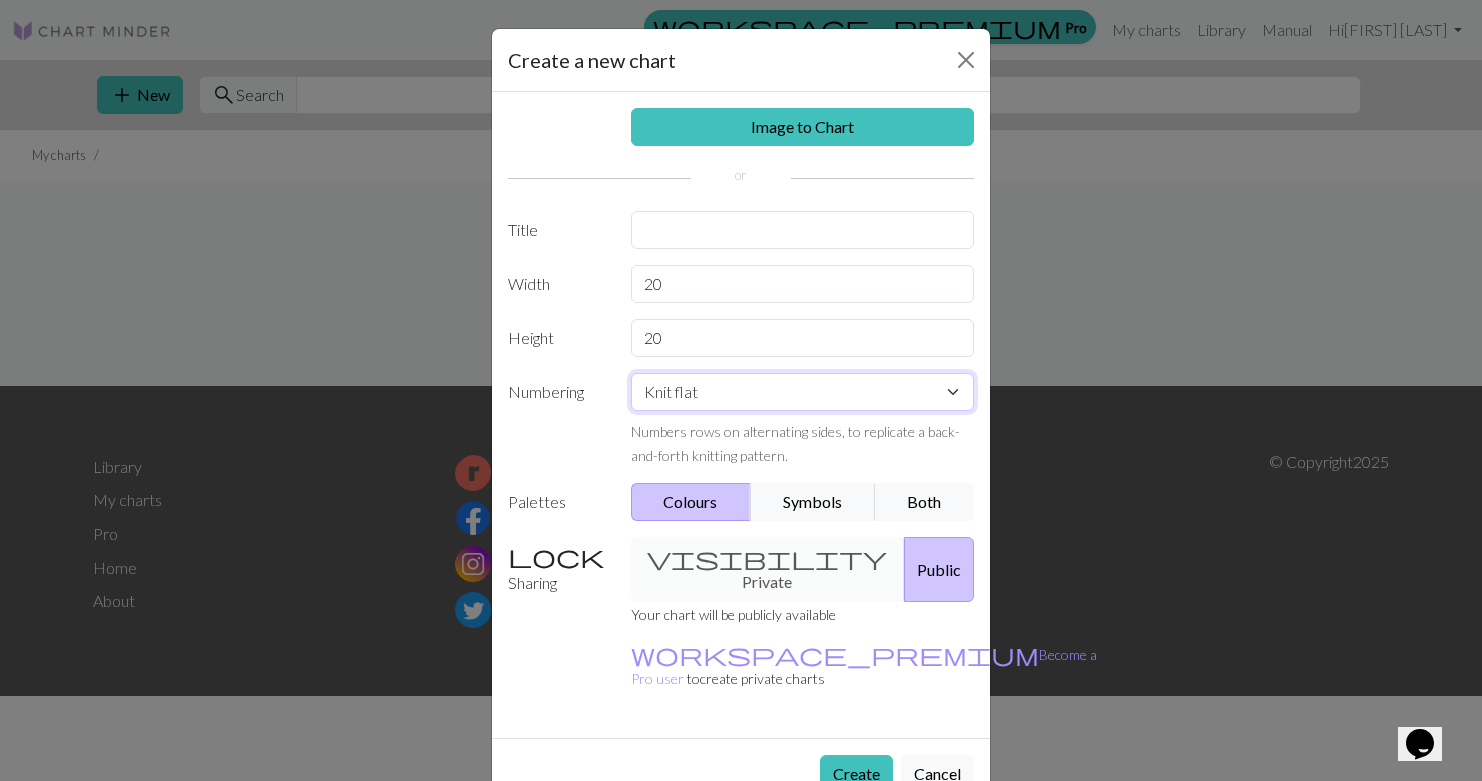 click on "Knit flat Knit in the round Lace knitting Cross stitch" at bounding box center (803, 392) 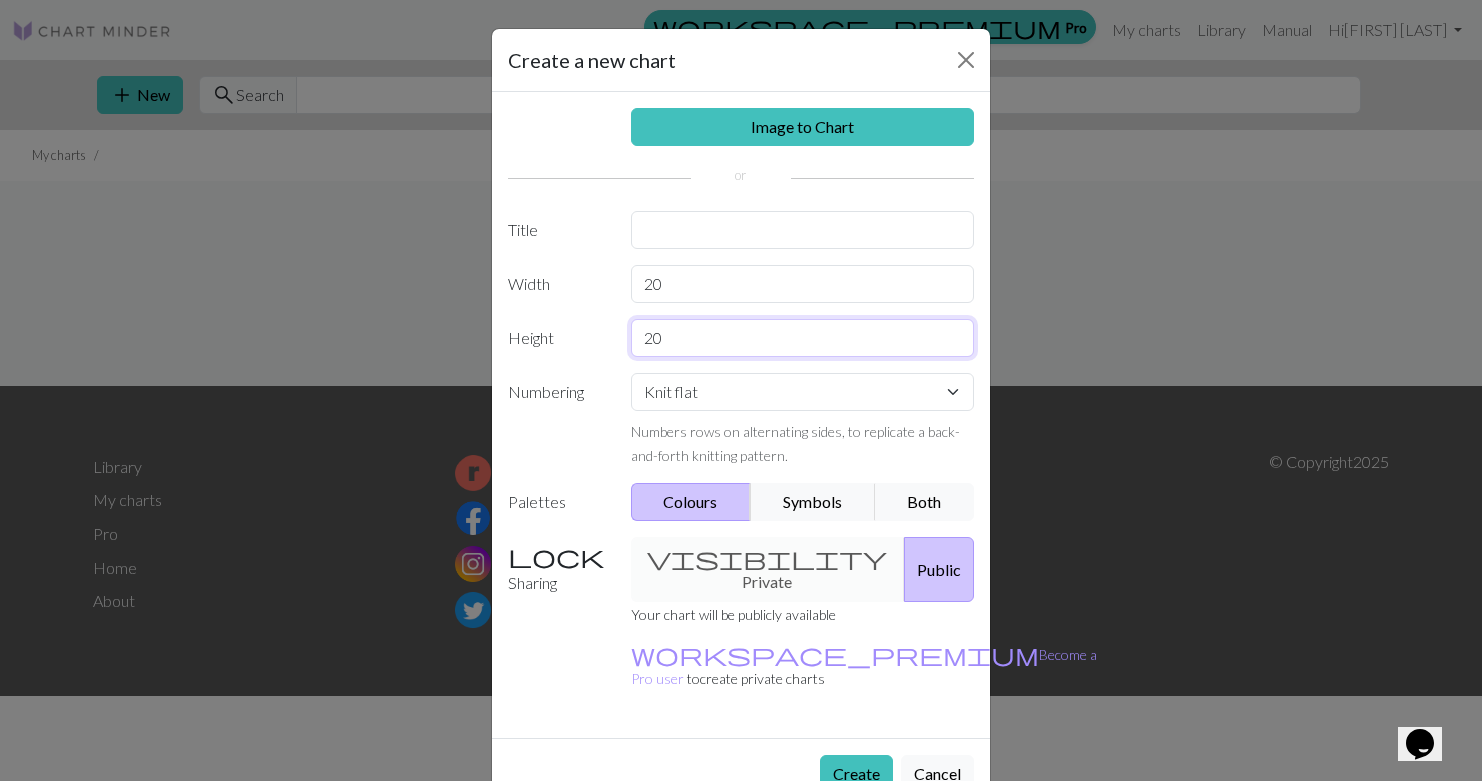click on "20" at bounding box center (803, 338) 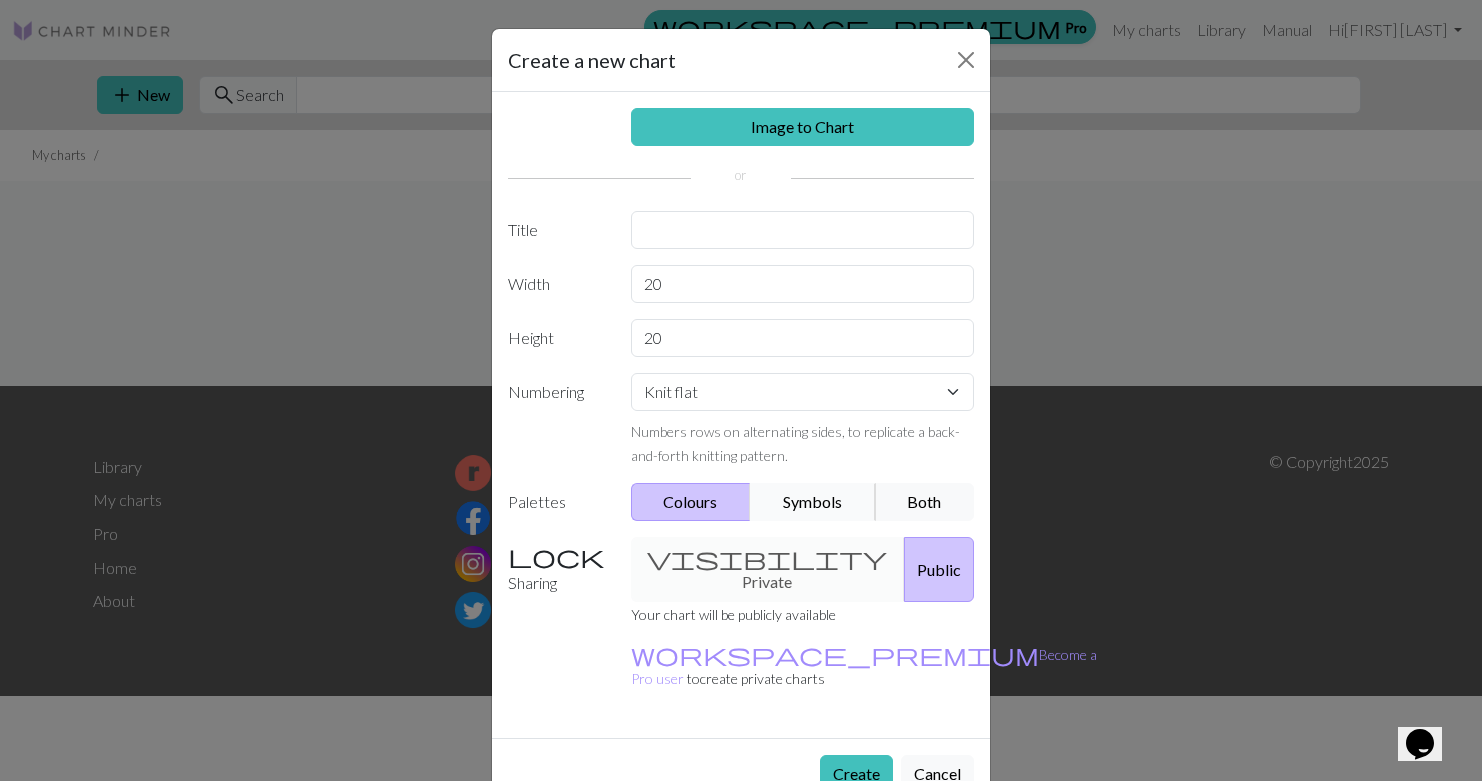 click on "Symbols" at bounding box center [813, 502] 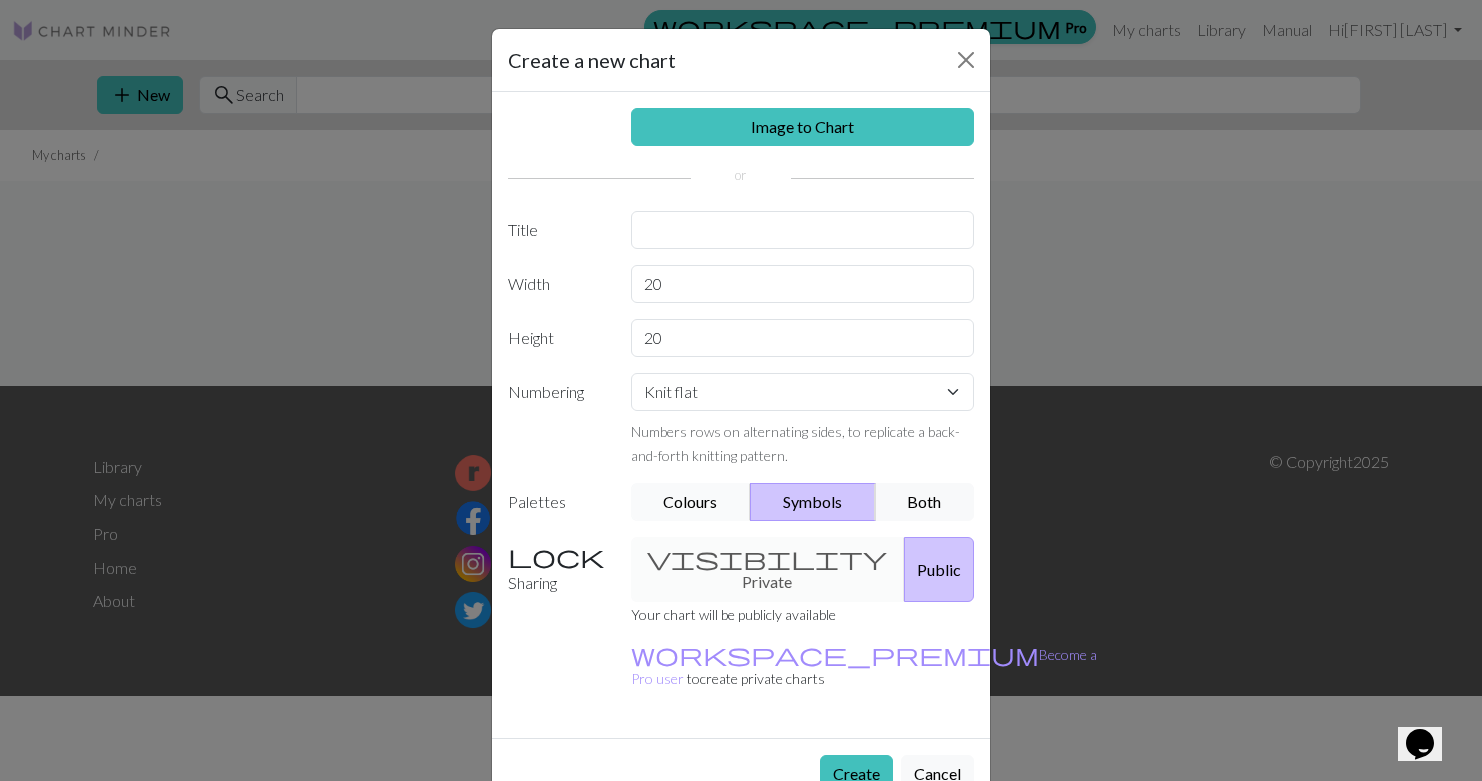 click on "Colours" at bounding box center [691, 502] 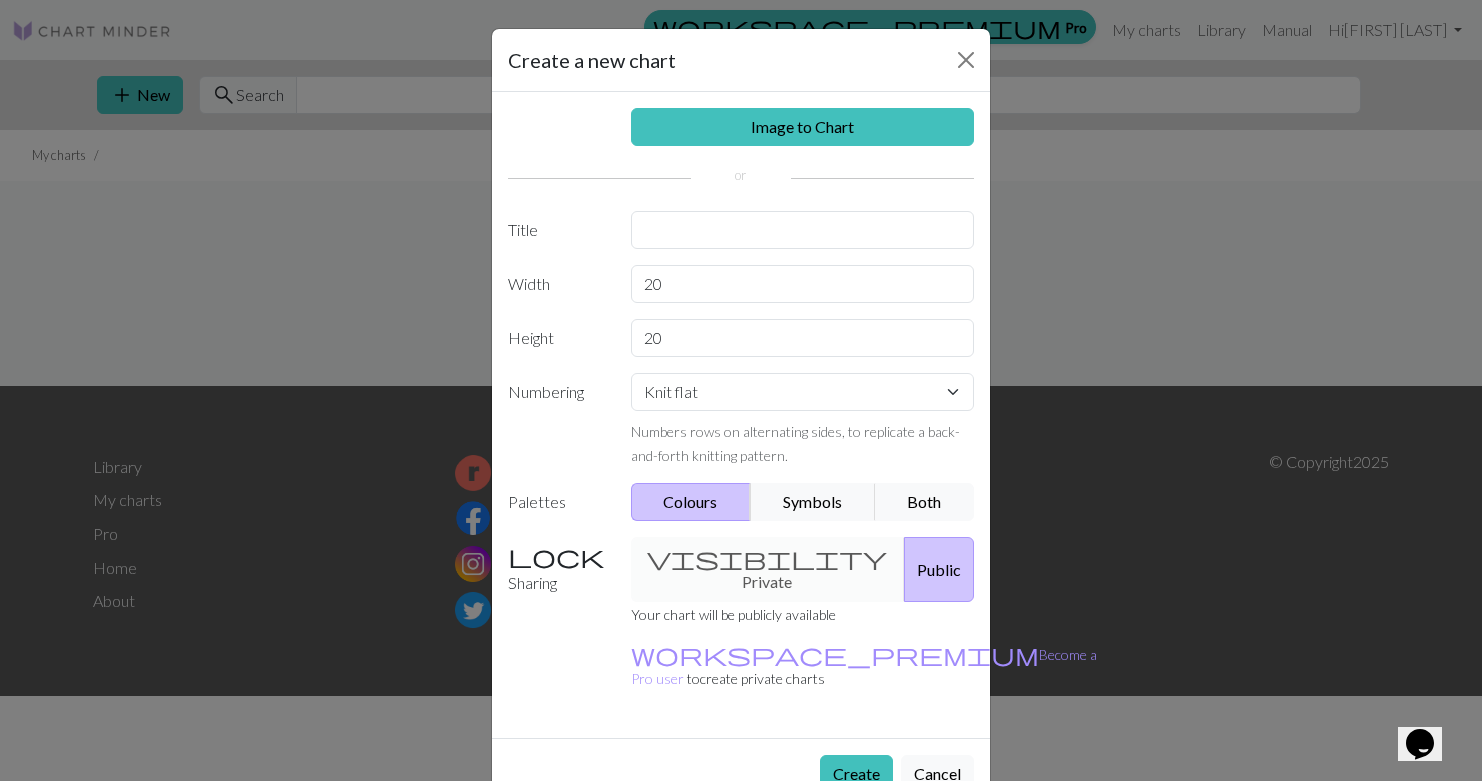 click on "visibility  Private Public" at bounding box center [803, 569] 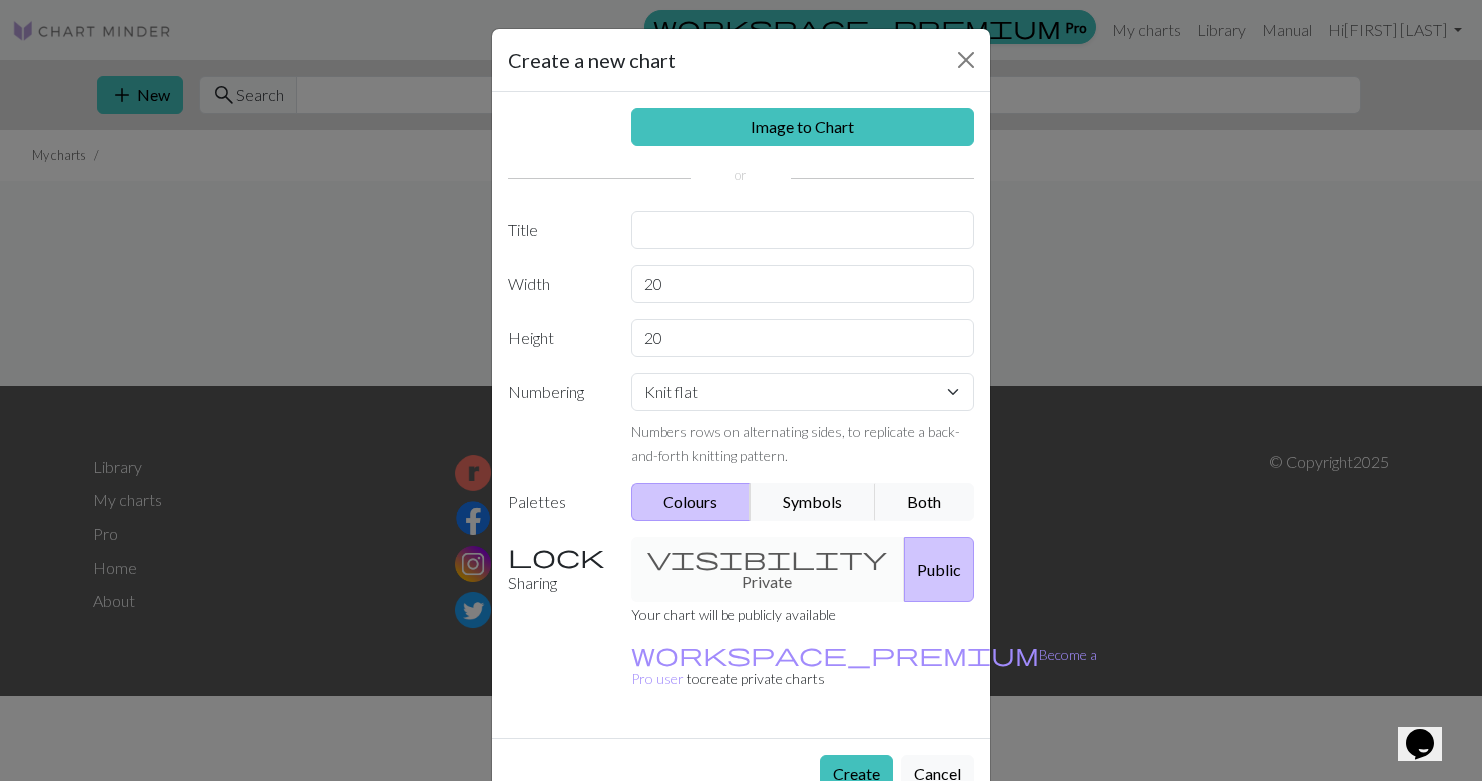 click on "Public" at bounding box center (939, 569) 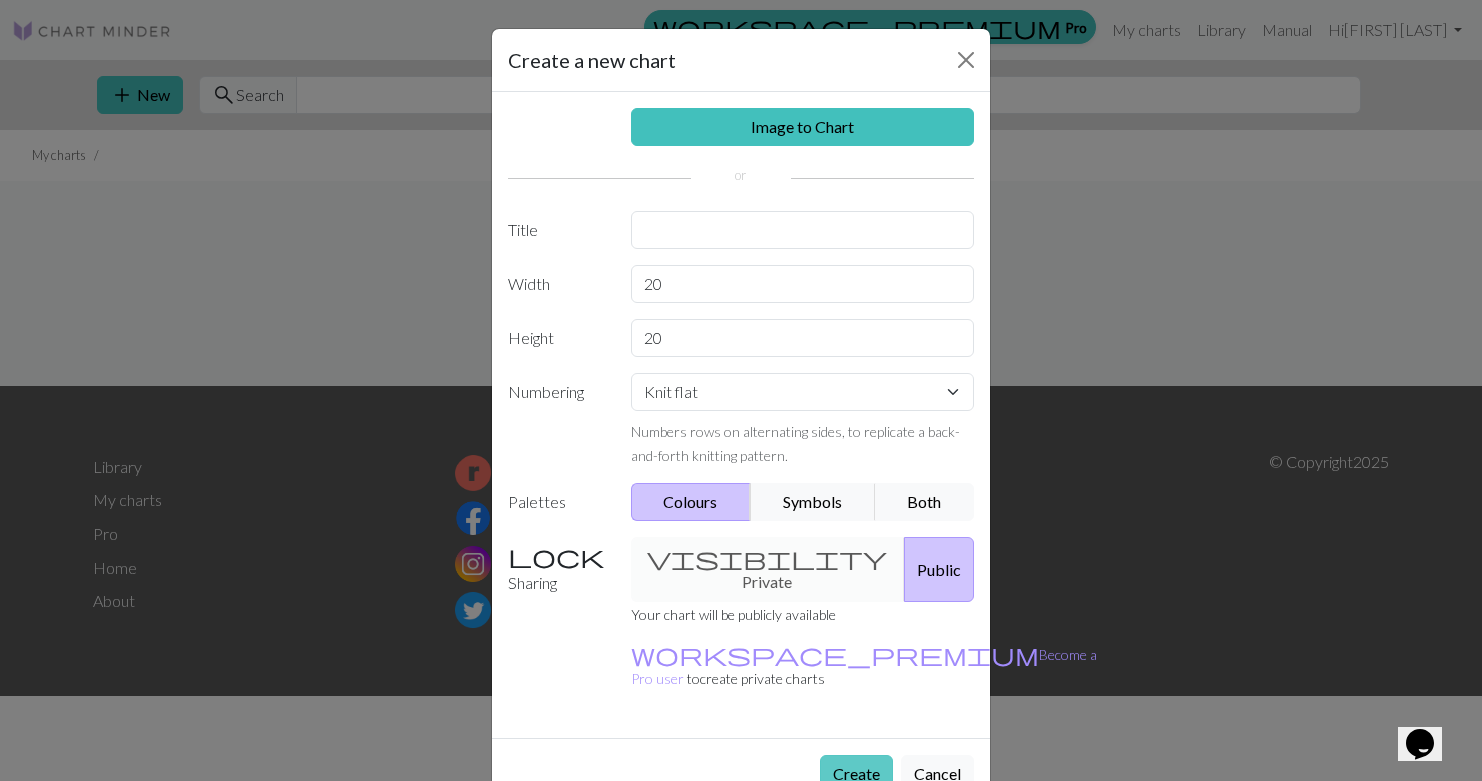 click on "Create" at bounding box center (856, 774) 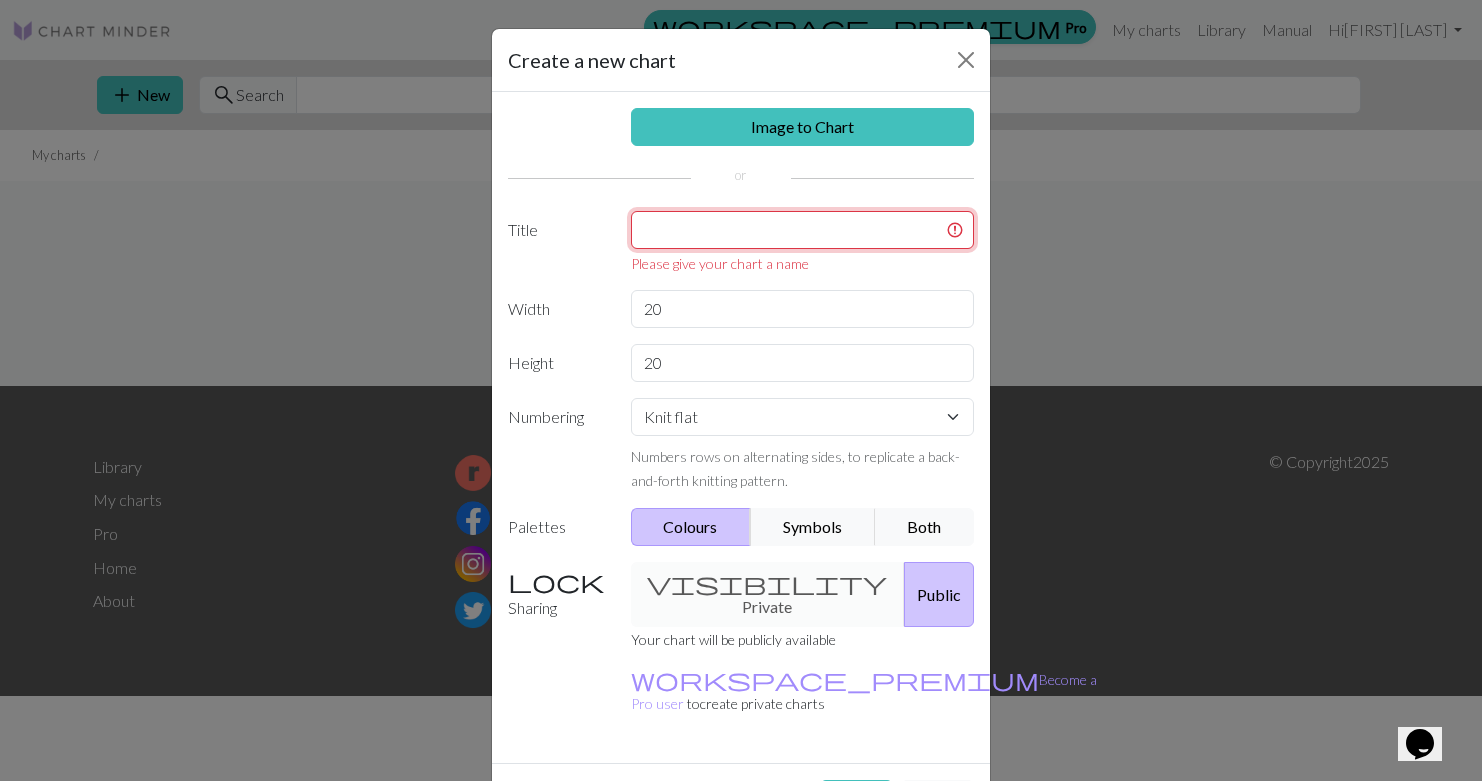click at bounding box center [803, 230] 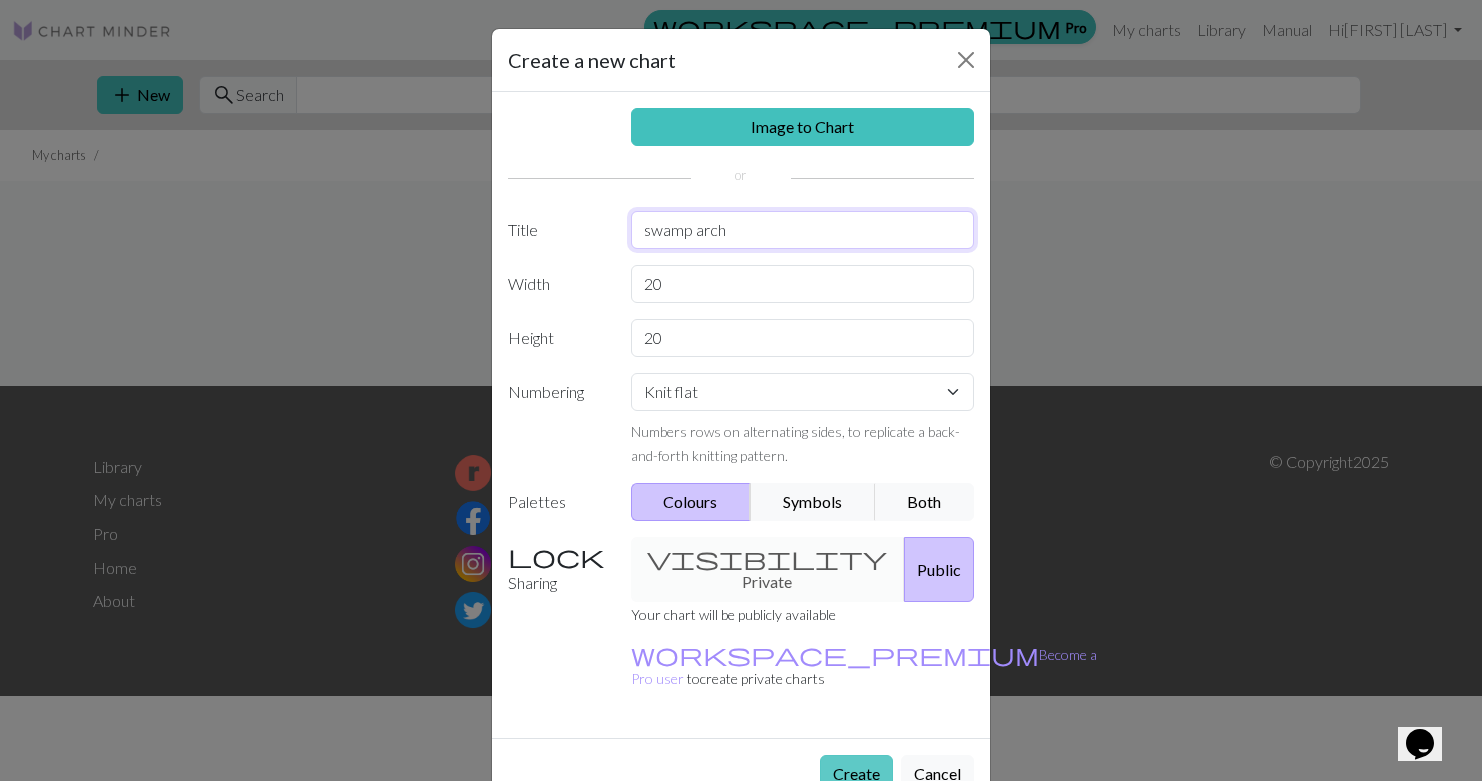 type on "swamp arch" 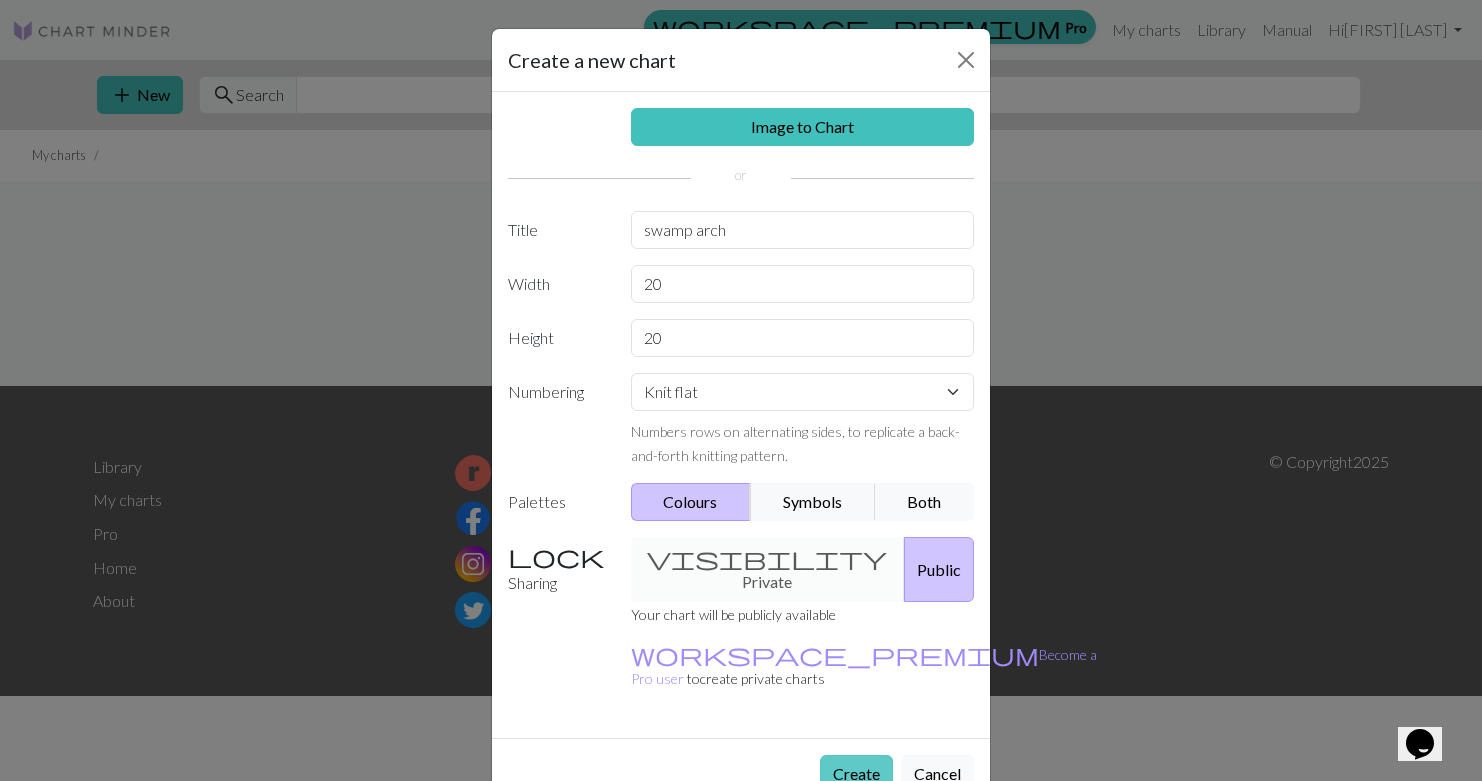 click on "Create" at bounding box center [856, 774] 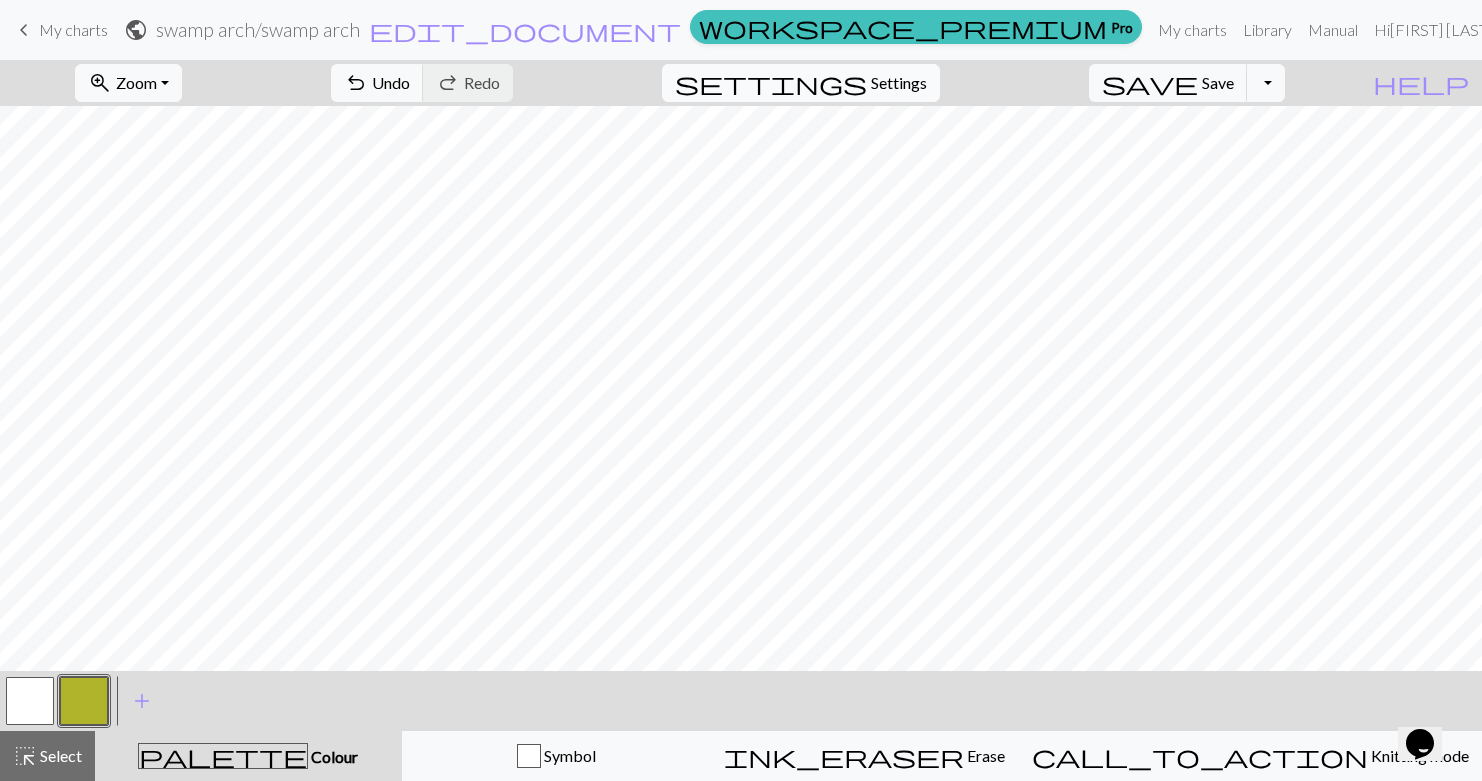 click on "Settings" at bounding box center (899, 83) 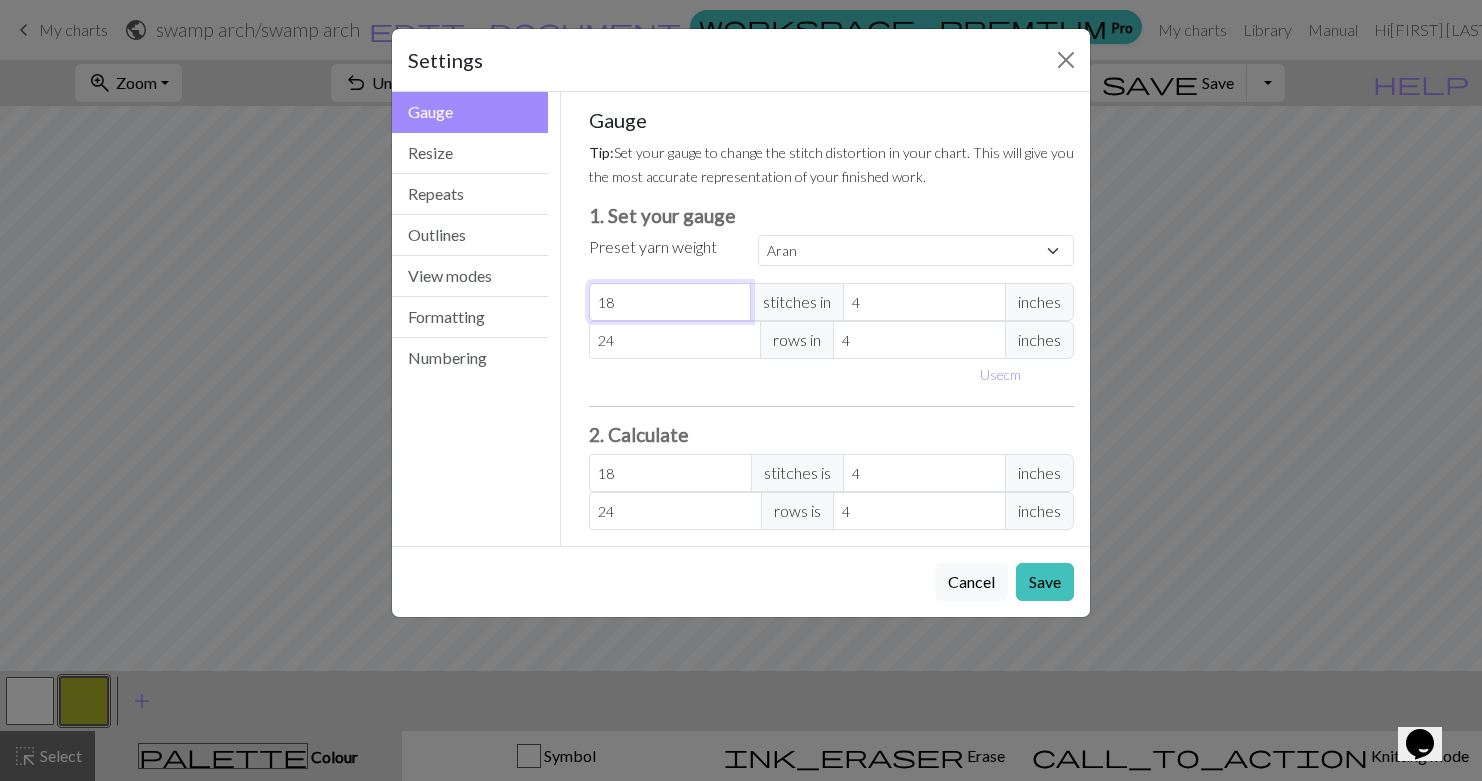 click on "18" at bounding box center (670, 302) 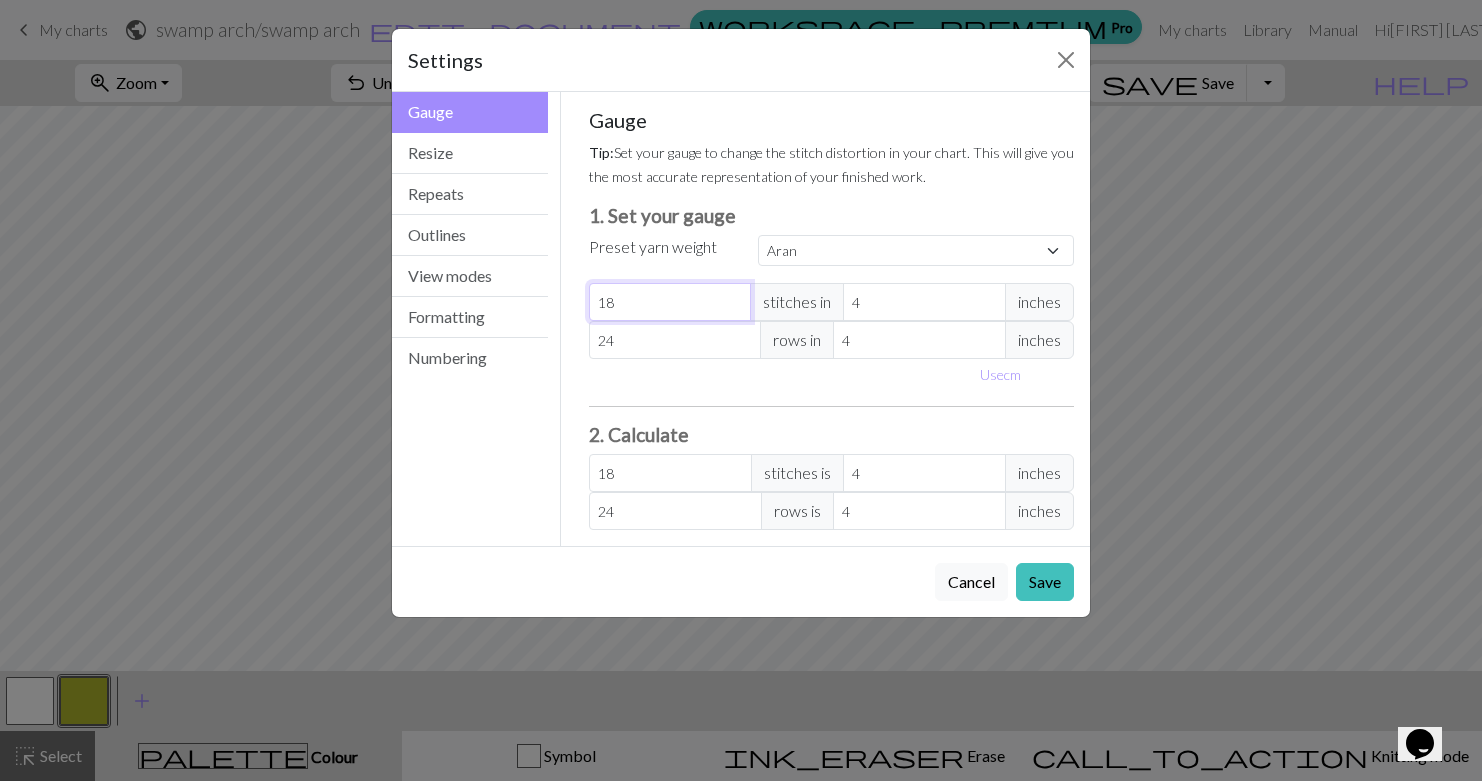 drag, startPoint x: 667, startPoint y: 303, endPoint x: 554, endPoint y: 304, distance: 113.004425 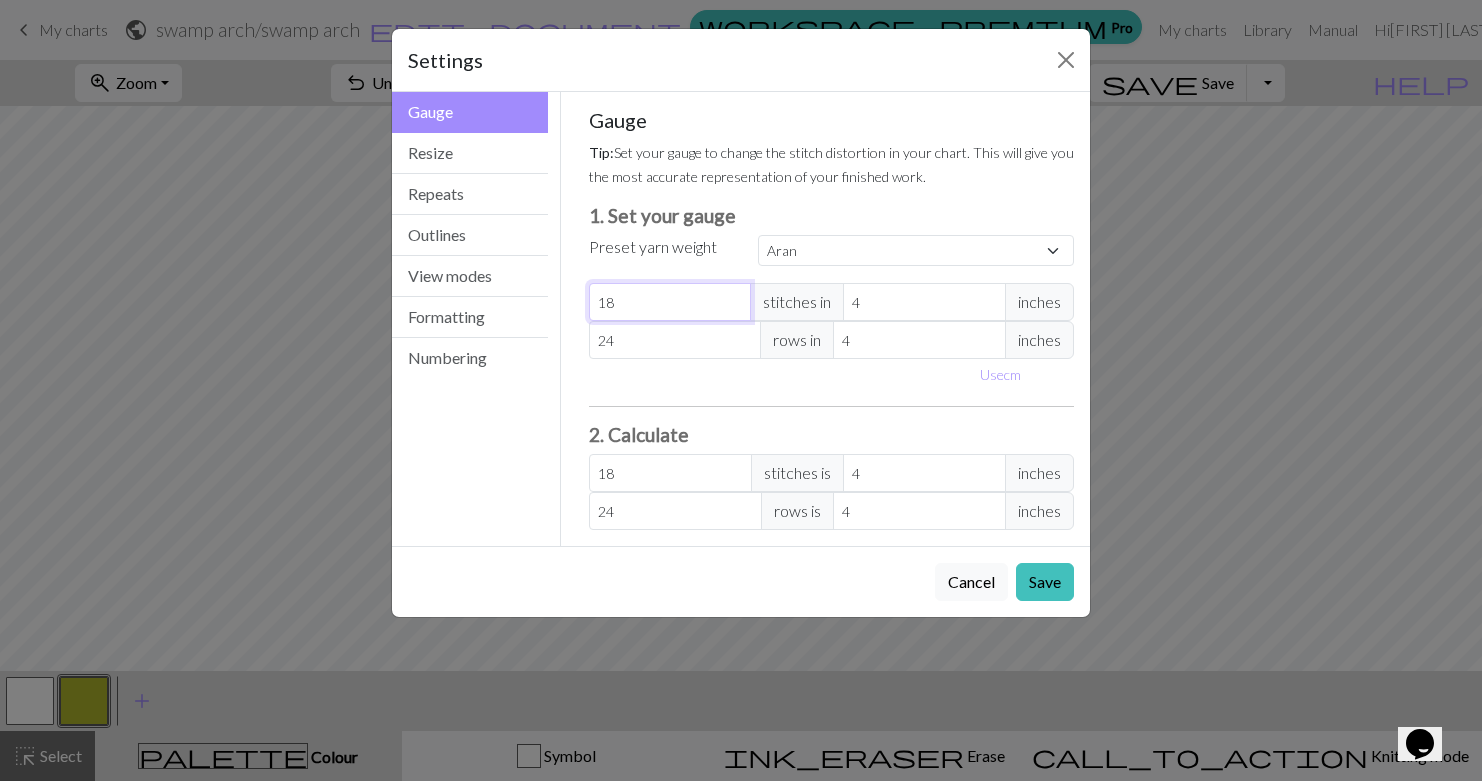 select on "custom" 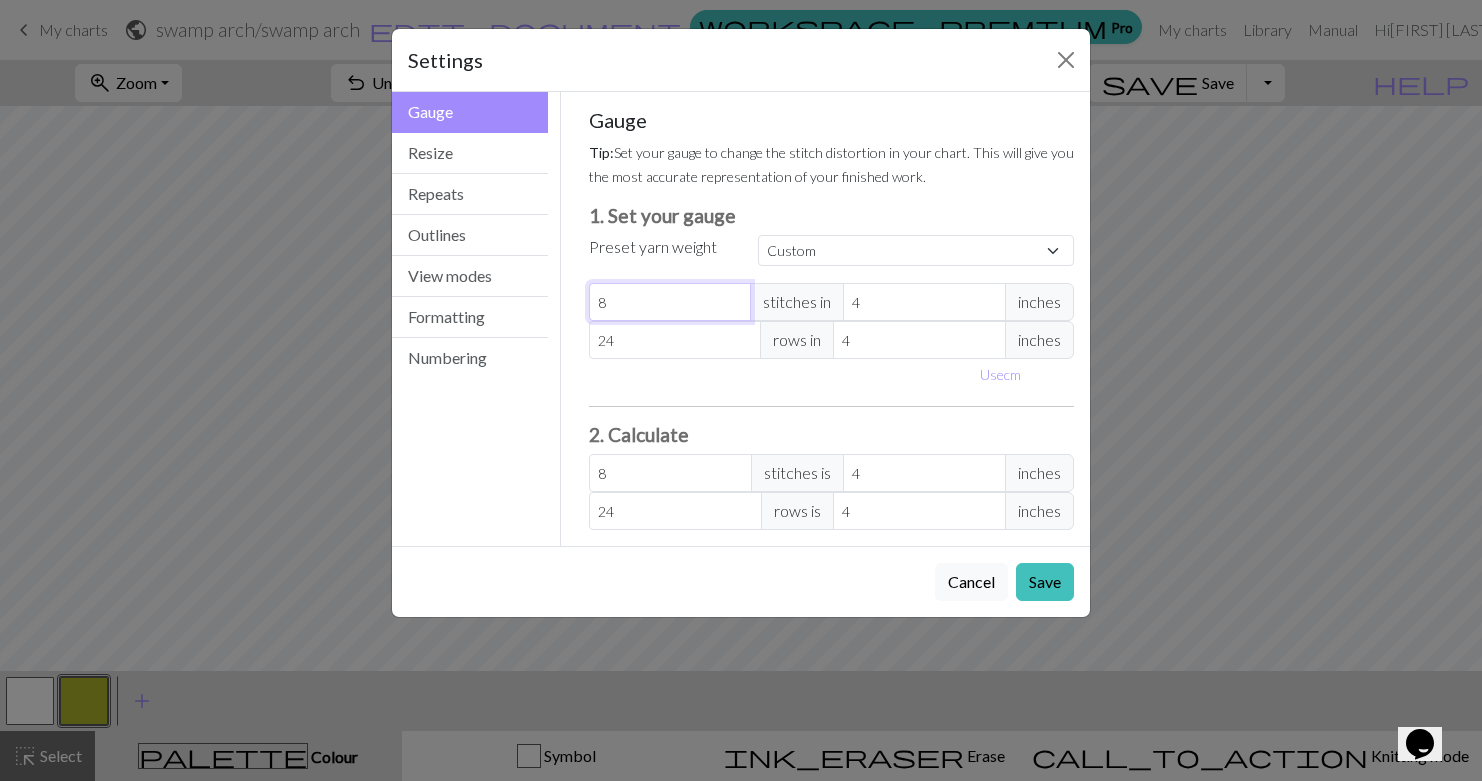 type on "80" 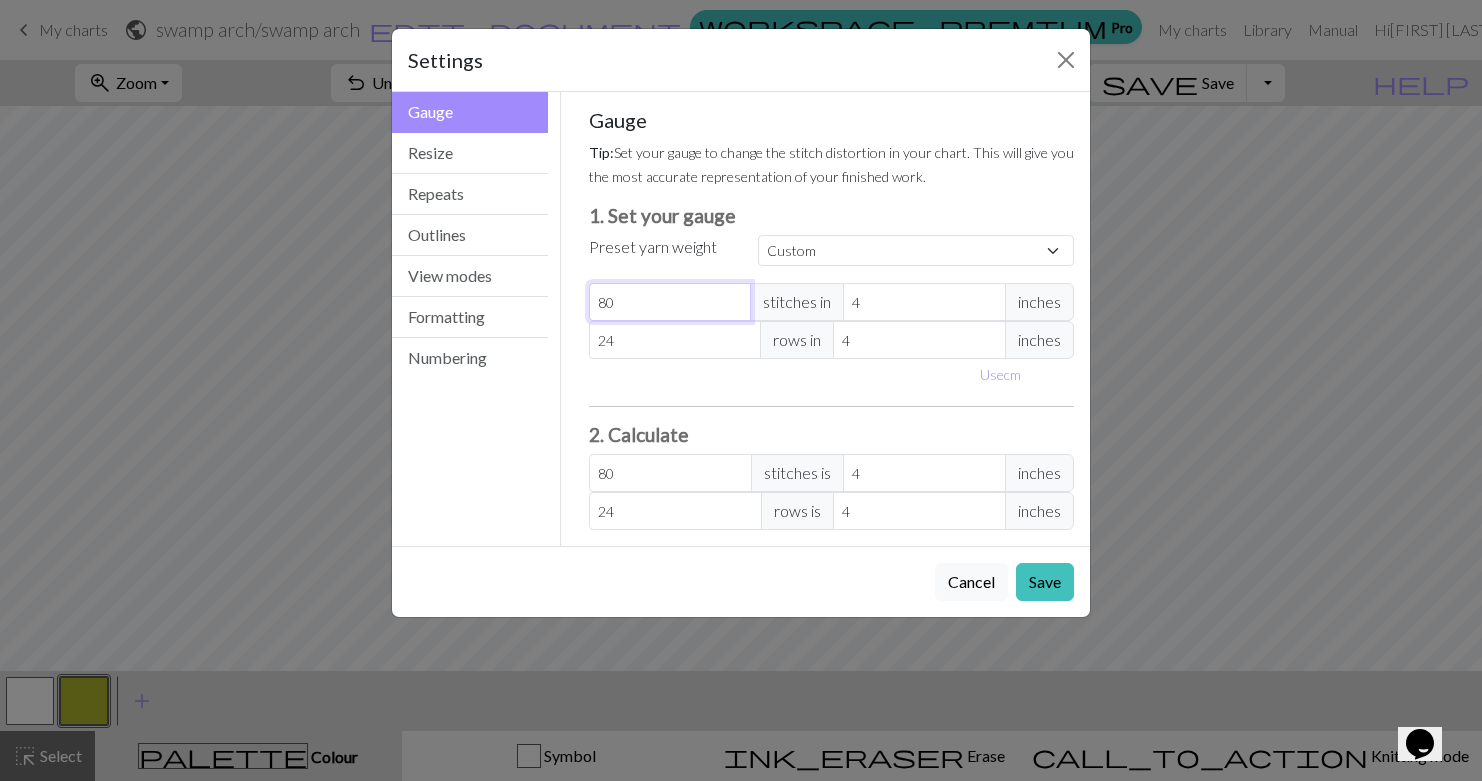 type on "80" 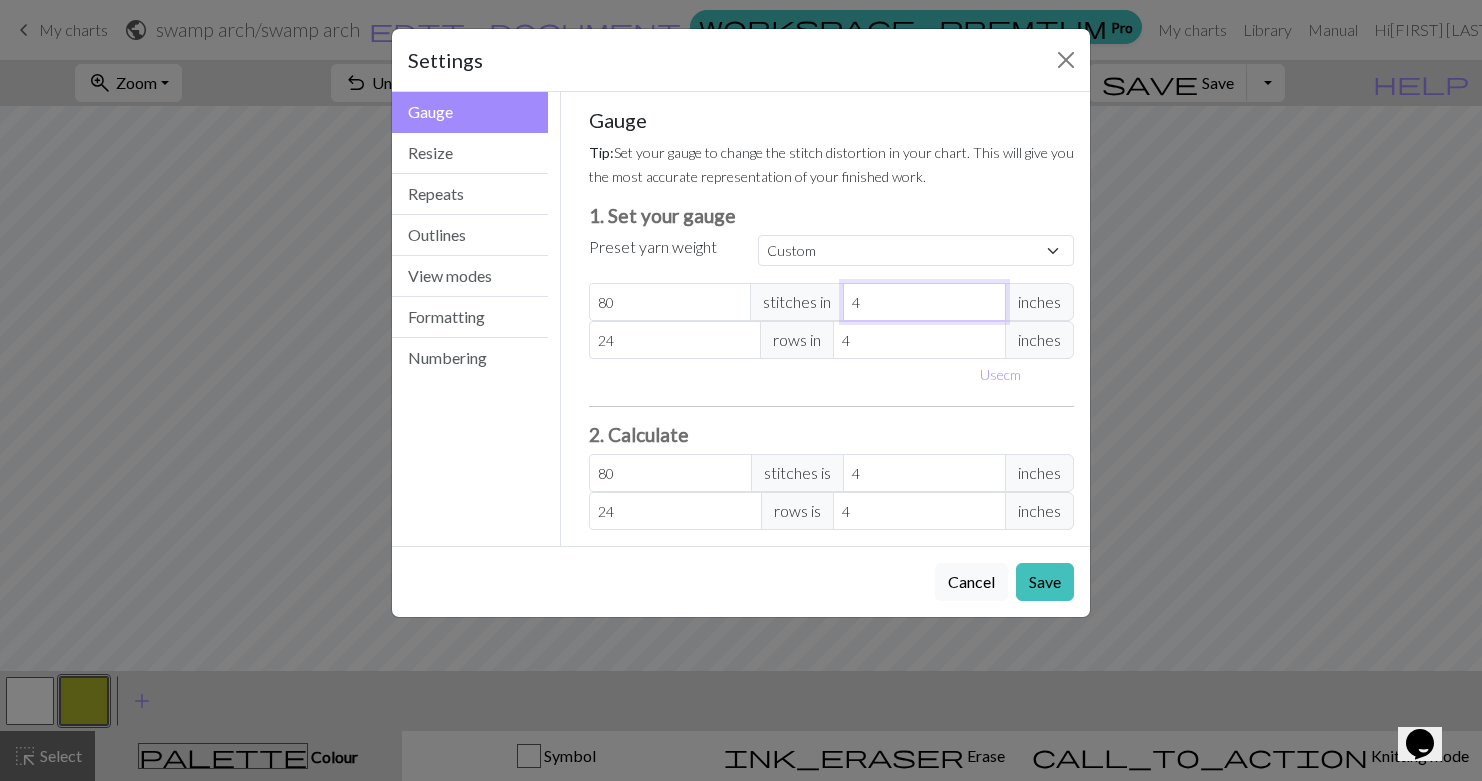 click on "4" at bounding box center [924, 302] 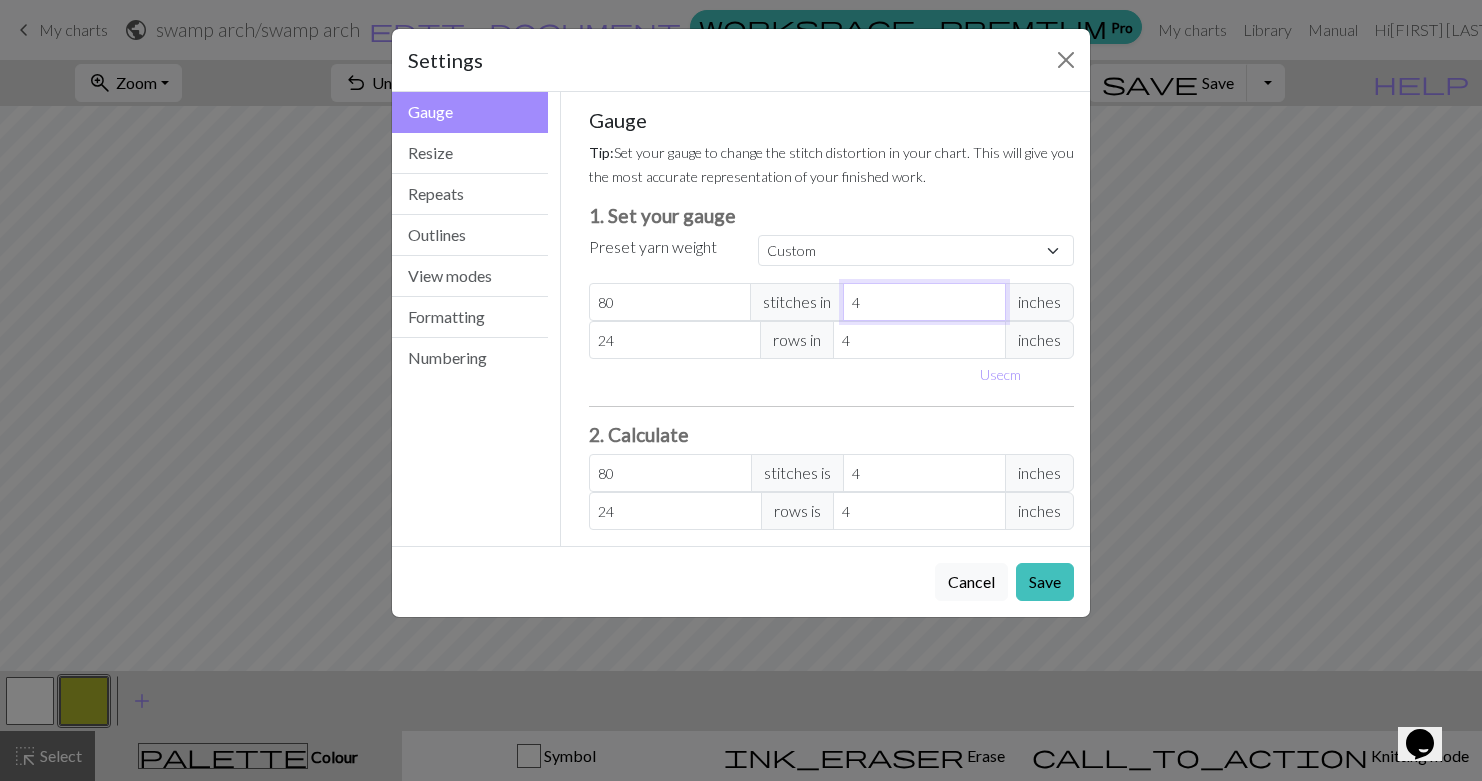 type 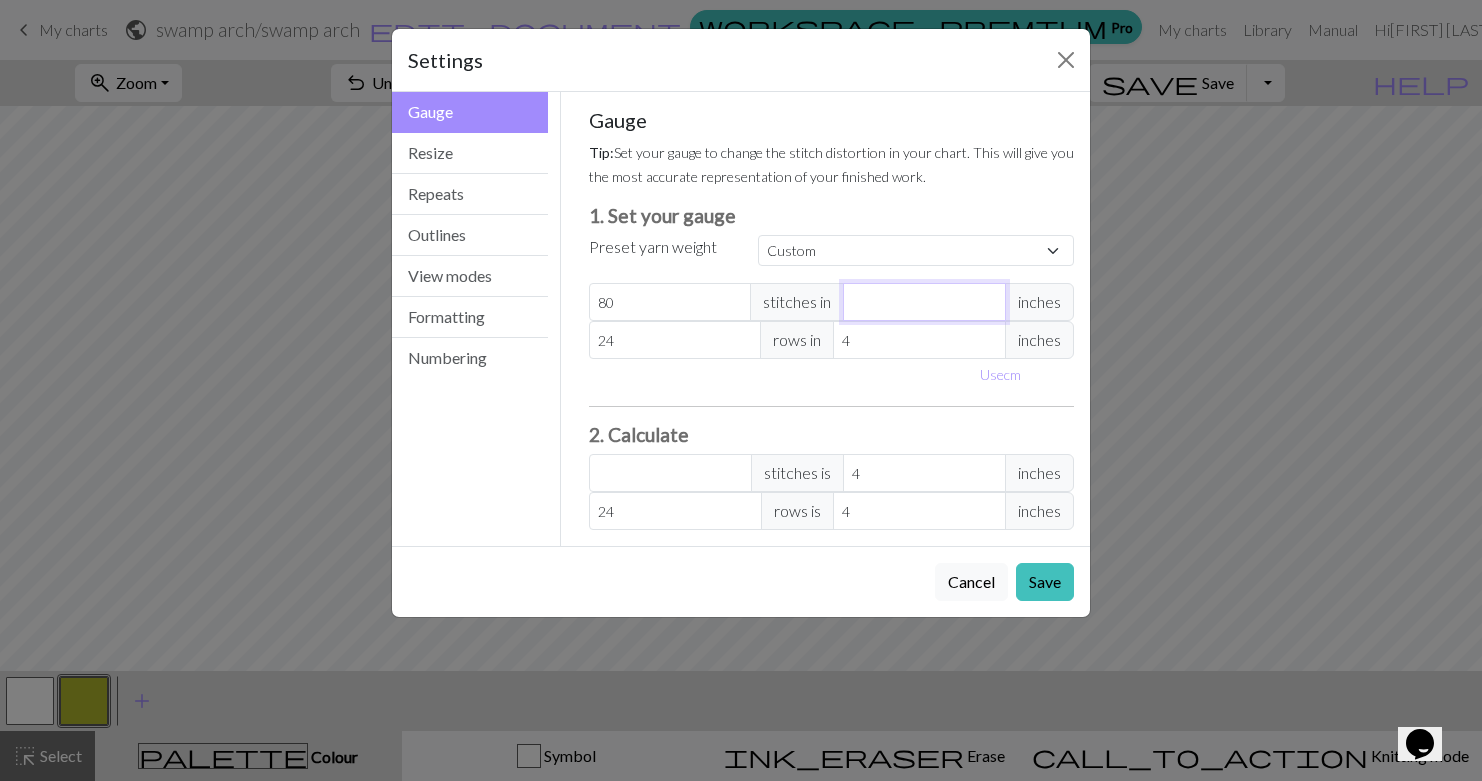 type 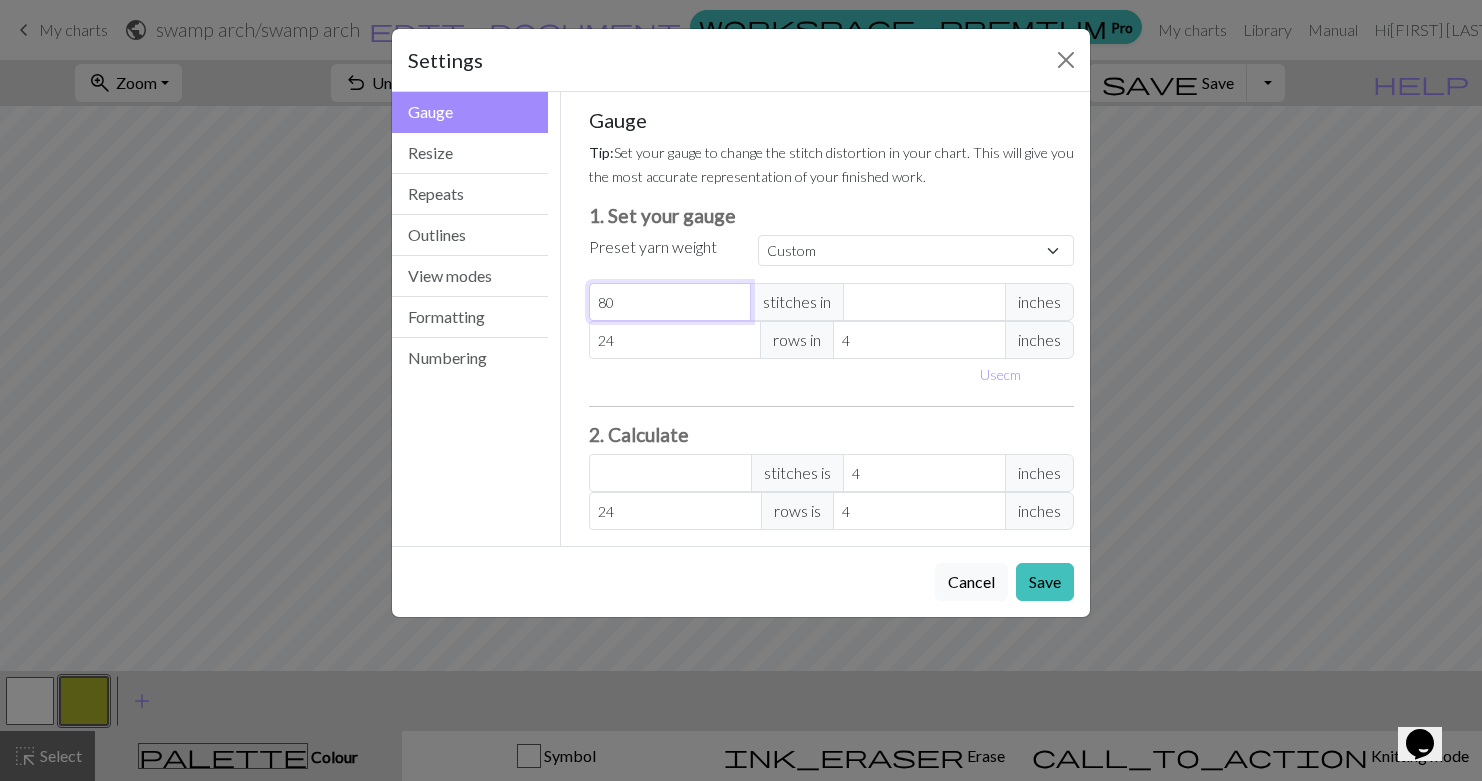 click on "80" at bounding box center [670, 302] 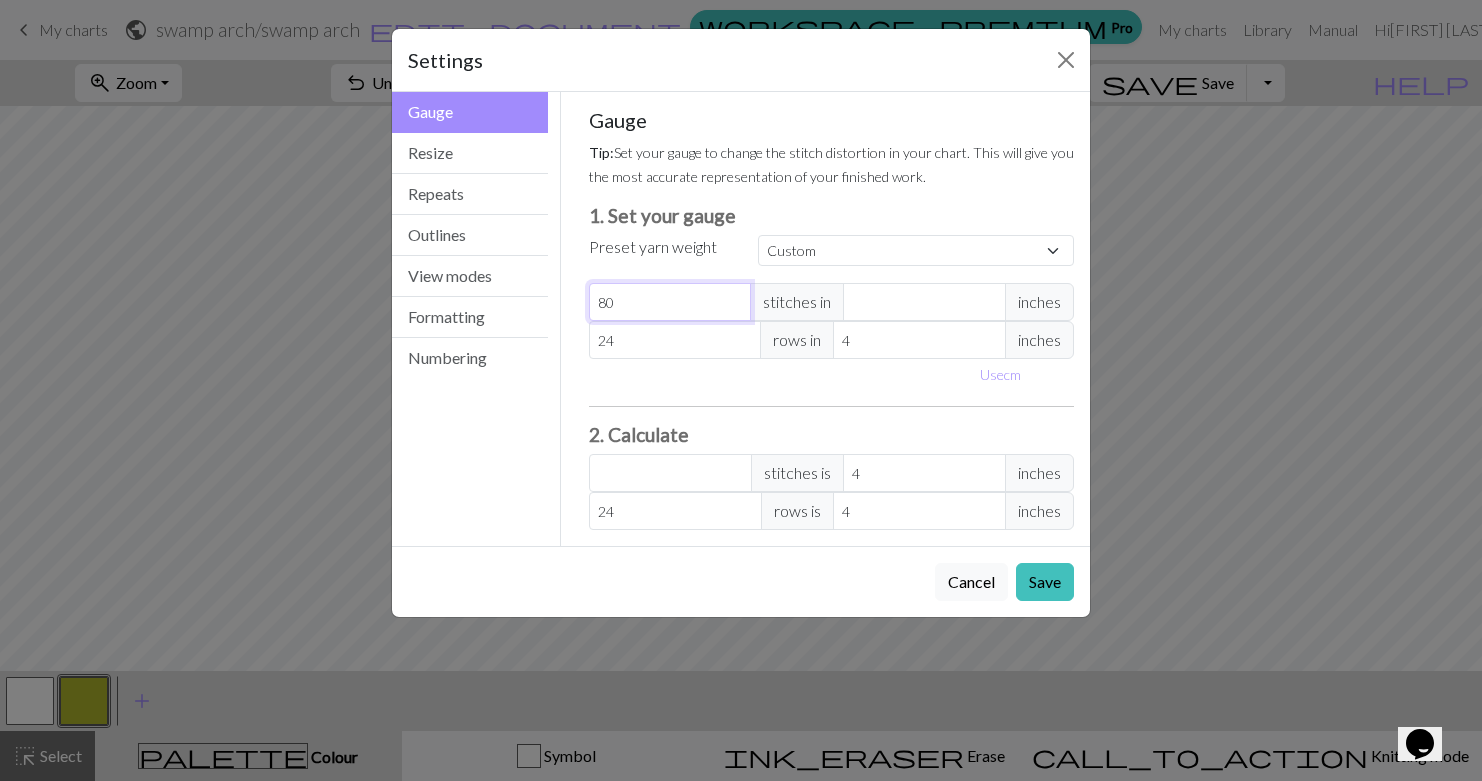 type on "2" 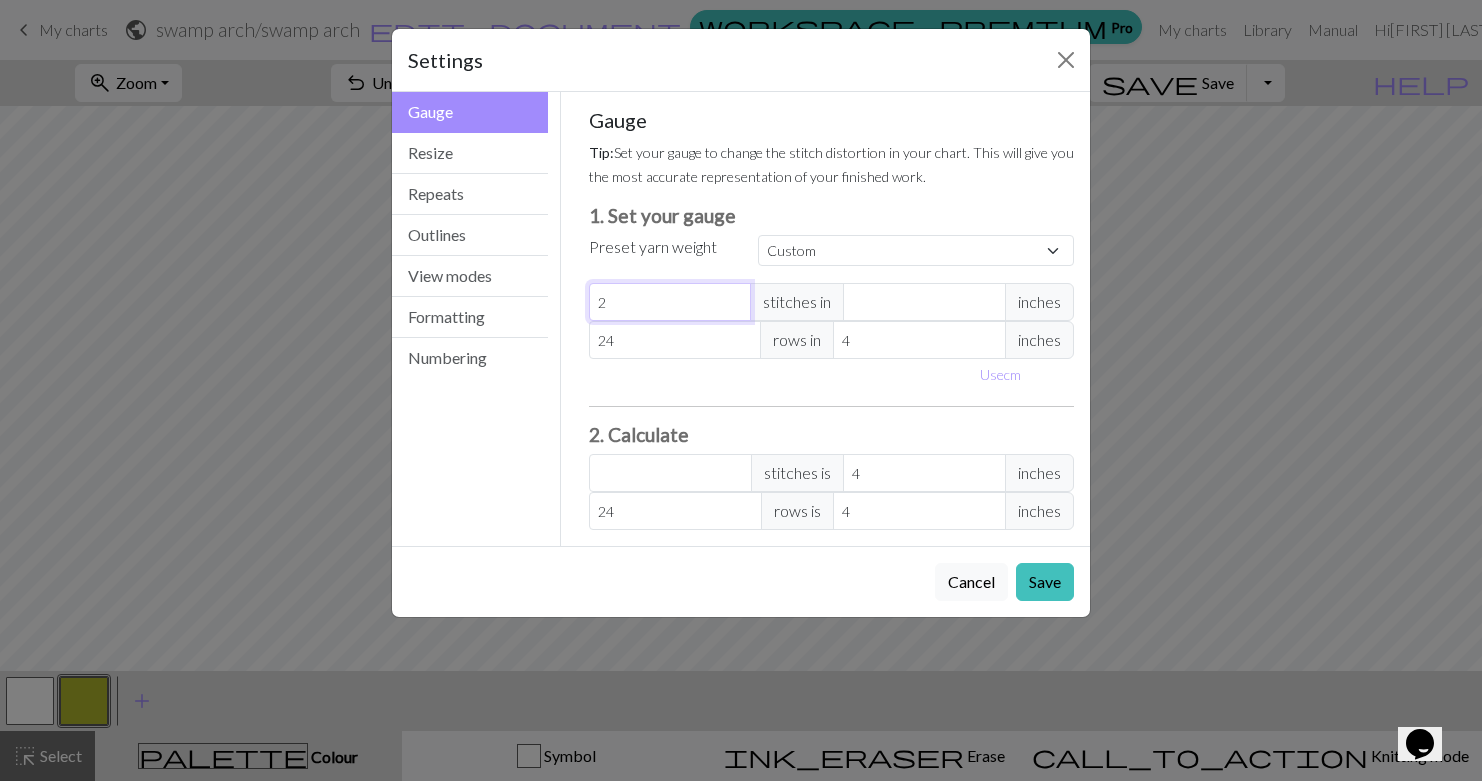 type on "20" 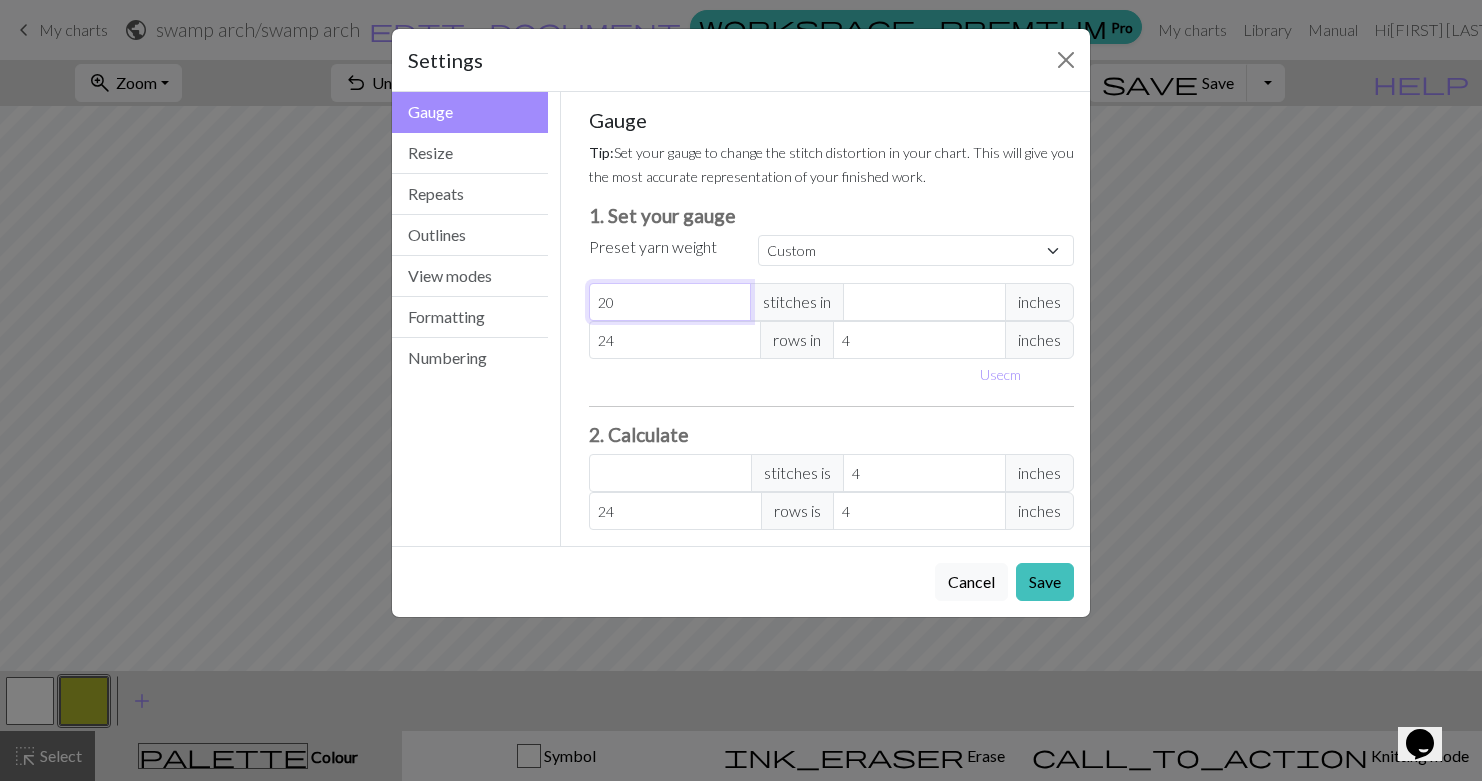 type on "20" 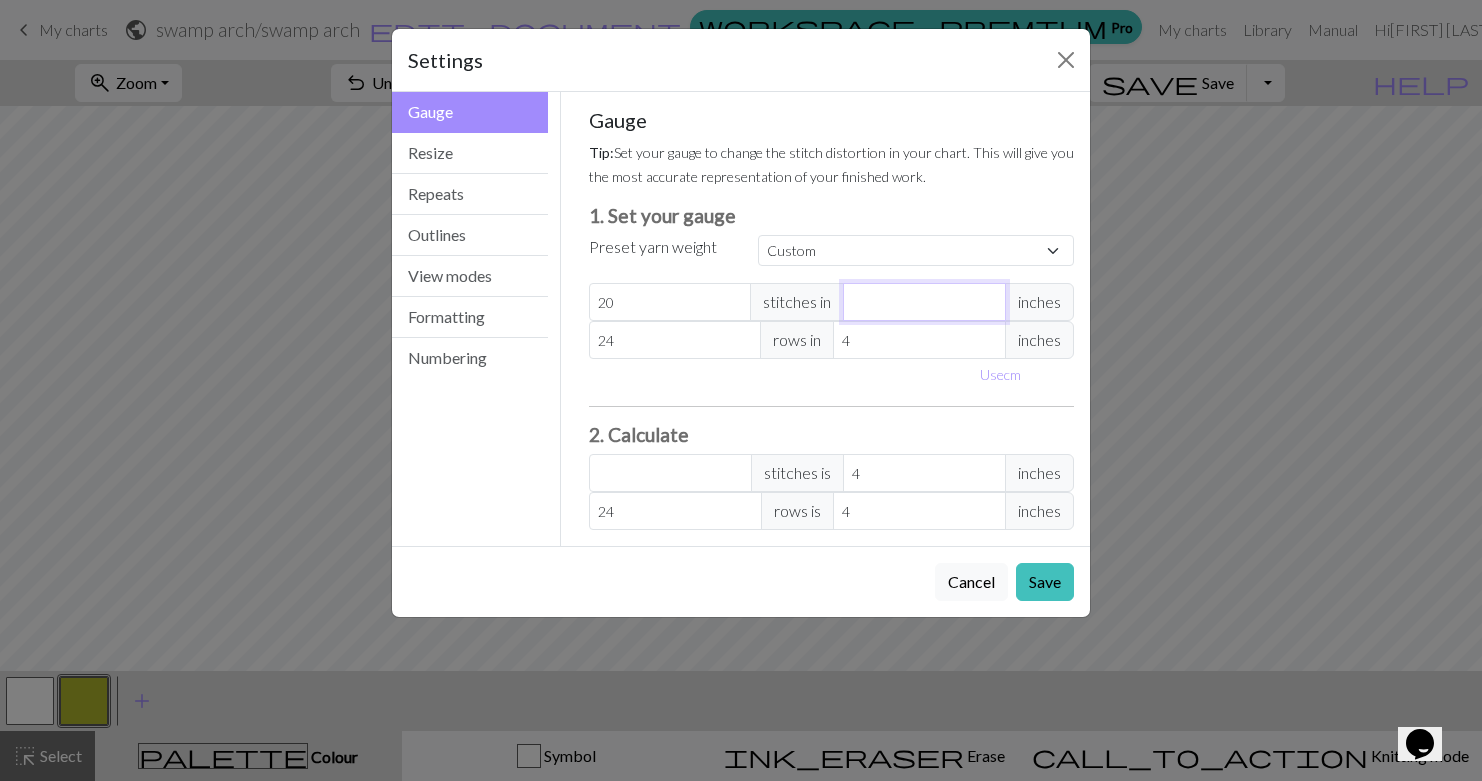 type on "4" 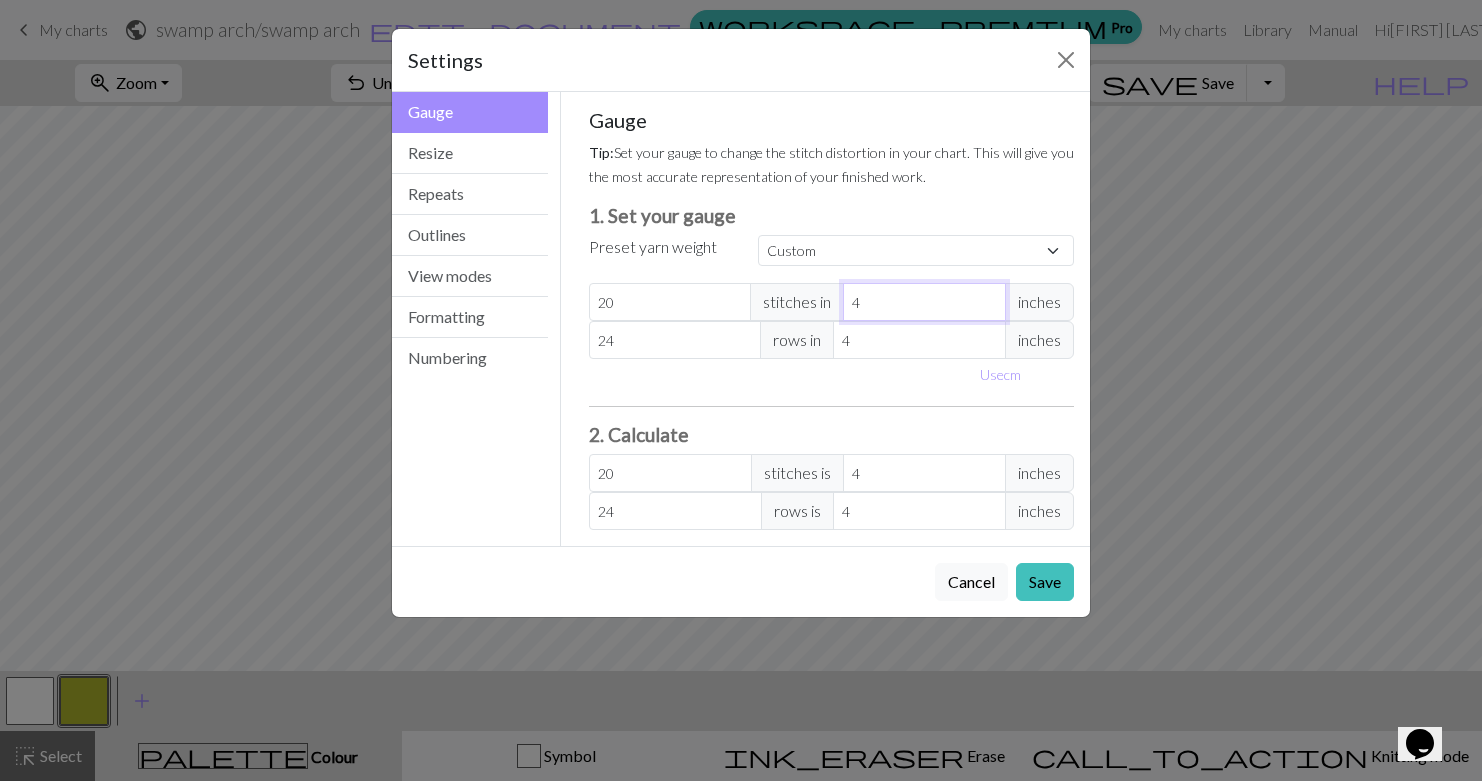 type on "4" 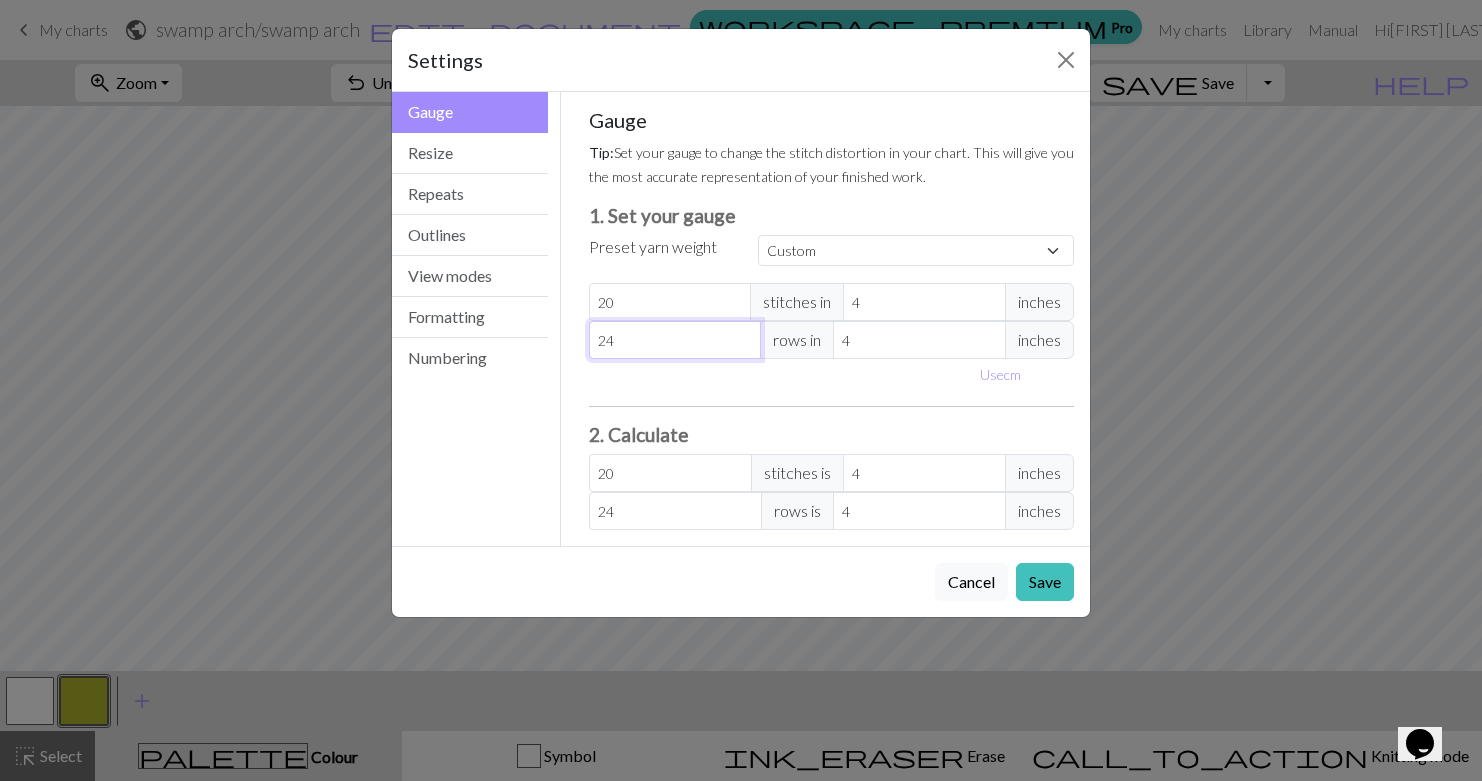 click on "24" at bounding box center [675, 340] 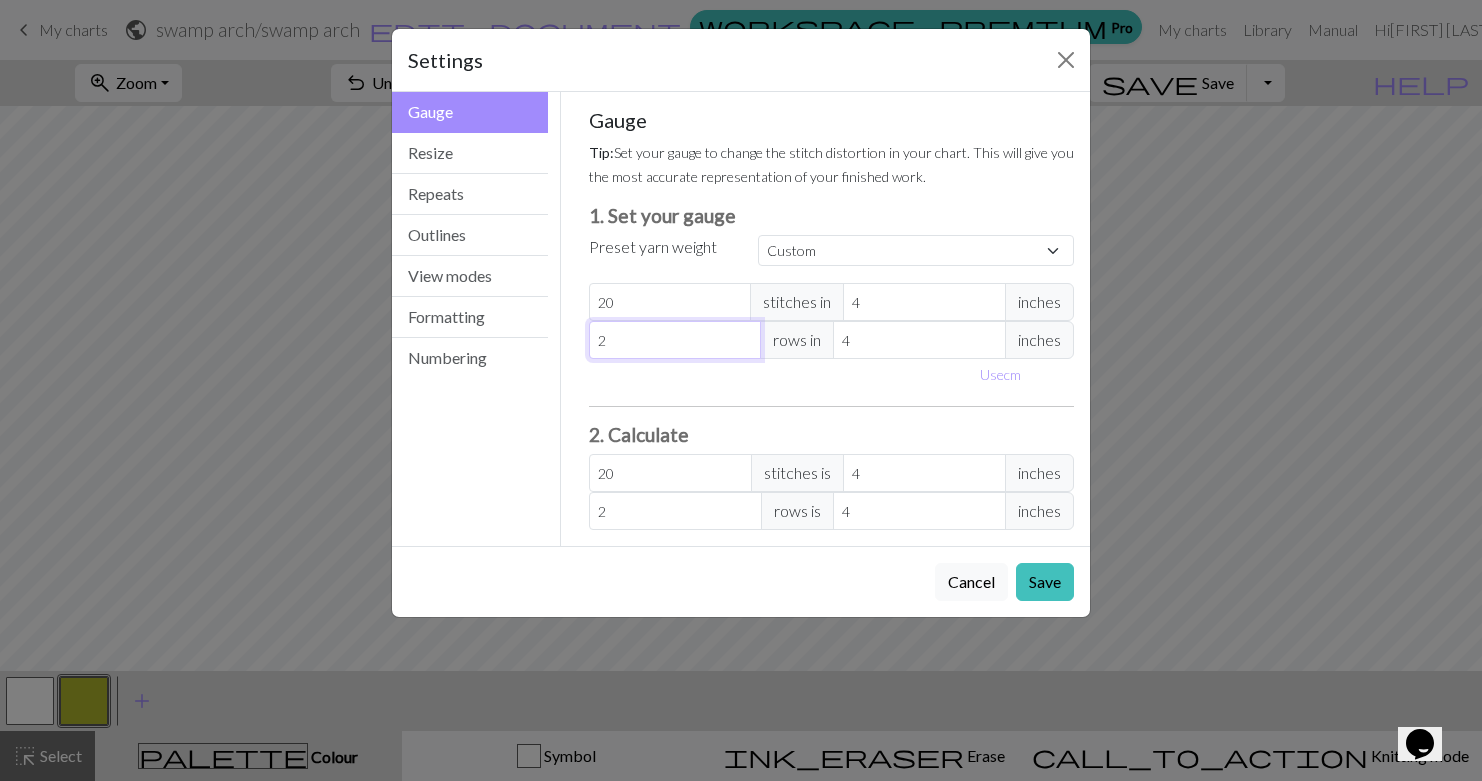 type 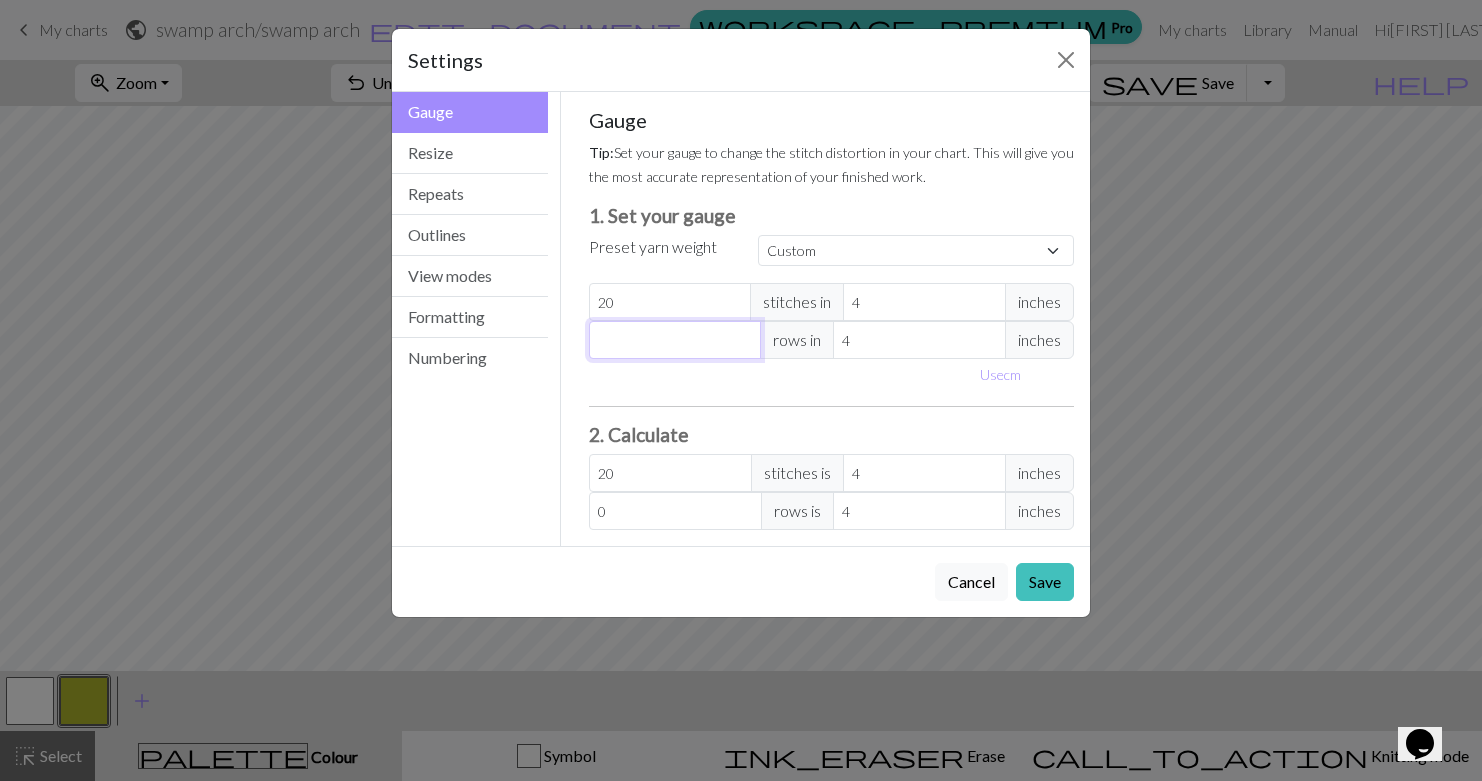 type 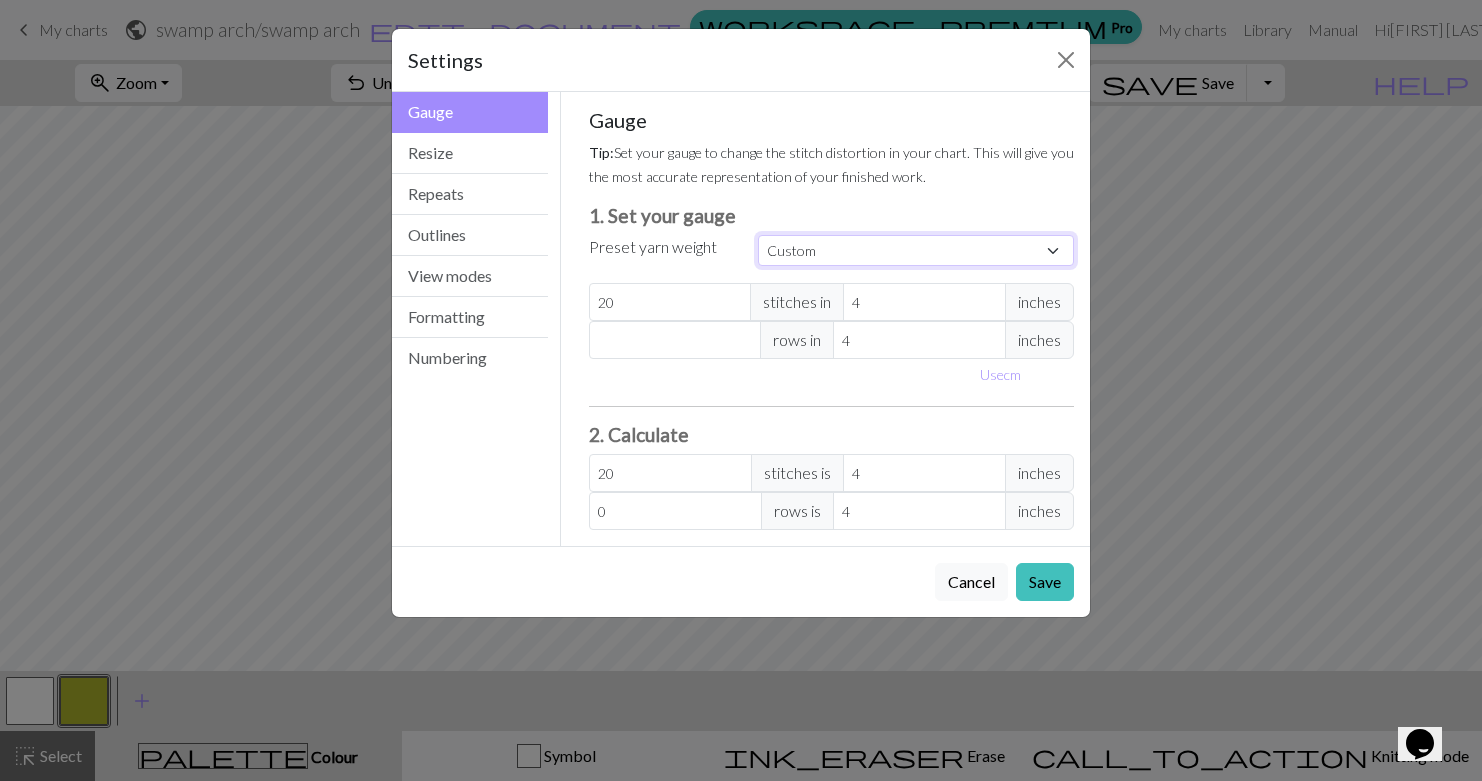 click on "Custom Square Lace Light Fingering Fingering Sport Double knit Worsted Aran Bulky Super Bulky" at bounding box center [916, 250] 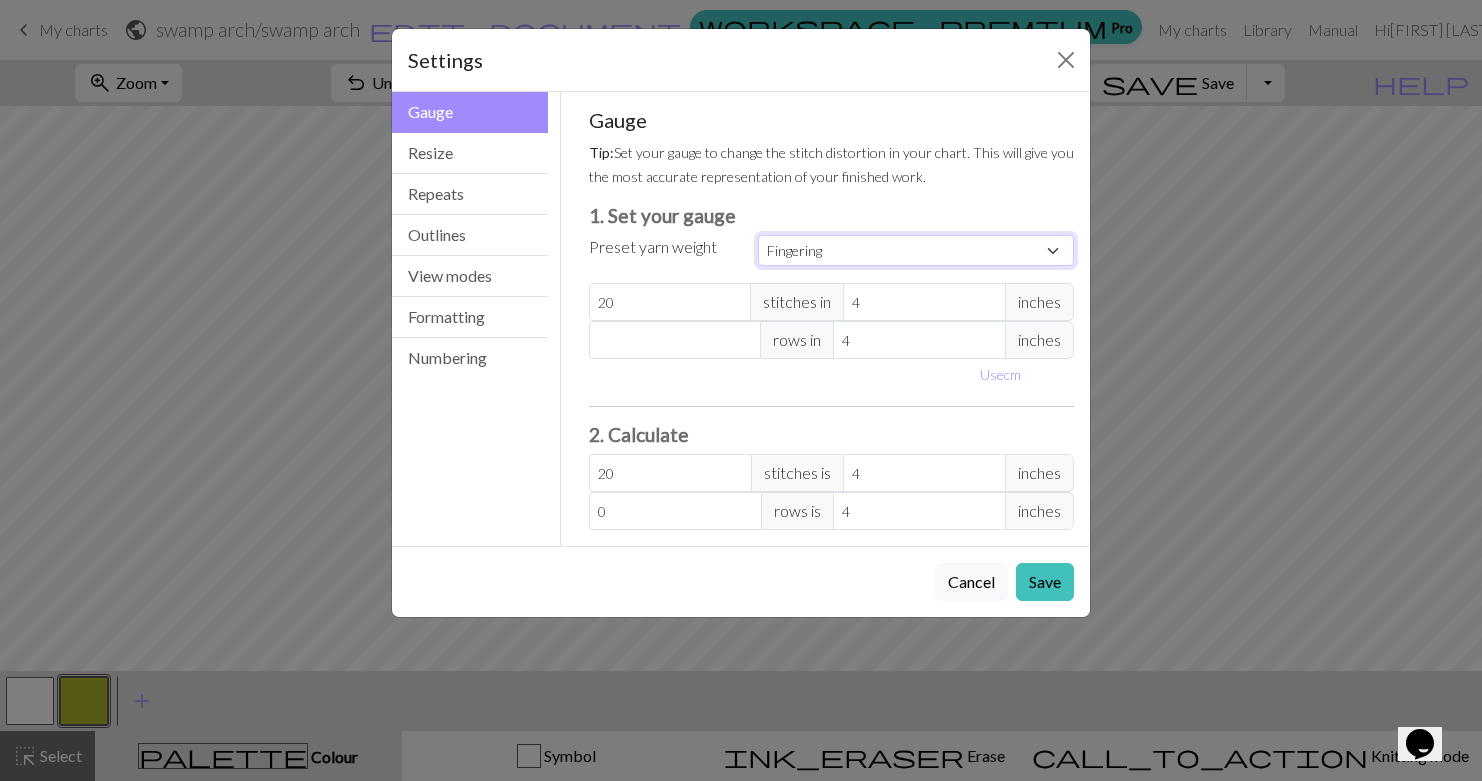 type on "28" 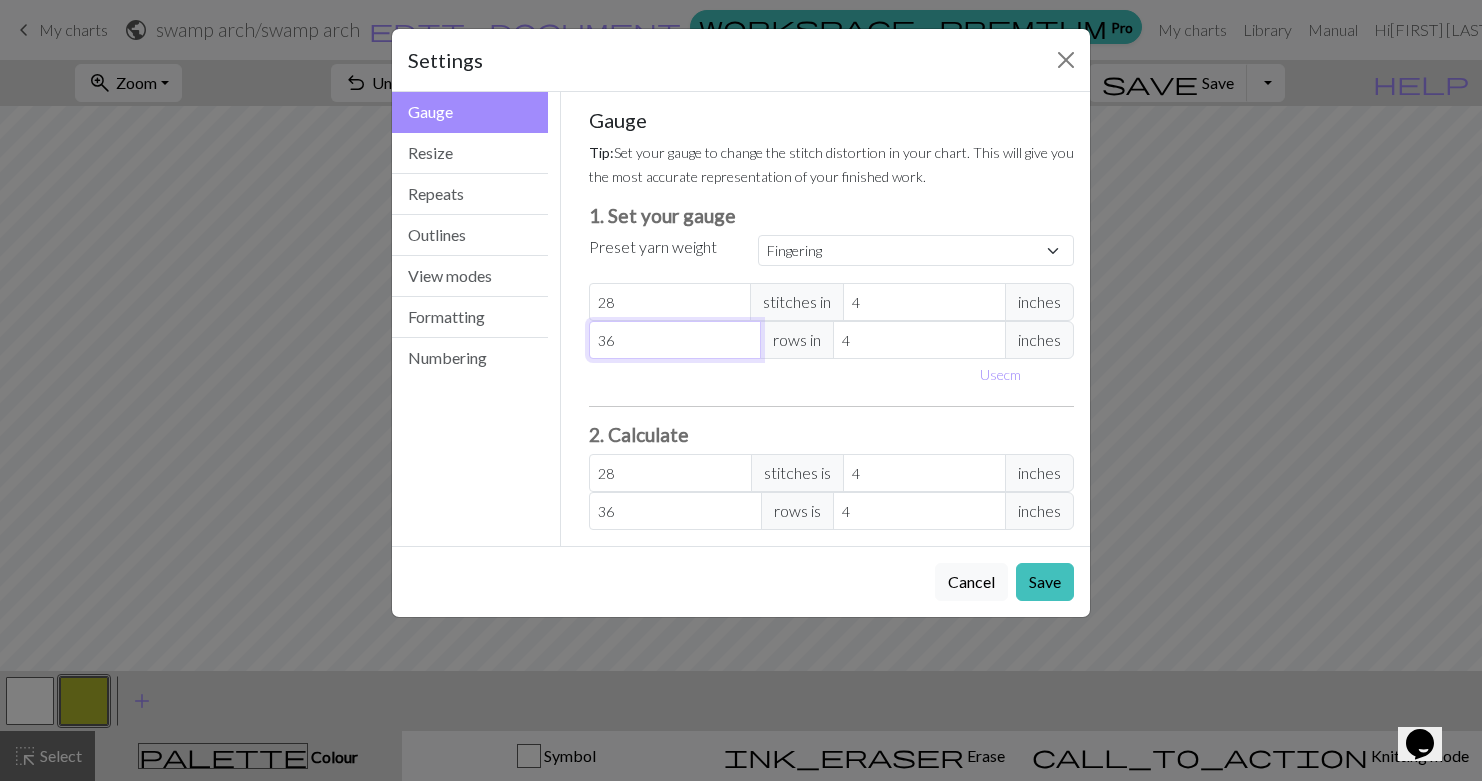 click on "36" at bounding box center (675, 340) 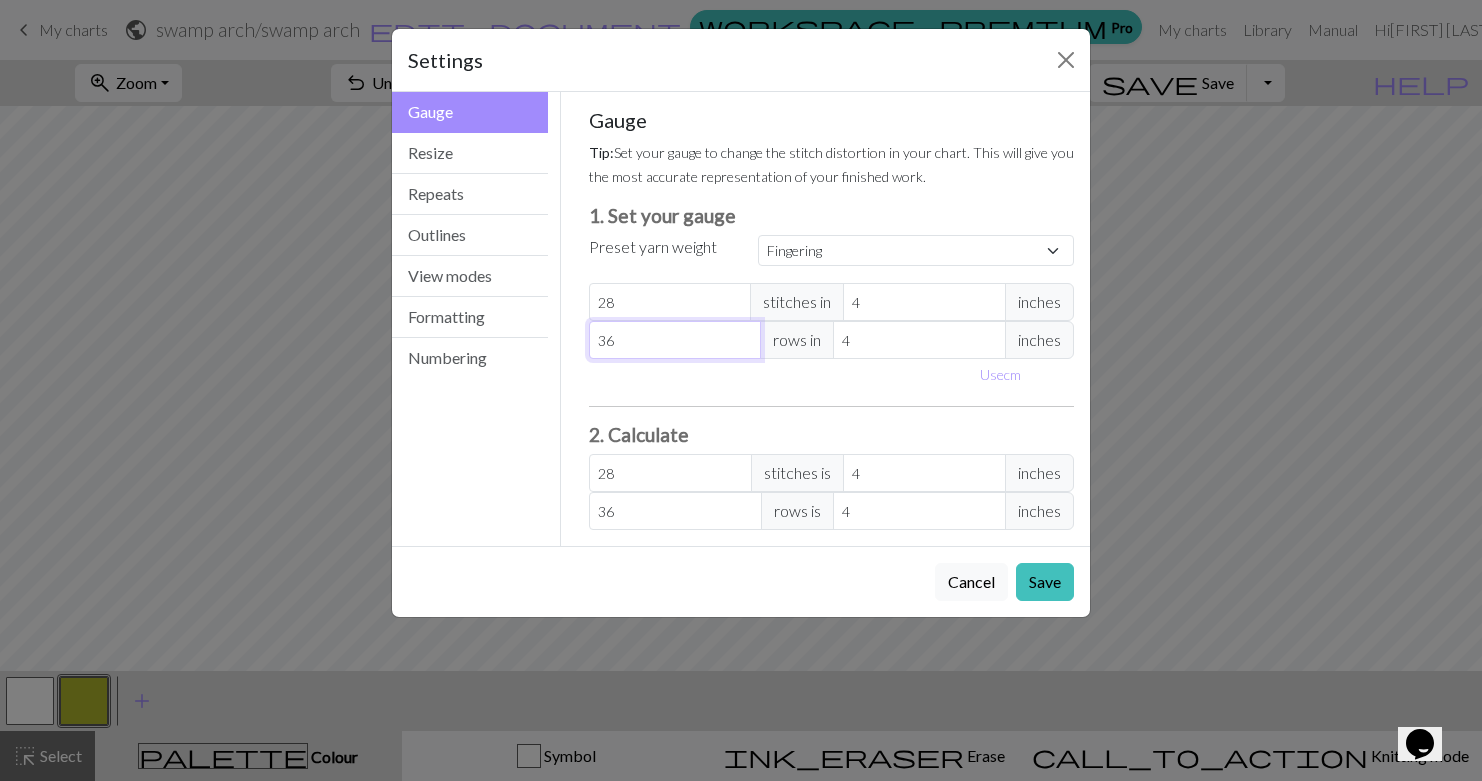 drag, startPoint x: 630, startPoint y: 341, endPoint x: 565, endPoint y: 340, distance: 65.00769 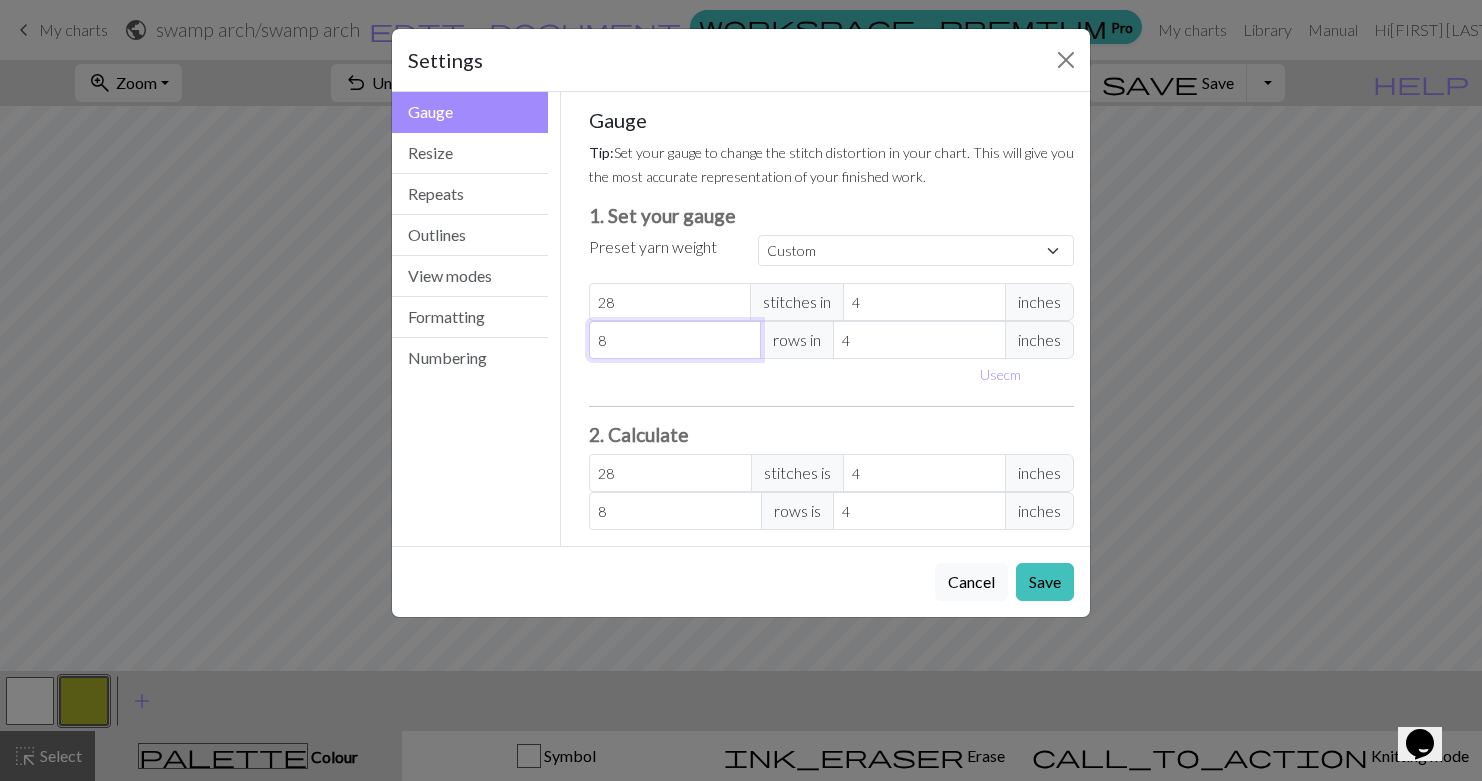 type on "8" 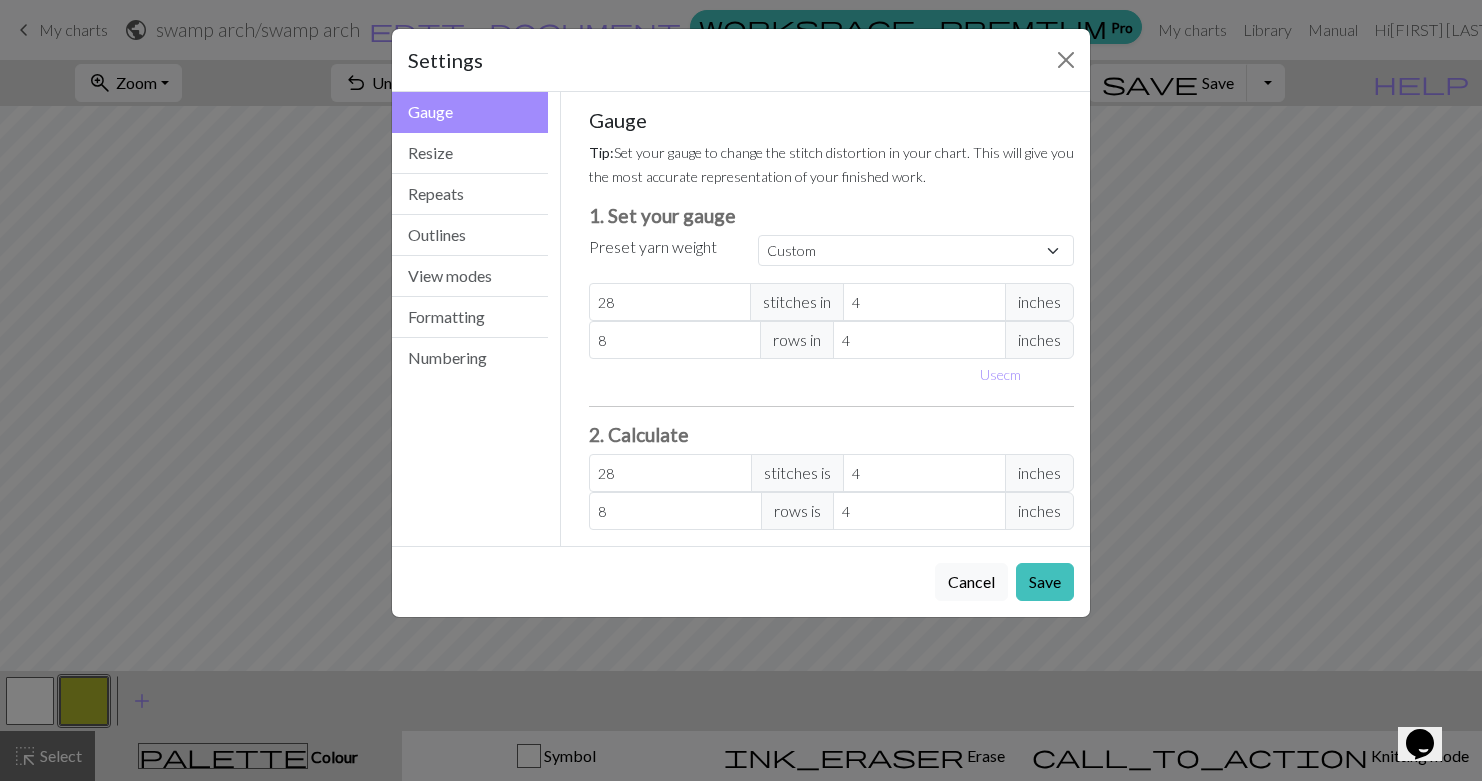 click on "Gauge Tip: Set your gauge to change the stitch distortion in your chart. This will give you the most accurate representation of your finished work. 1. Set your gauge Preset yarn weight Custom Square Lace Light Fingering Fingering Sport Double knit Worsted Aran Bulky Super Bulky 28 stitches in 4 inches 8 rows in 4 inches Use cm 2. Calculate 28 stitches is 4 inches 8 rows is 4 inches" at bounding box center [832, 319] 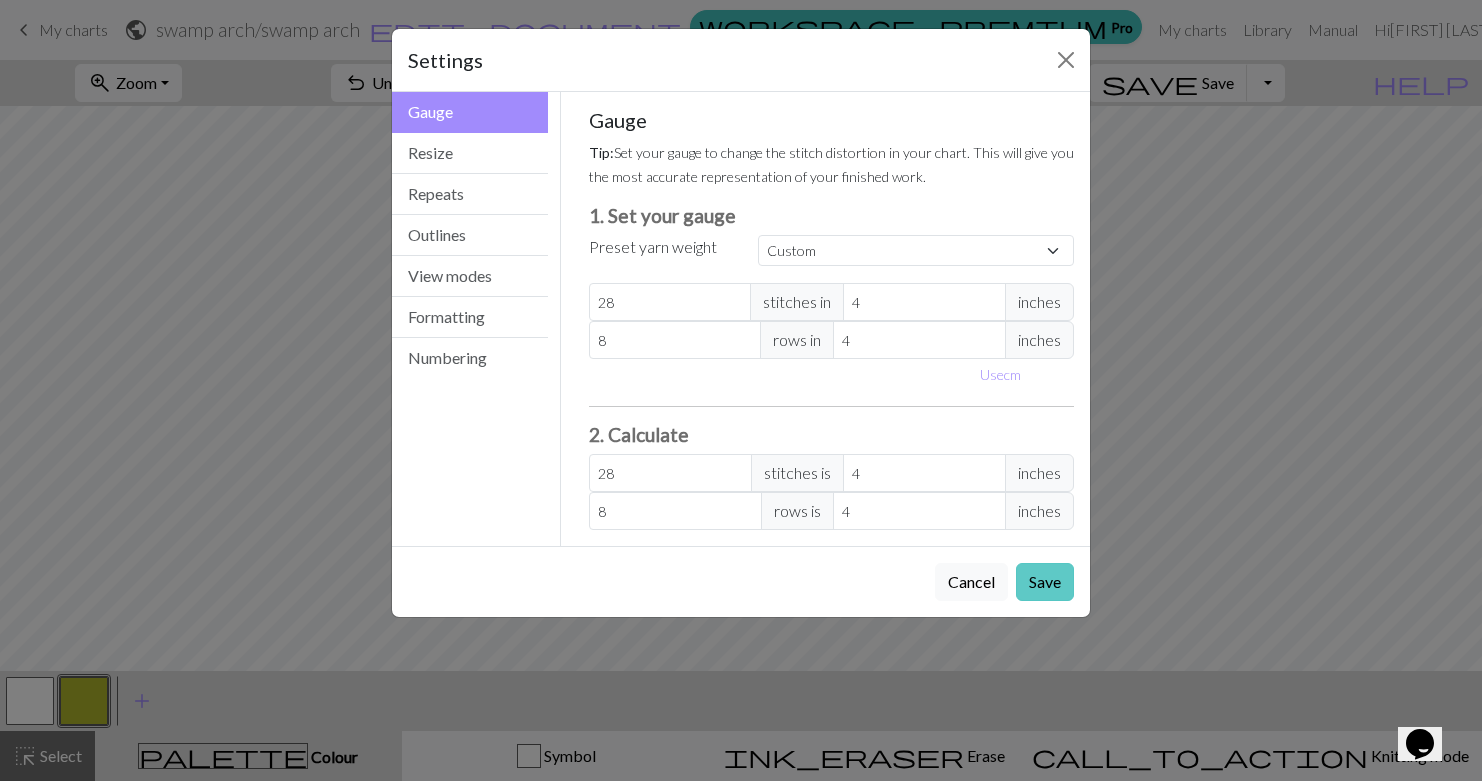 click on "Save" at bounding box center (1045, 582) 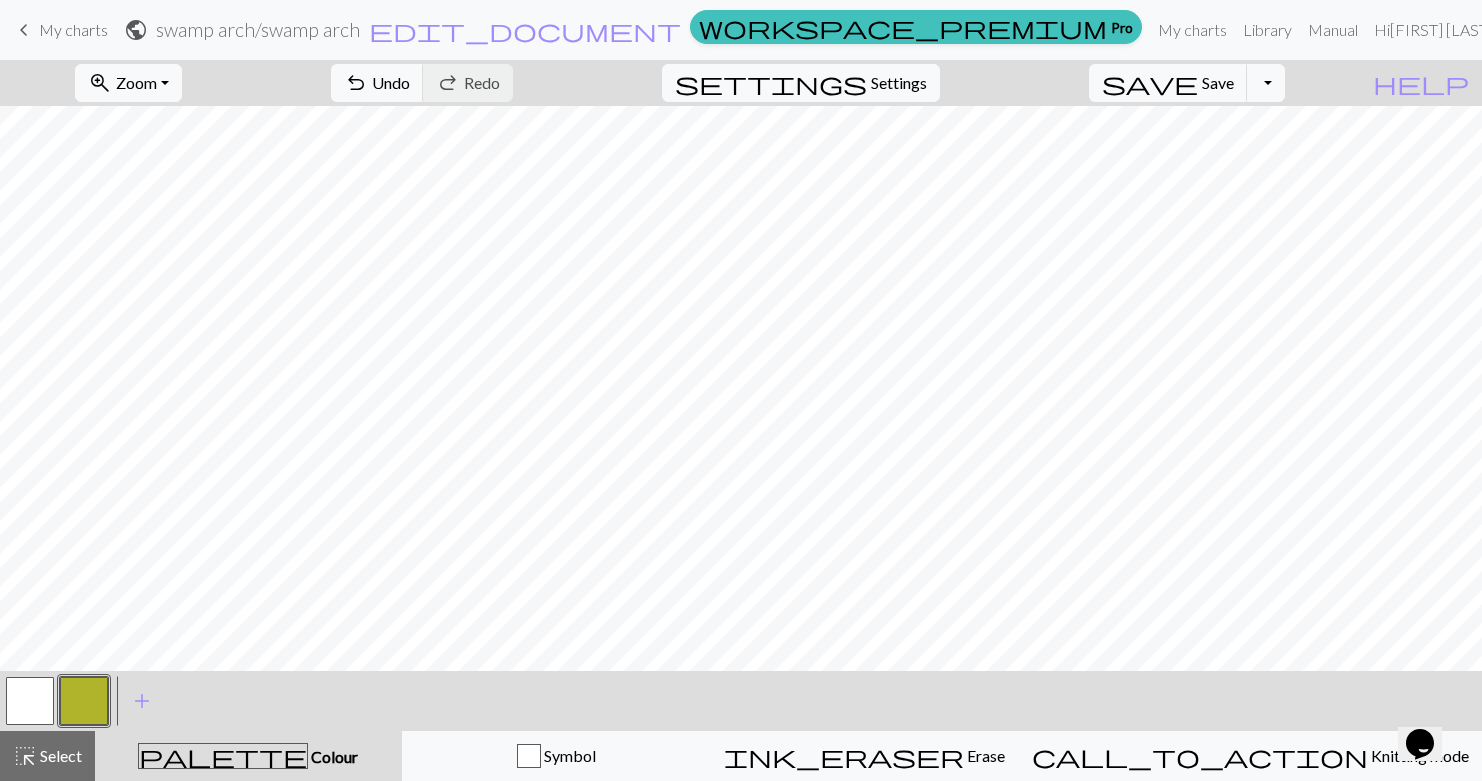 click at bounding box center (84, 701) 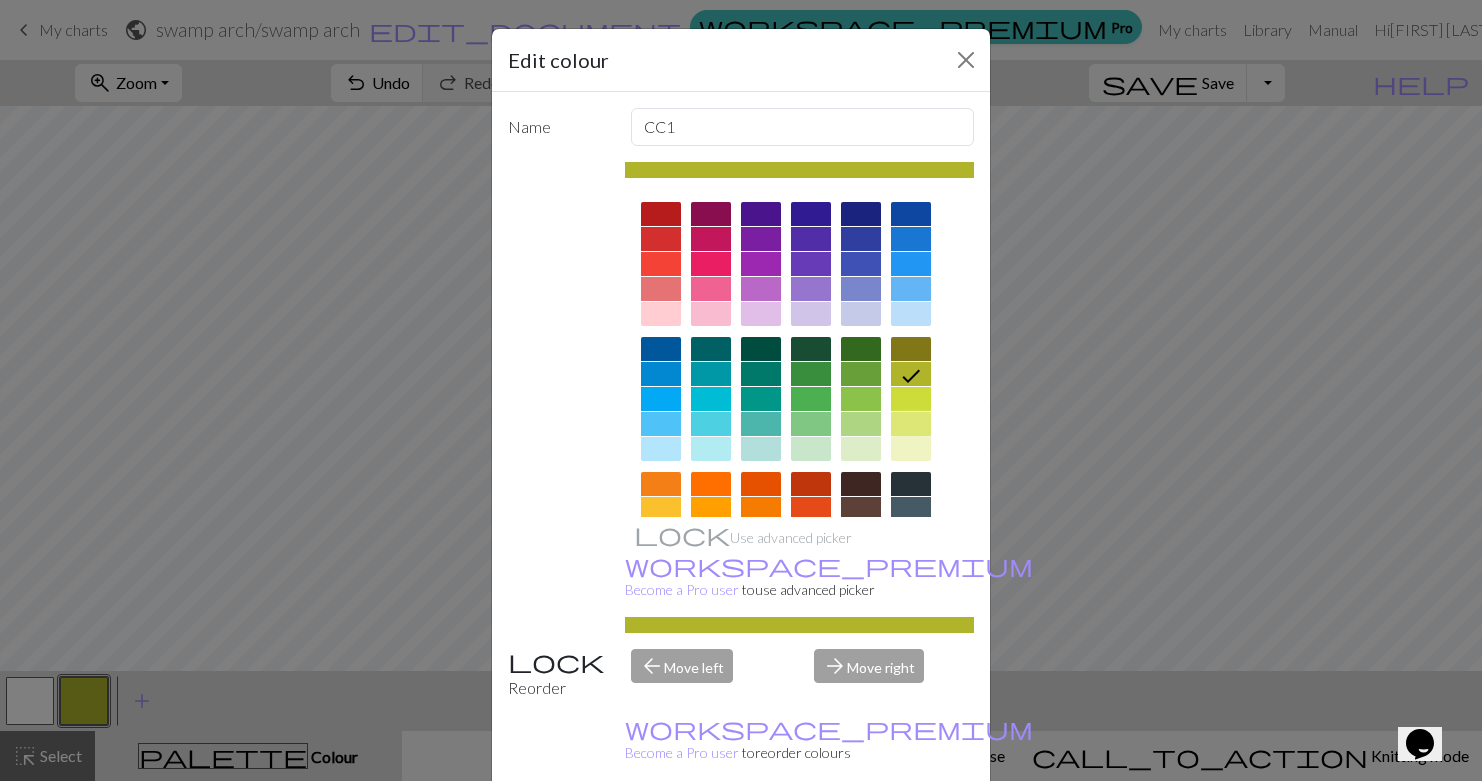 click at bounding box center (911, 424) 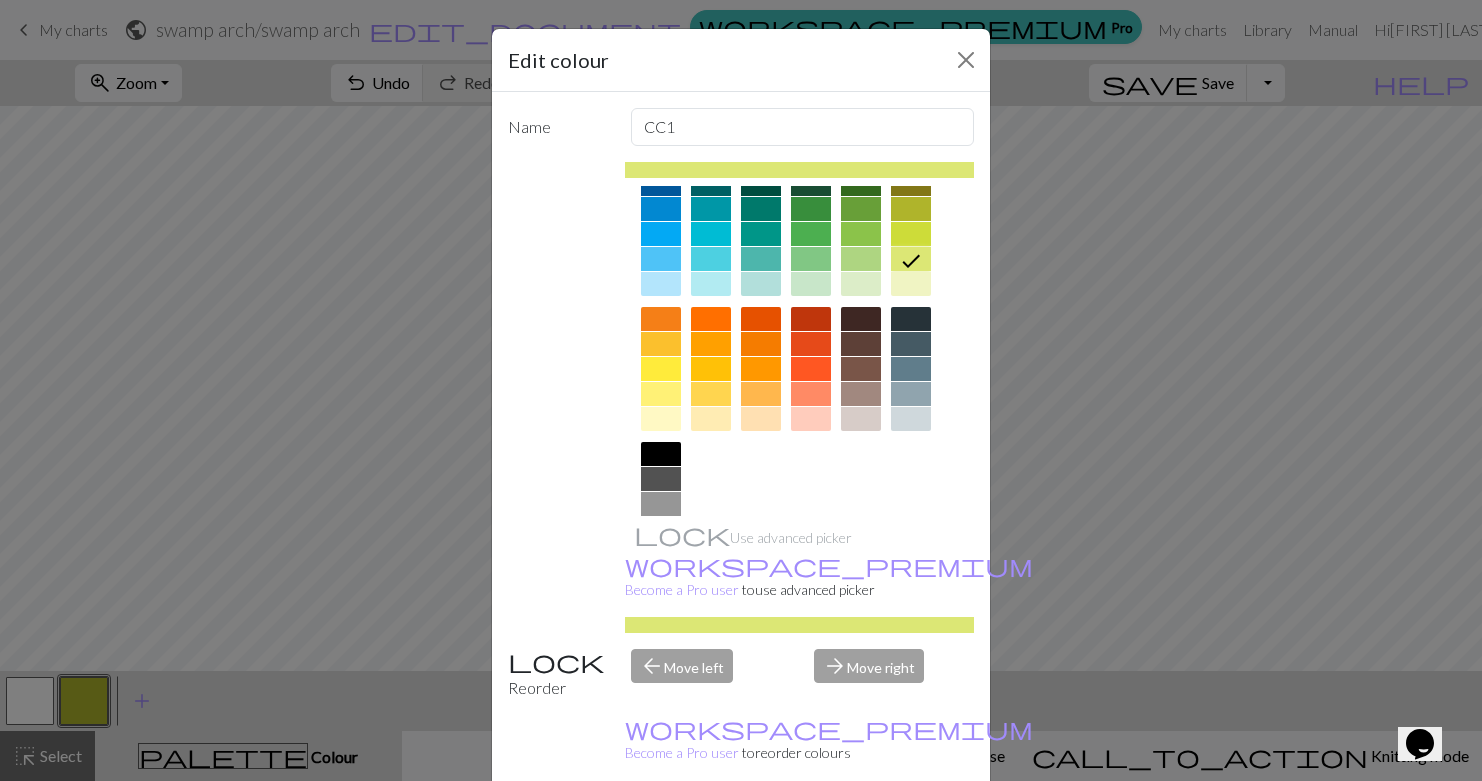 scroll, scrollTop: 193, scrollLeft: 0, axis: vertical 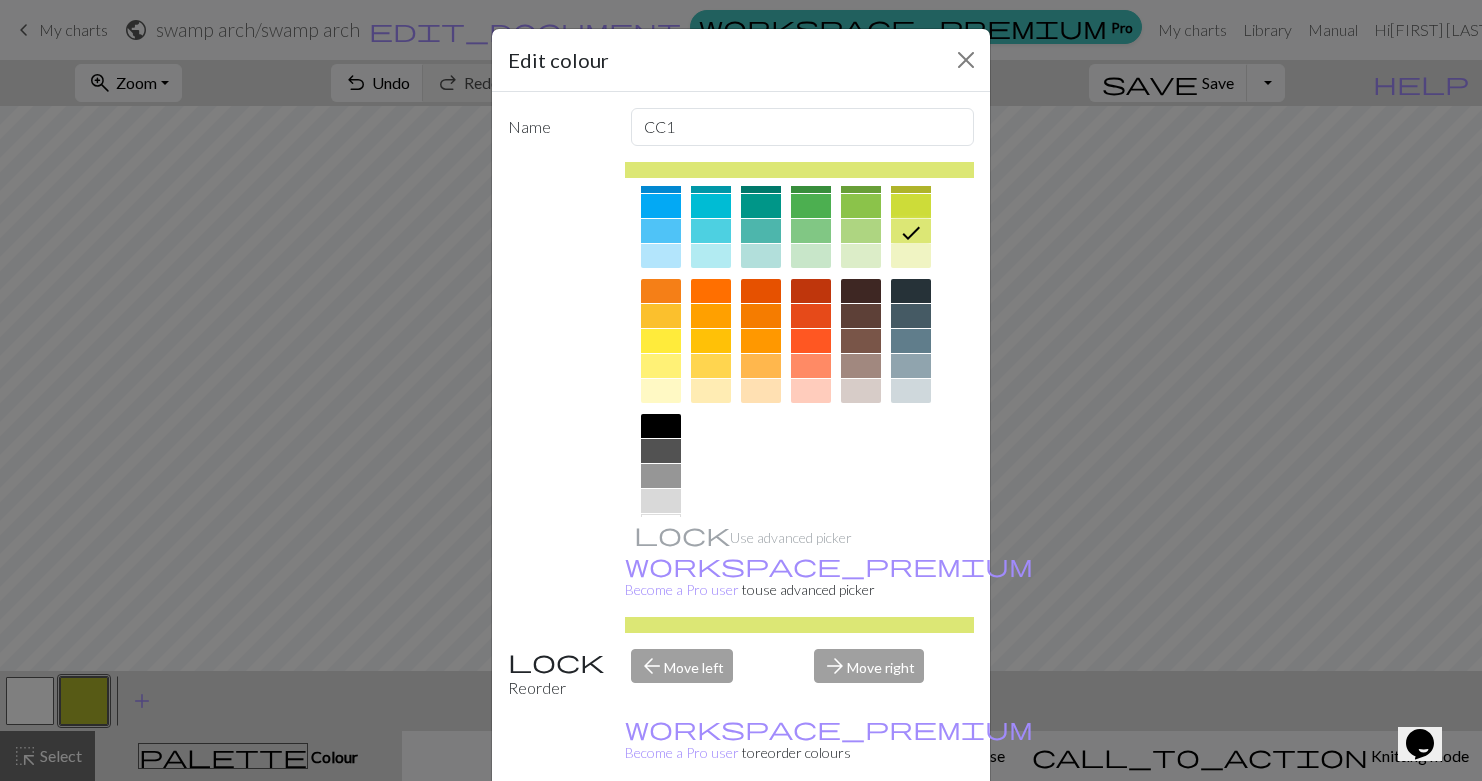 click at bounding box center [661, 316] 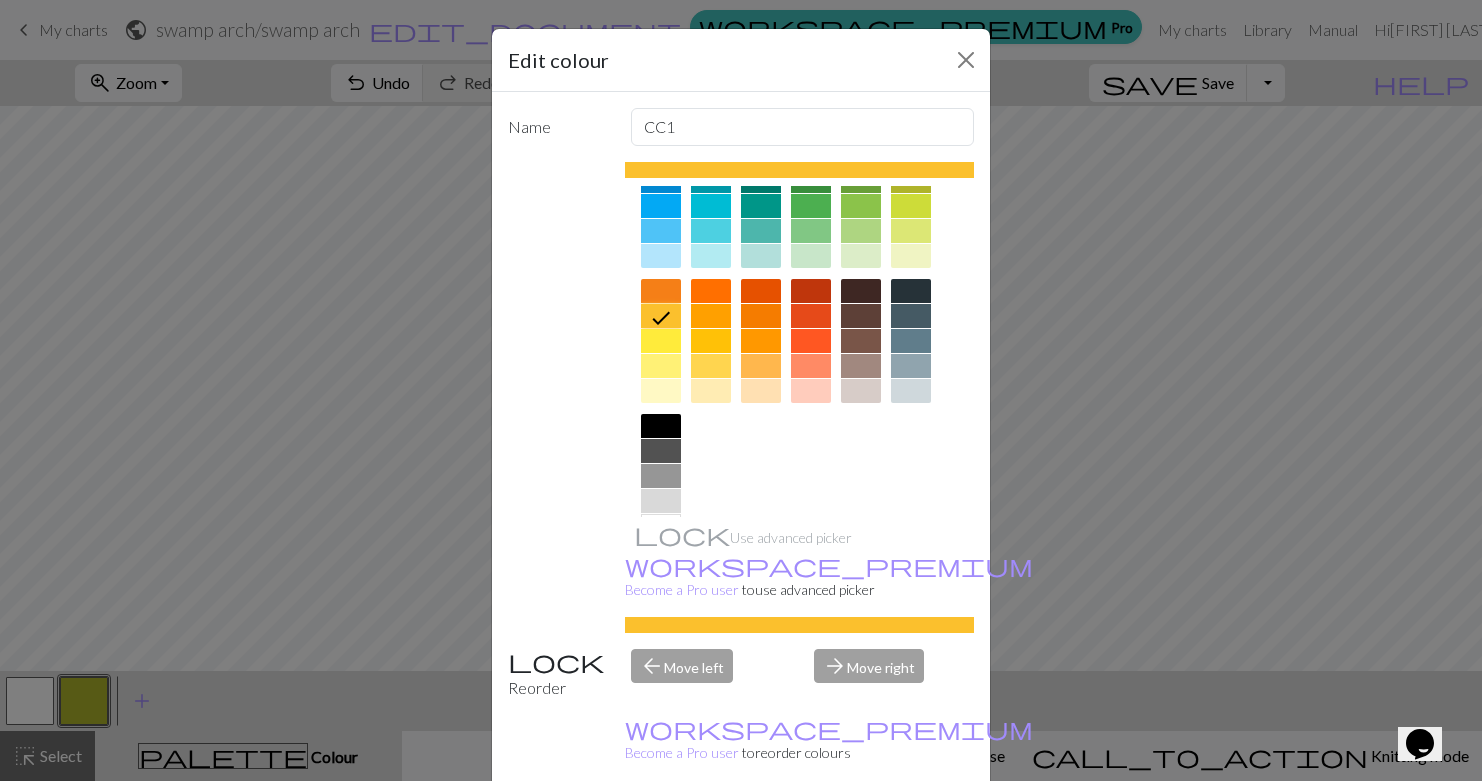 click at bounding box center (711, 366) 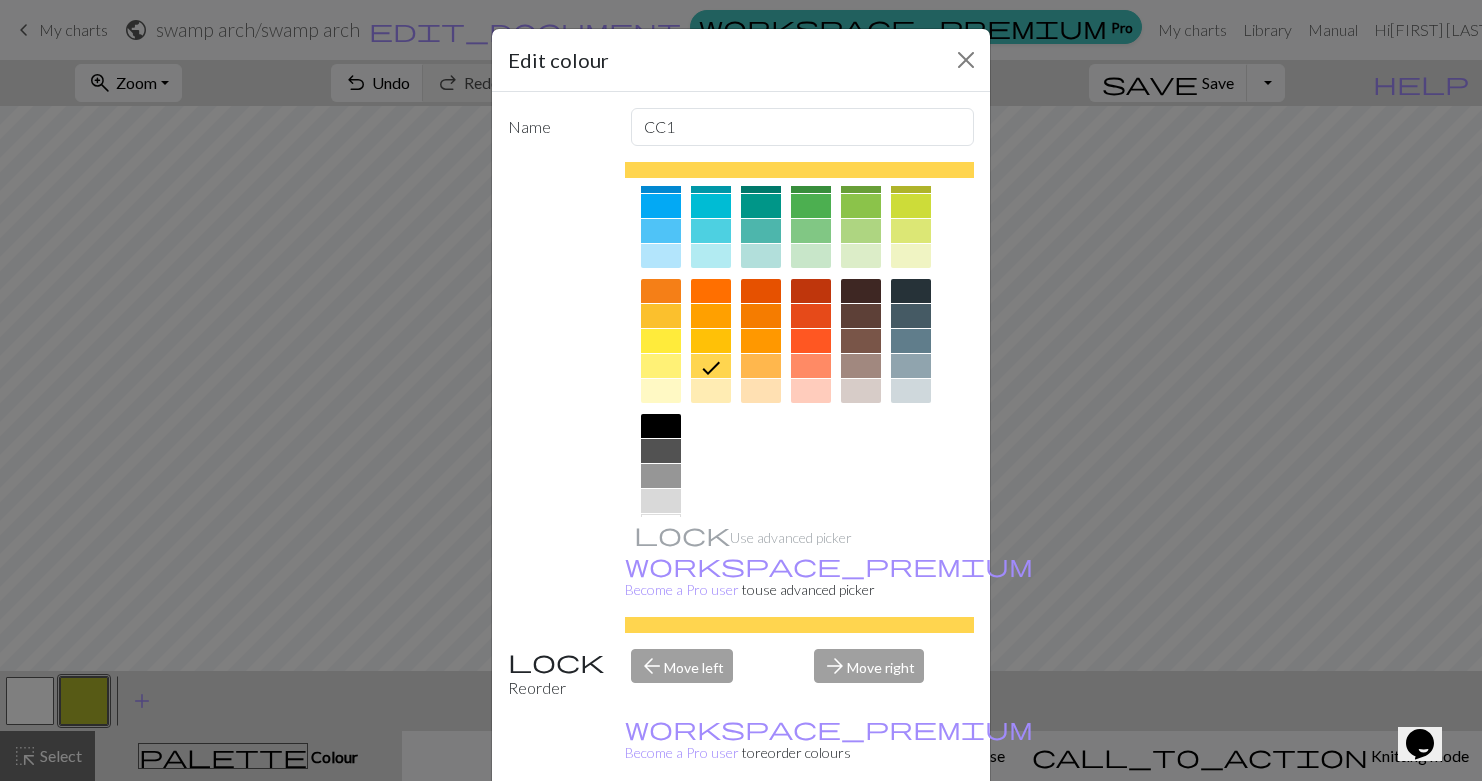 click on "Done" at bounding box center (861, 832) 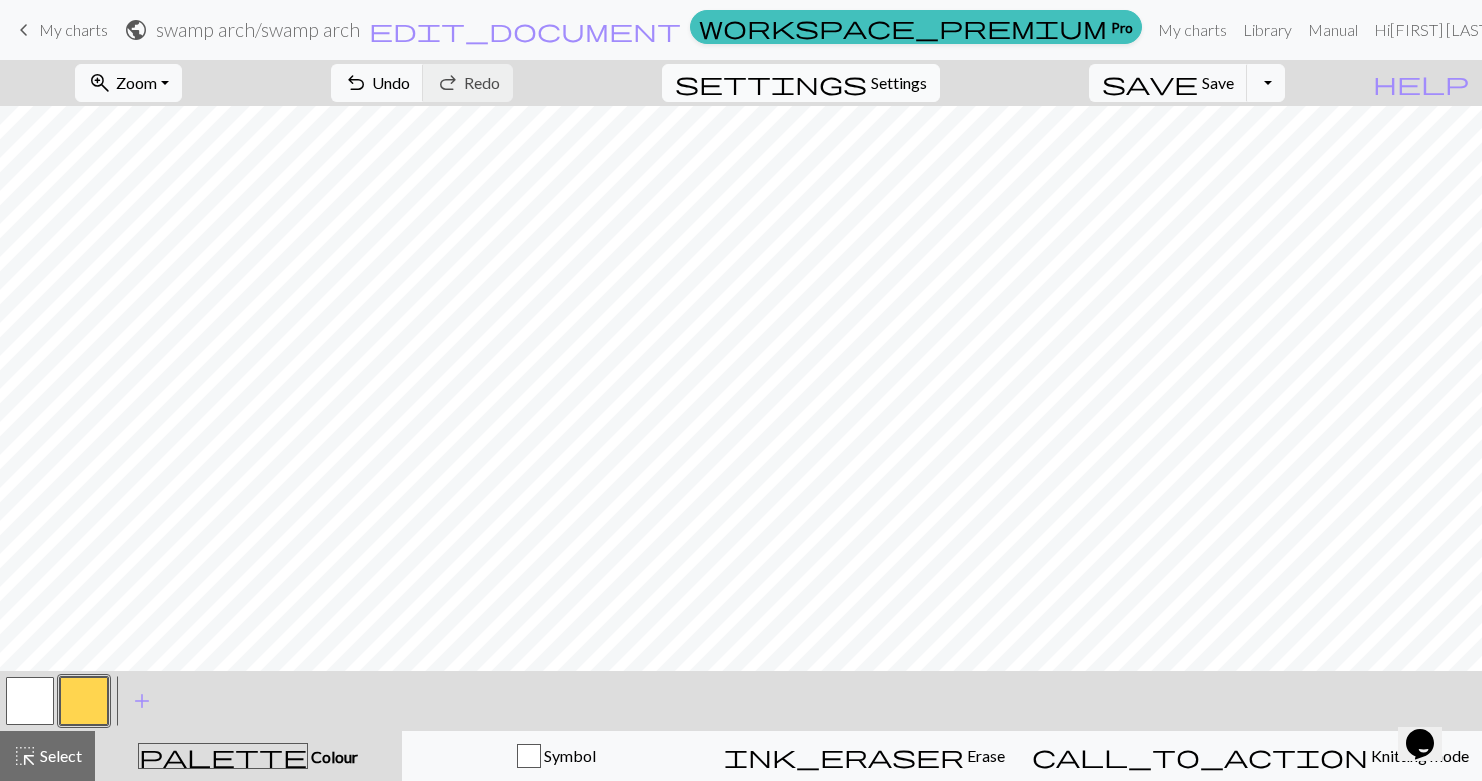 click on "Settings" at bounding box center (899, 83) 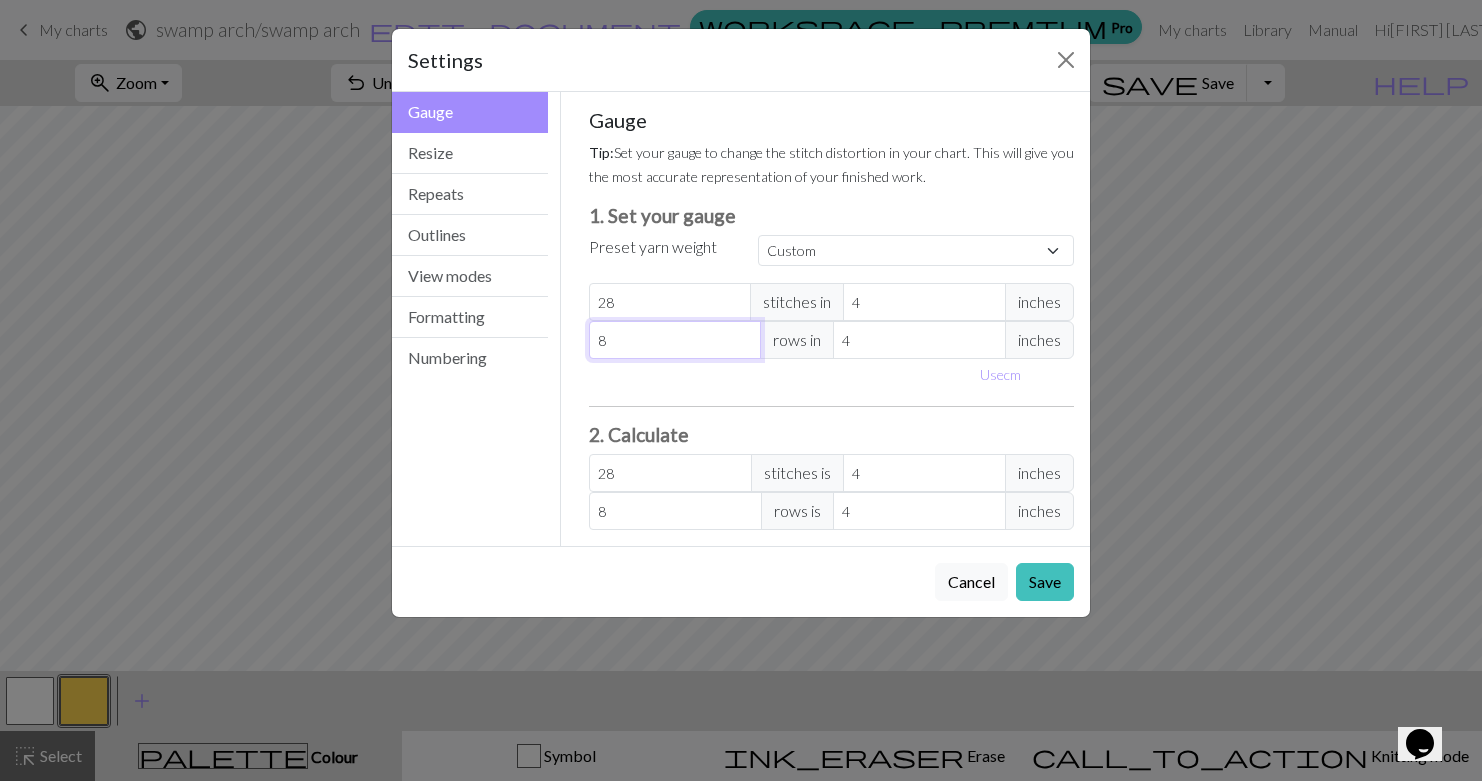 click on "8" at bounding box center (675, 340) 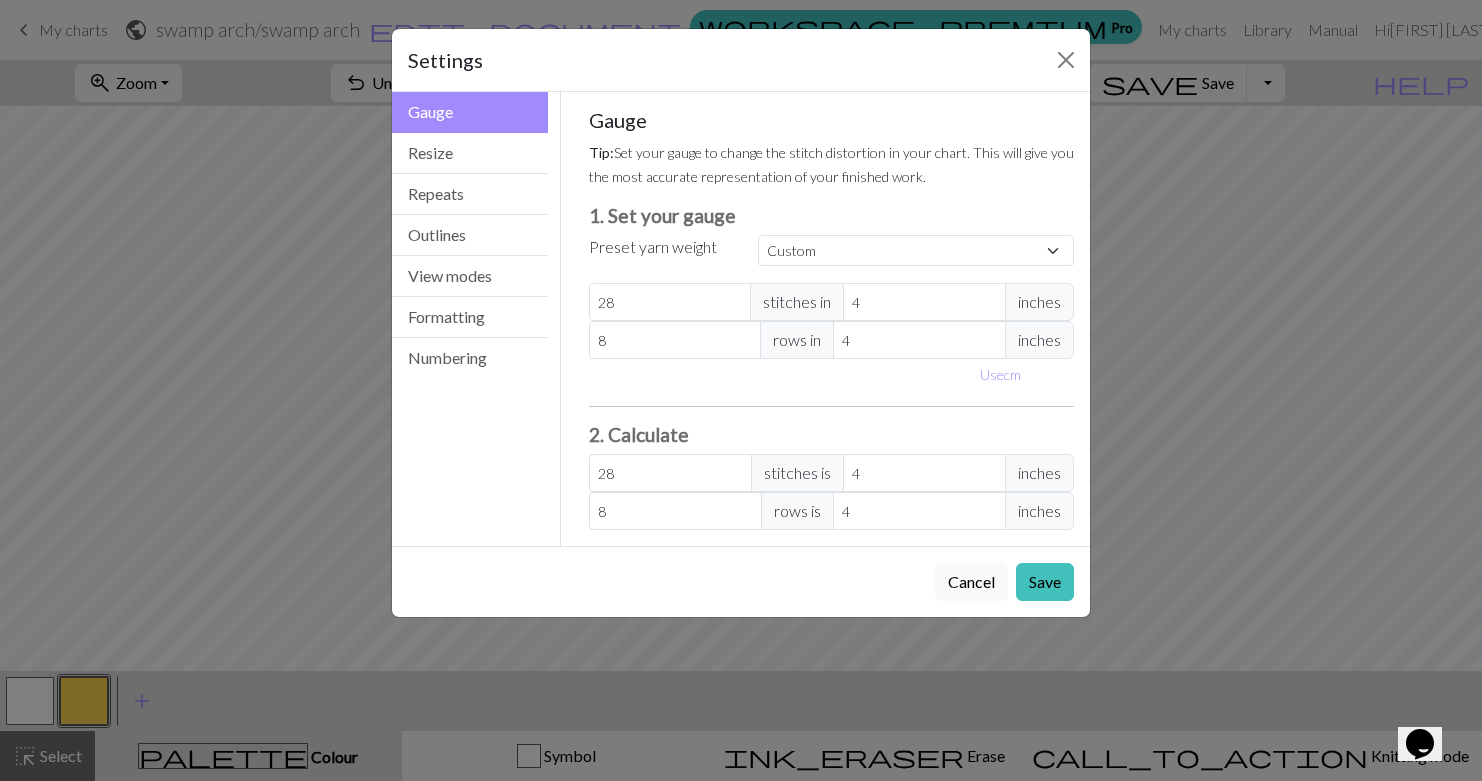 click on "Preset yarn weight" at bounding box center (662, 251) 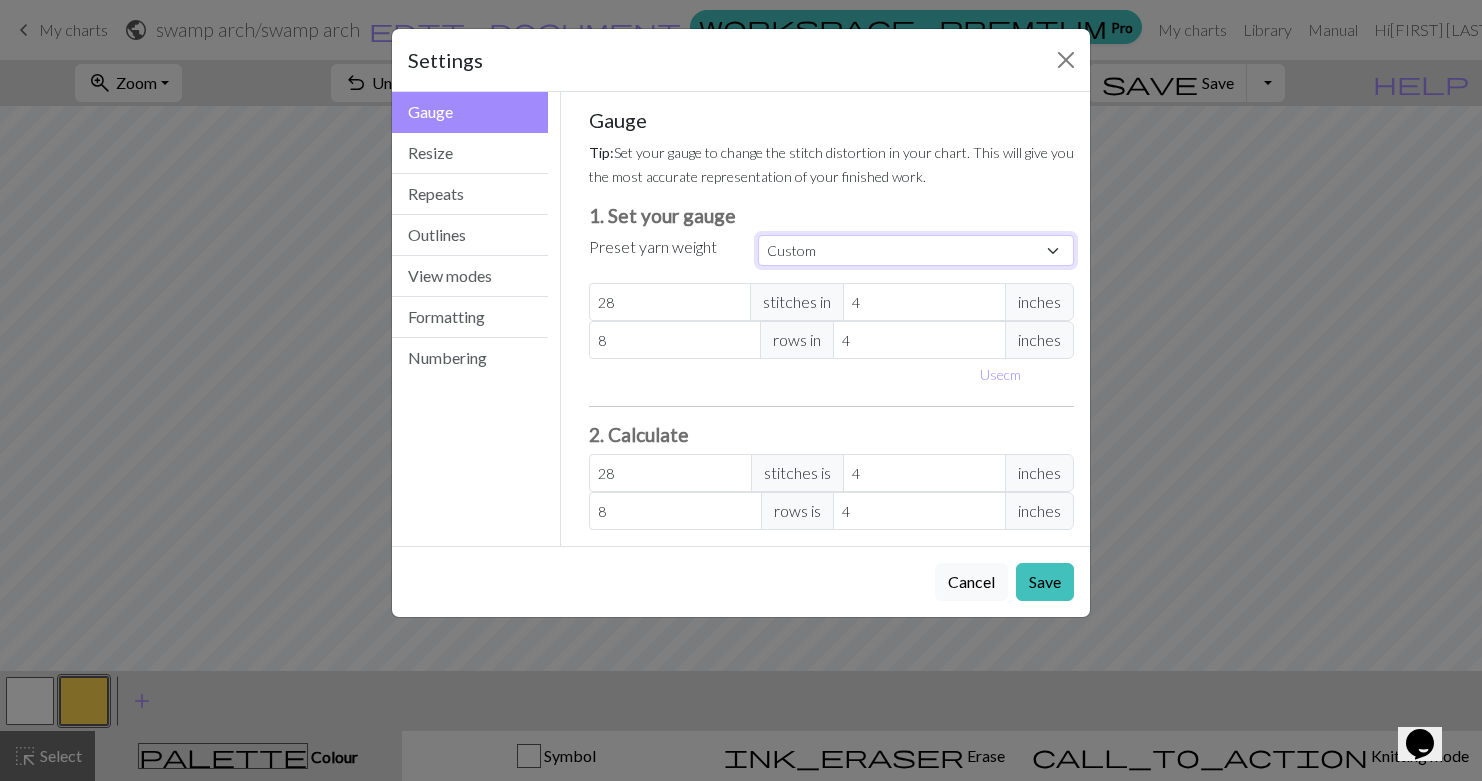 click on "Custom Square Lace Light Fingering Fingering Sport Double knit Worsted Aran Bulky Super Bulky" at bounding box center [916, 250] 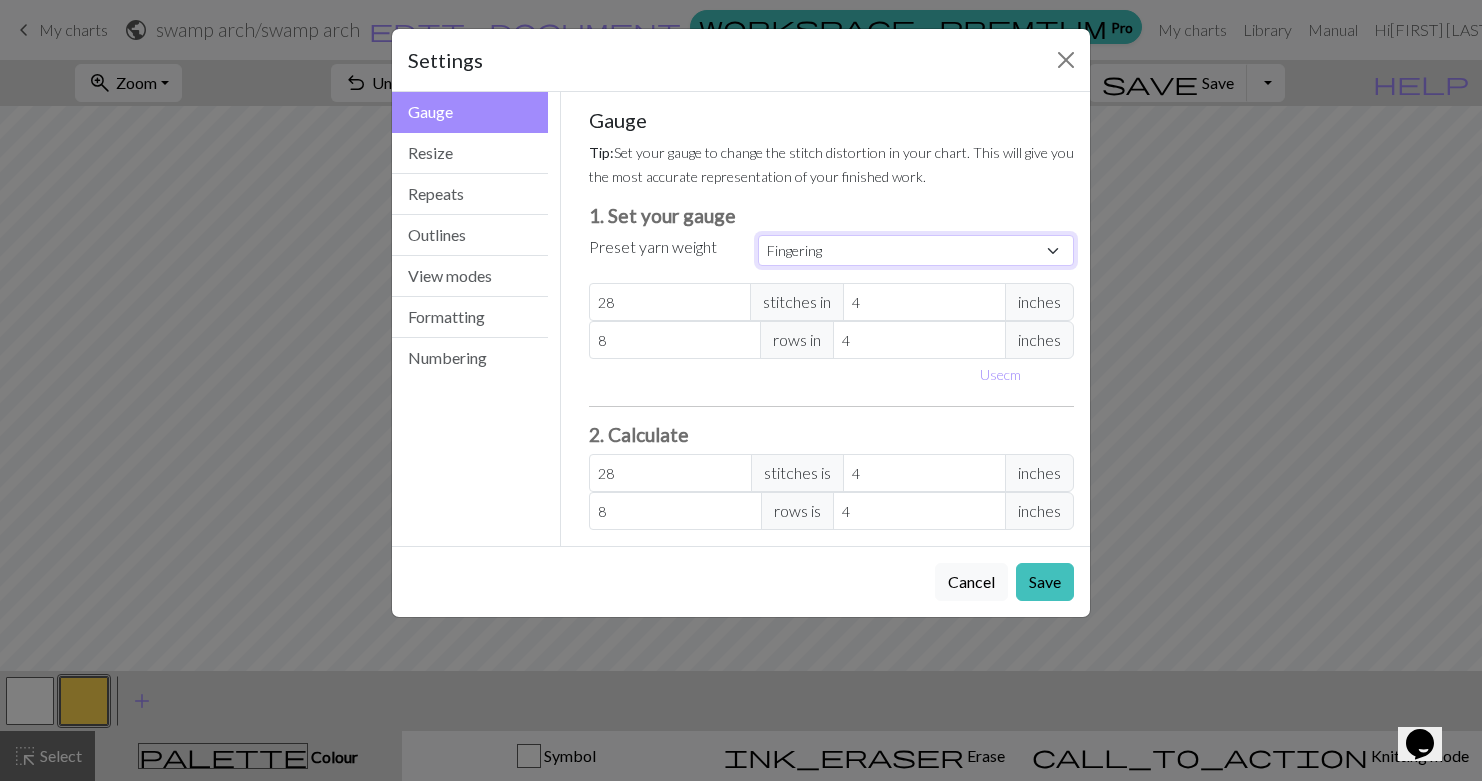 type on "36" 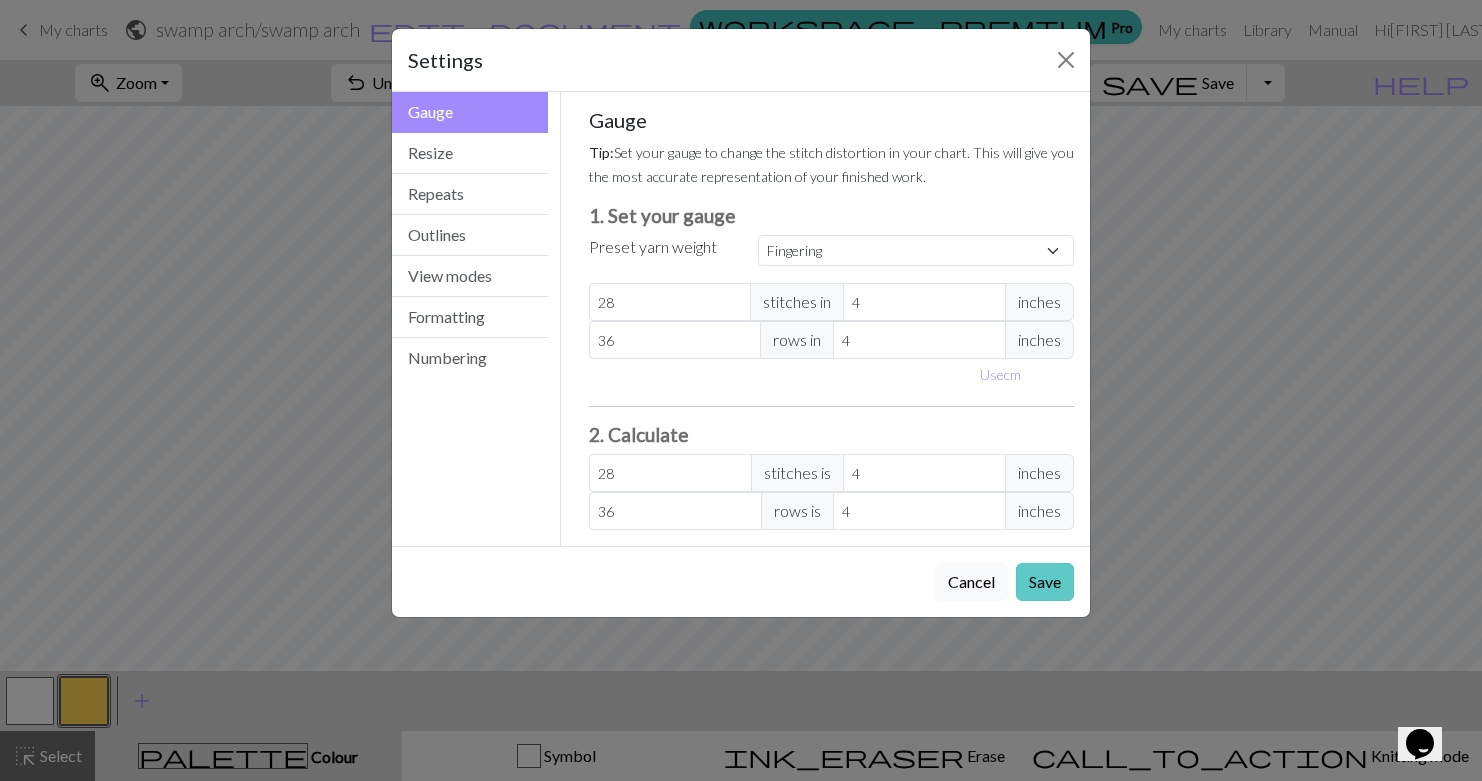 click on "Save" at bounding box center [1045, 582] 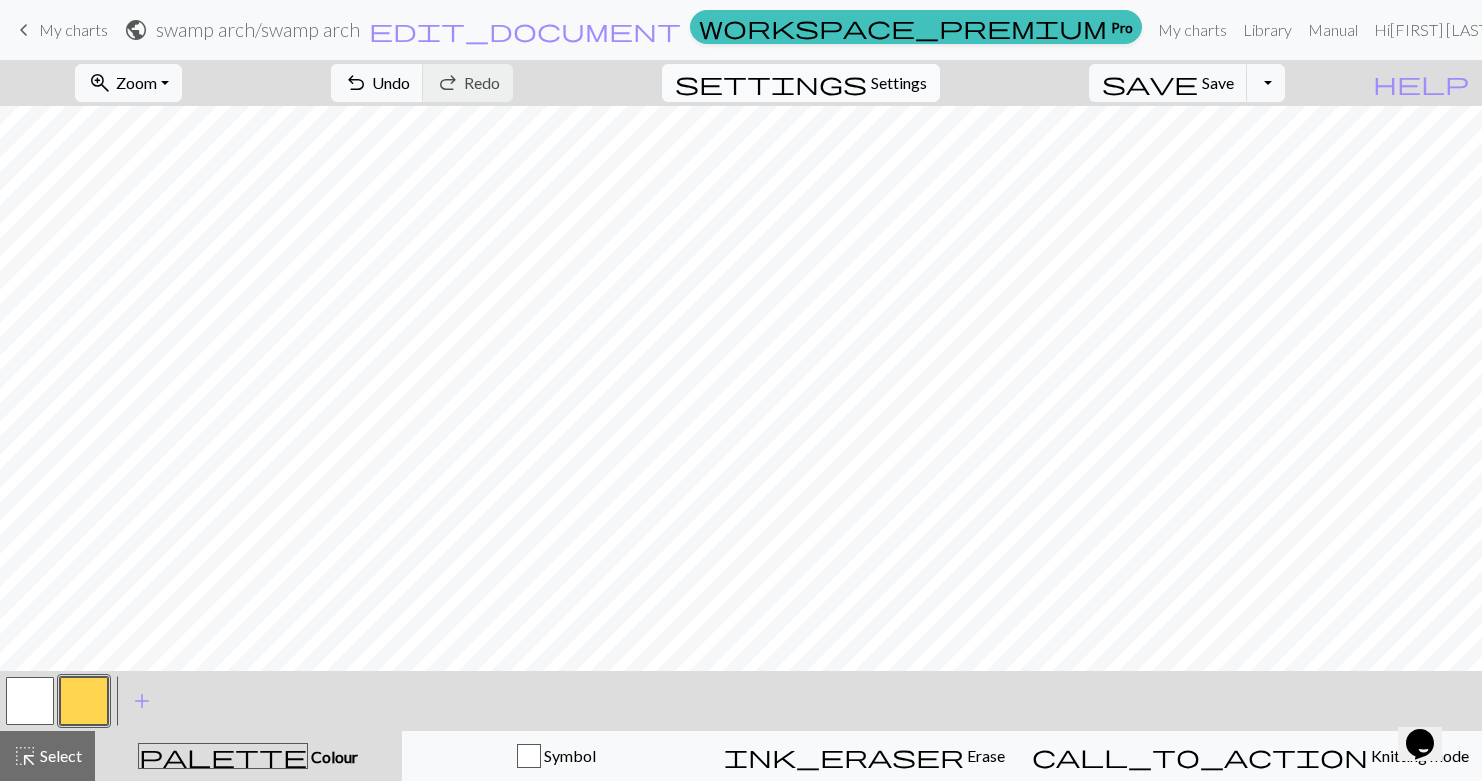 click on "settings" at bounding box center [771, 83] 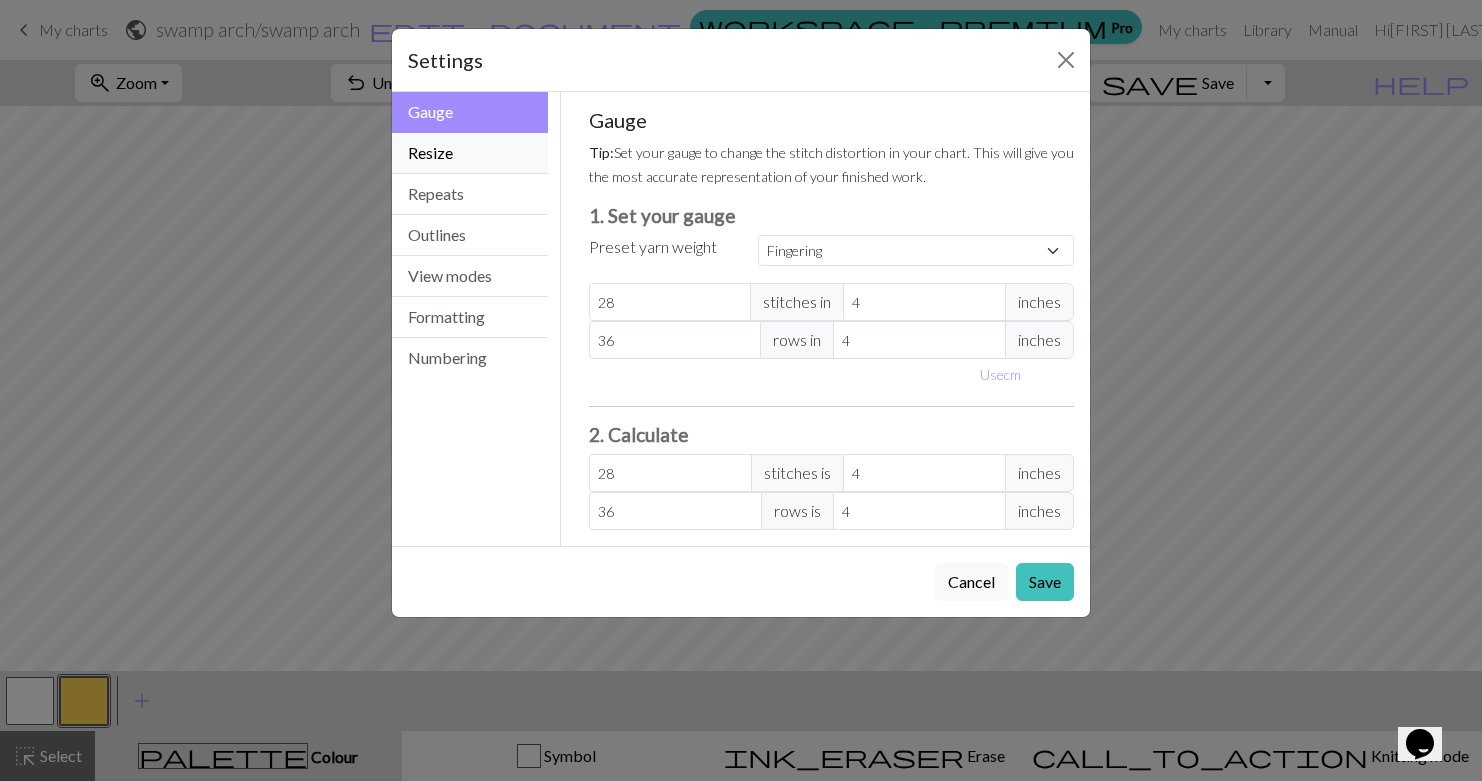 click on "Resize" at bounding box center [470, 153] 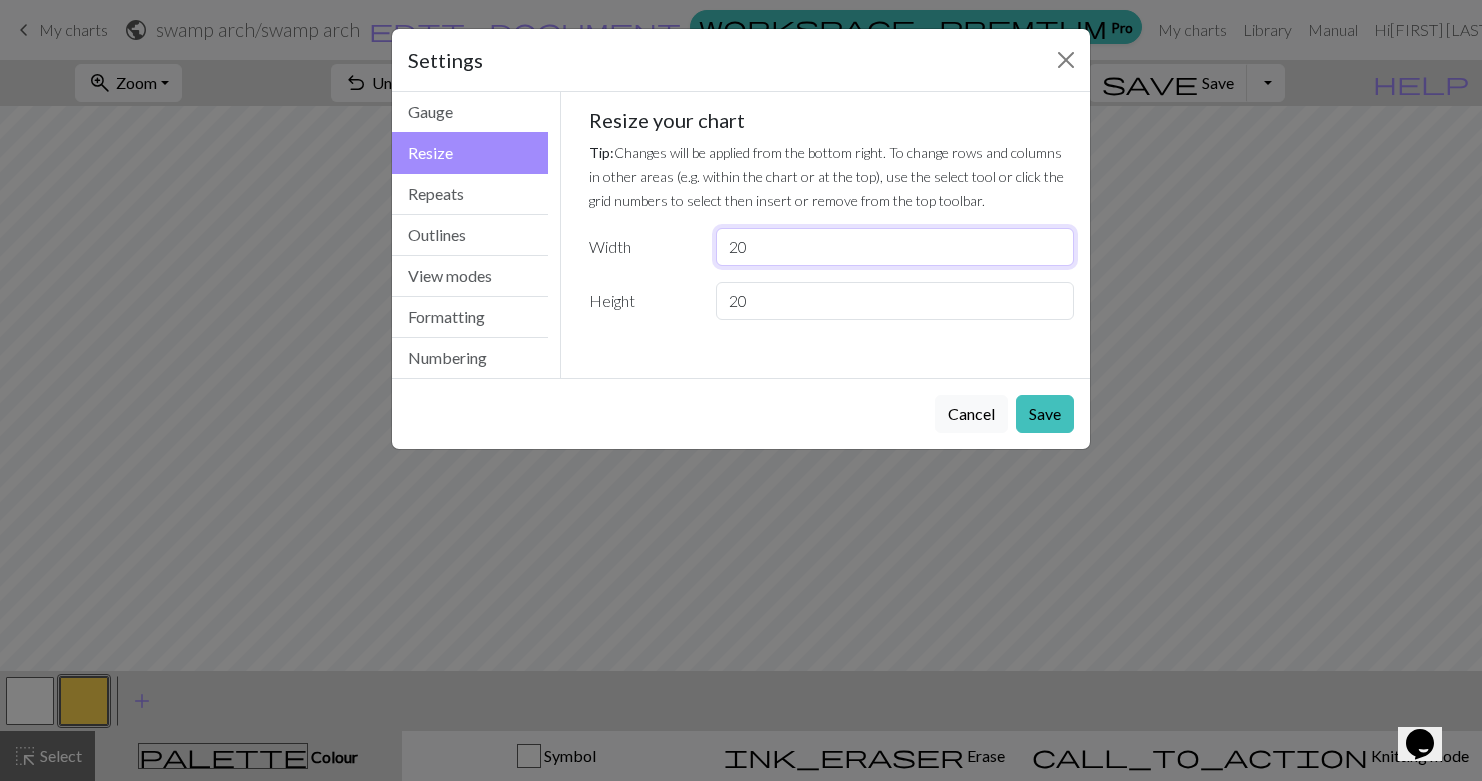 click on "20" at bounding box center (895, 247) 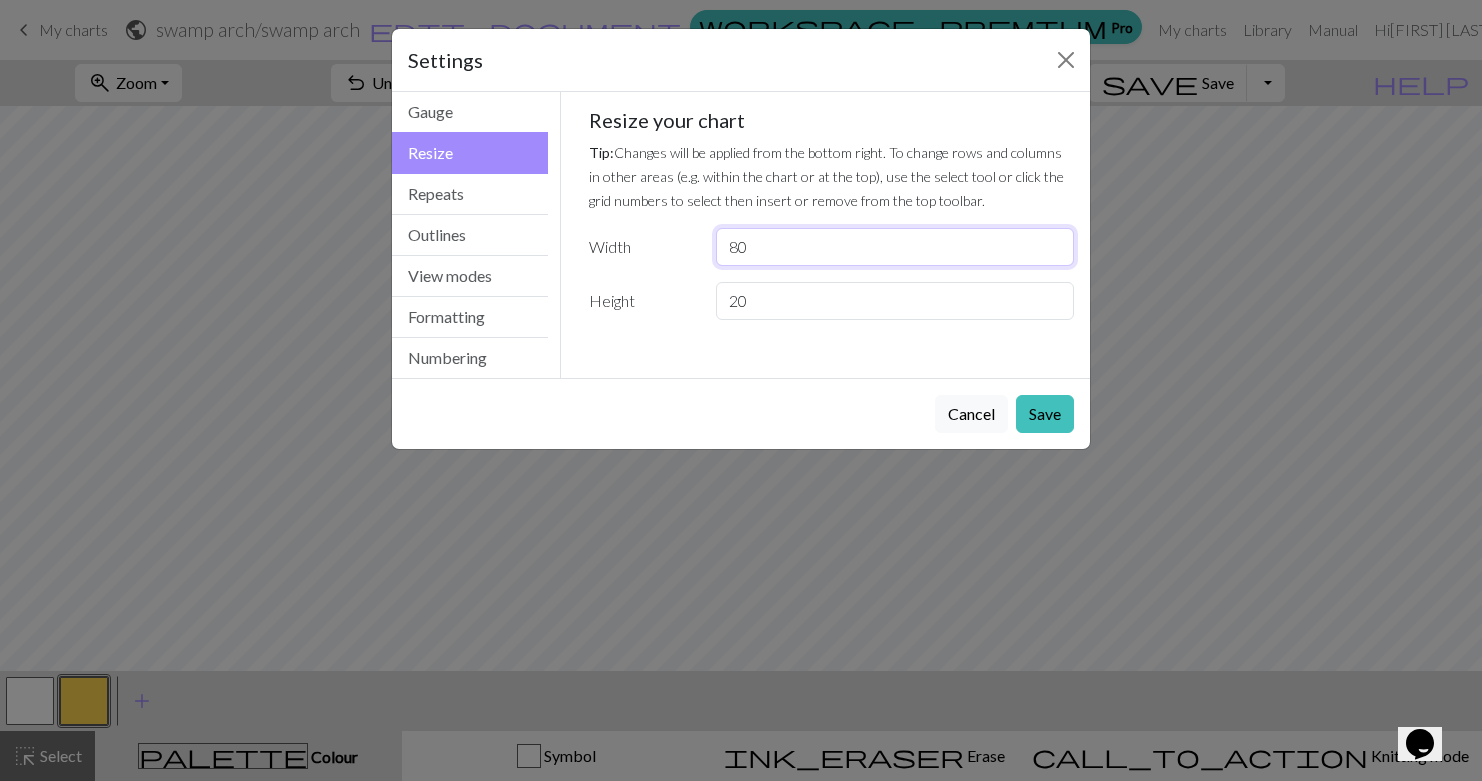 type on "80" 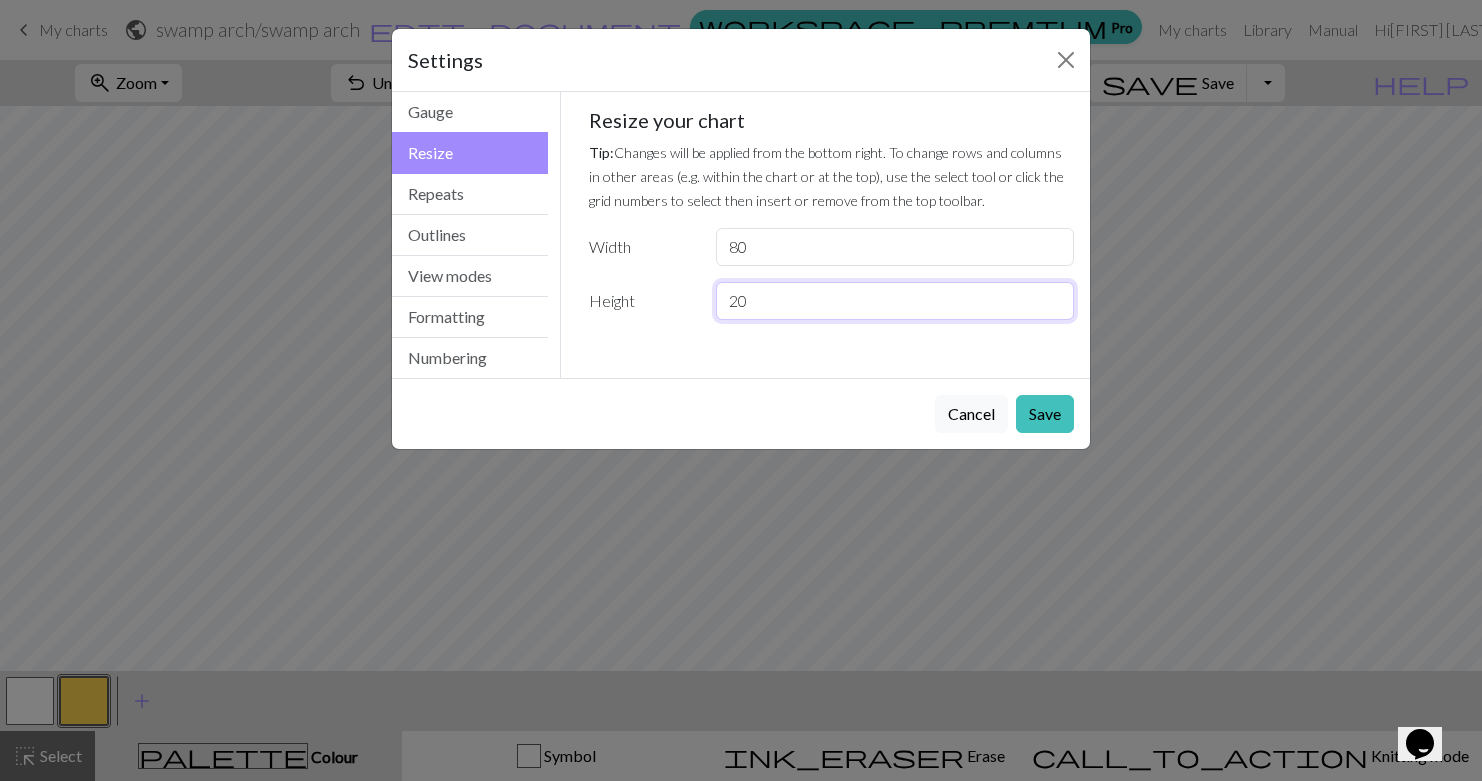 click on "20" at bounding box center [895, 301] 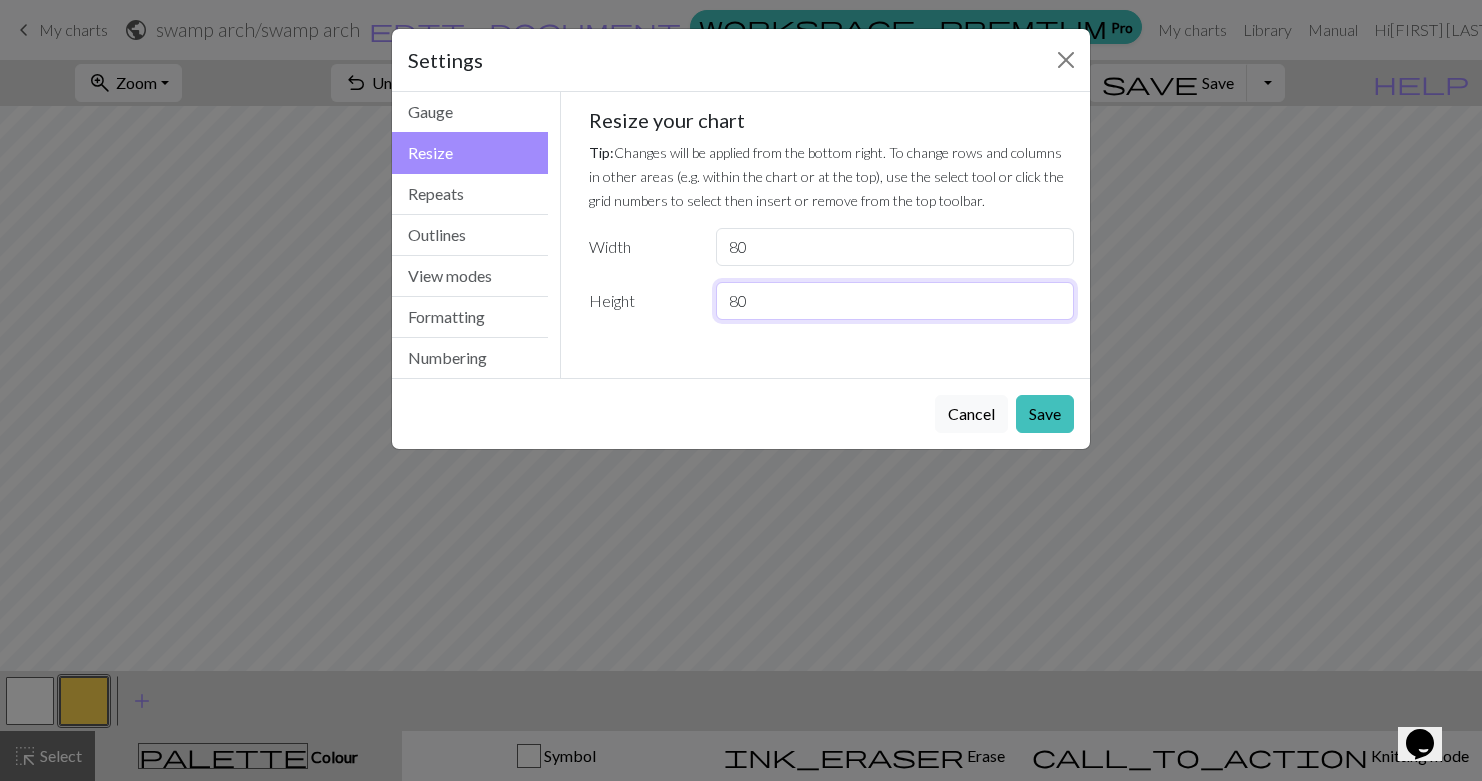 type on "80" 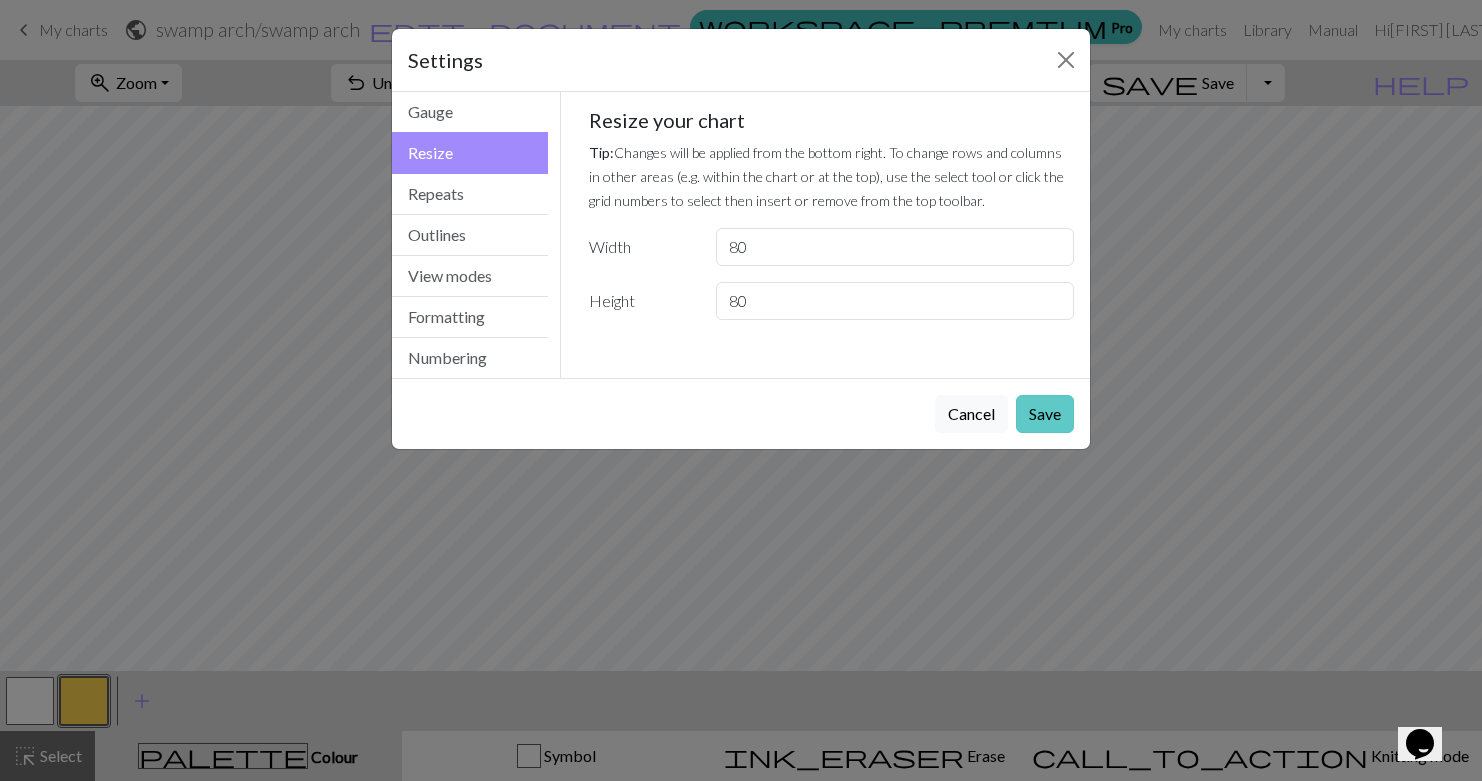 click on "Save" at bounding box center (1045, 414) 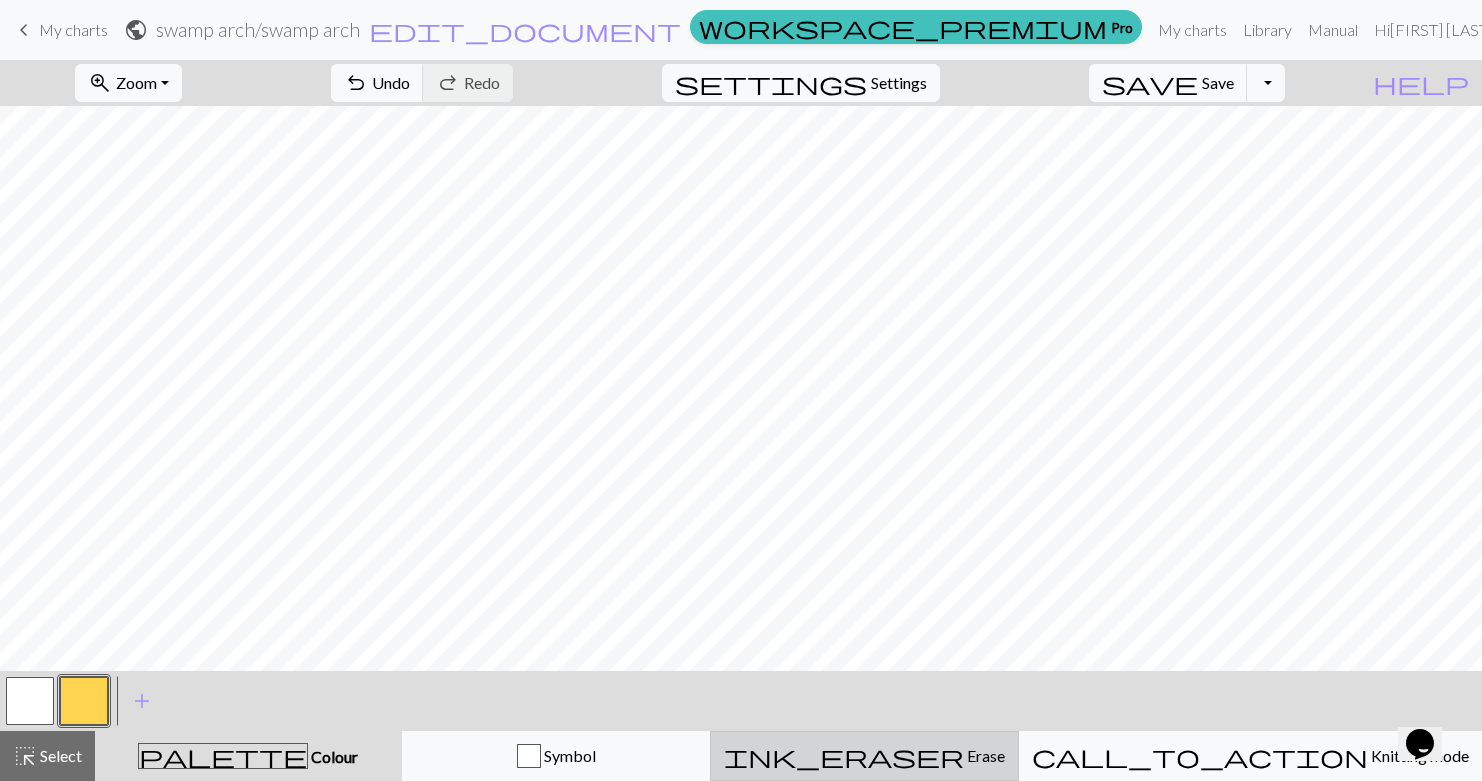 click on "ink_eraser   Erase   Erase" at bounding box center (864, 756) 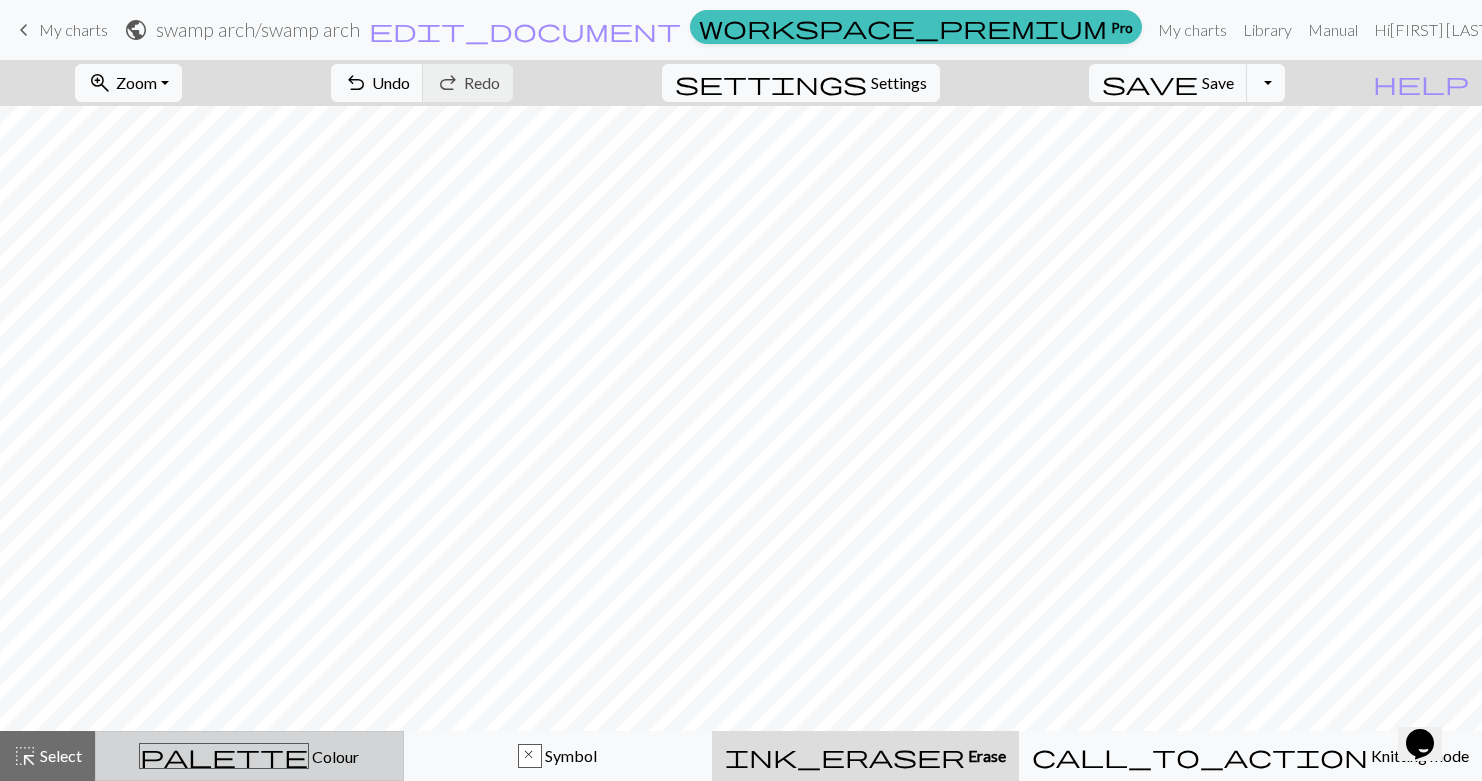 click on "palette   Colour   Colour" at bounding box center (249, 756) 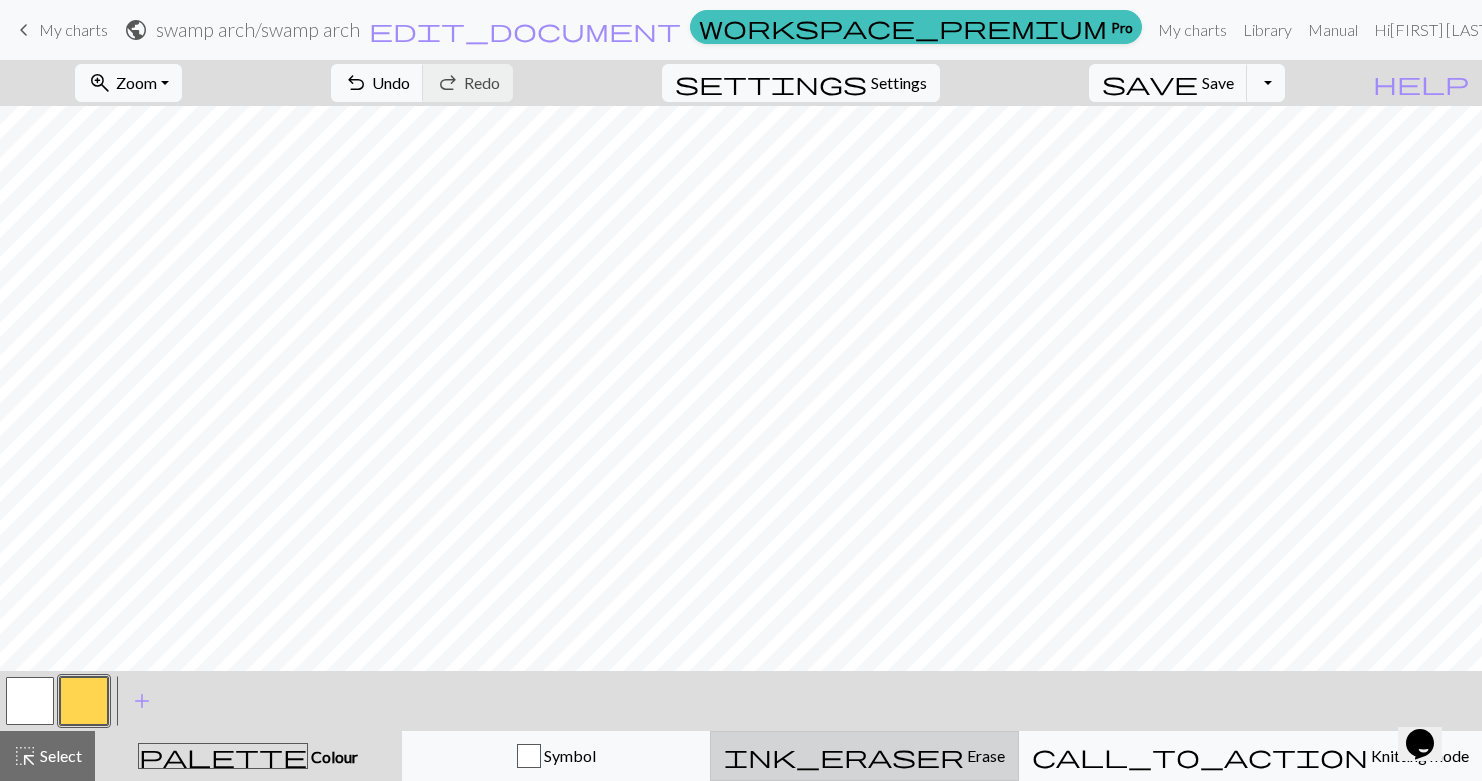click on "ink_eraser" at bounding box center [844, 756] 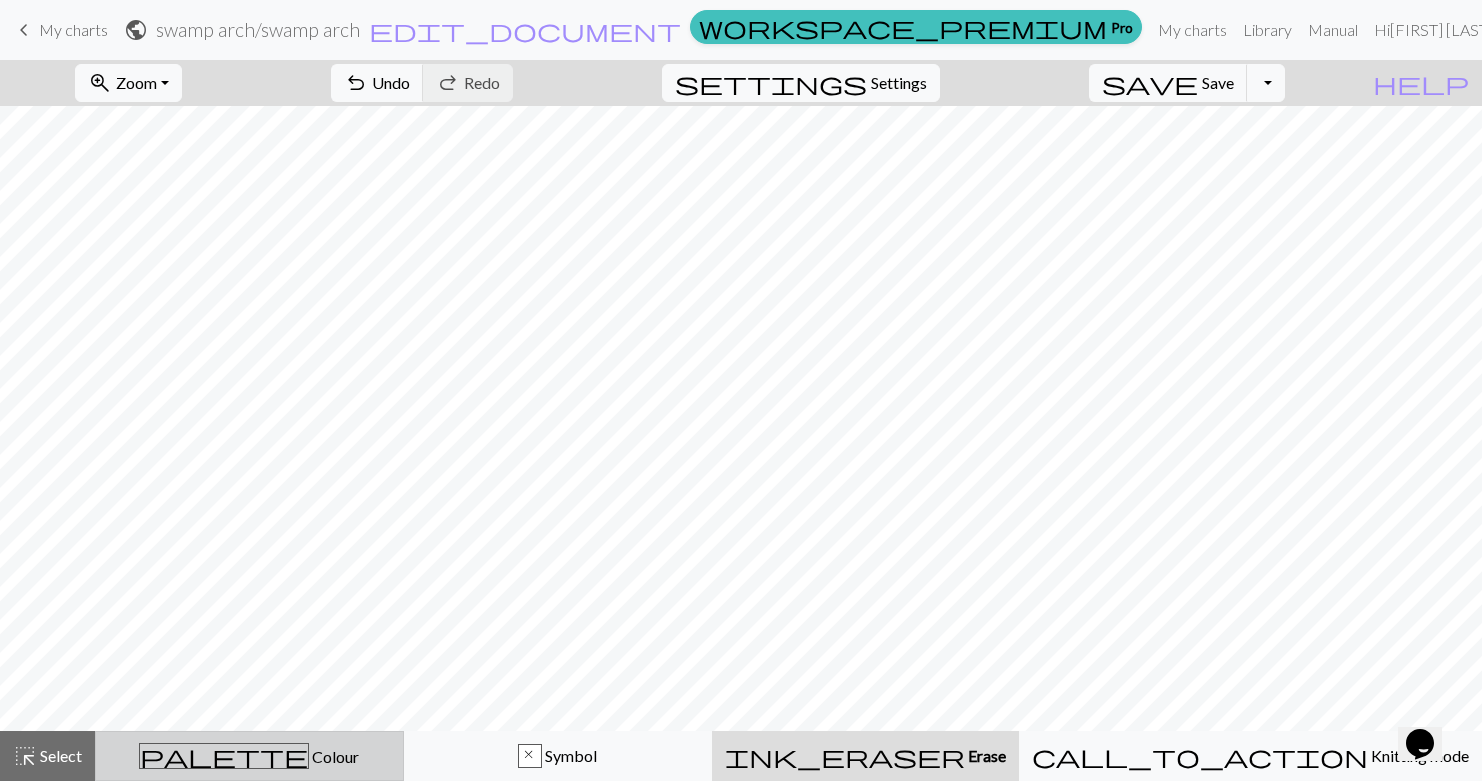 click on "palette   Colour   Colour" at bounding box center (249, 756) 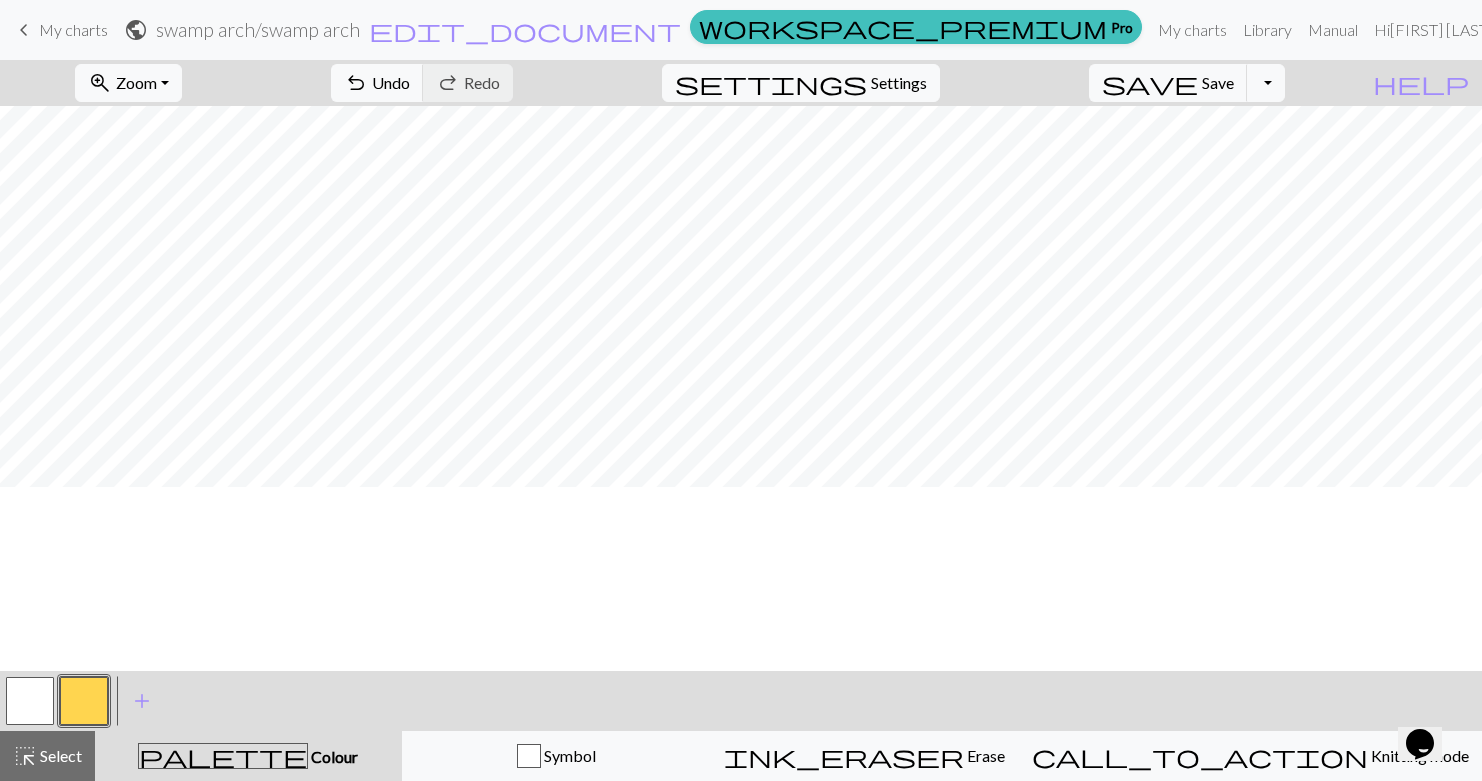 scroll, scrollTop: 0, scrollLeft: 0, axis: both 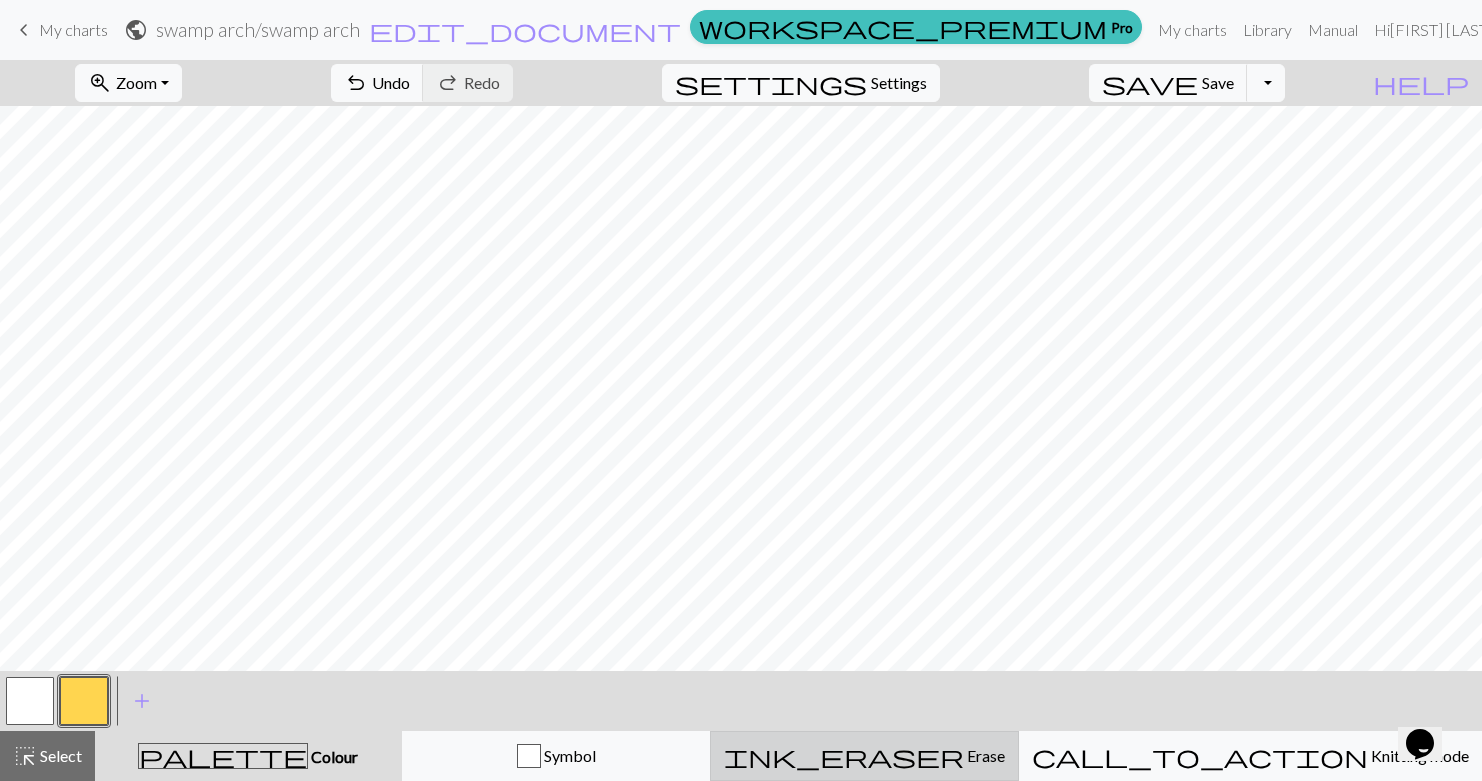 click on "Erase" at bounding box center [984, 755] 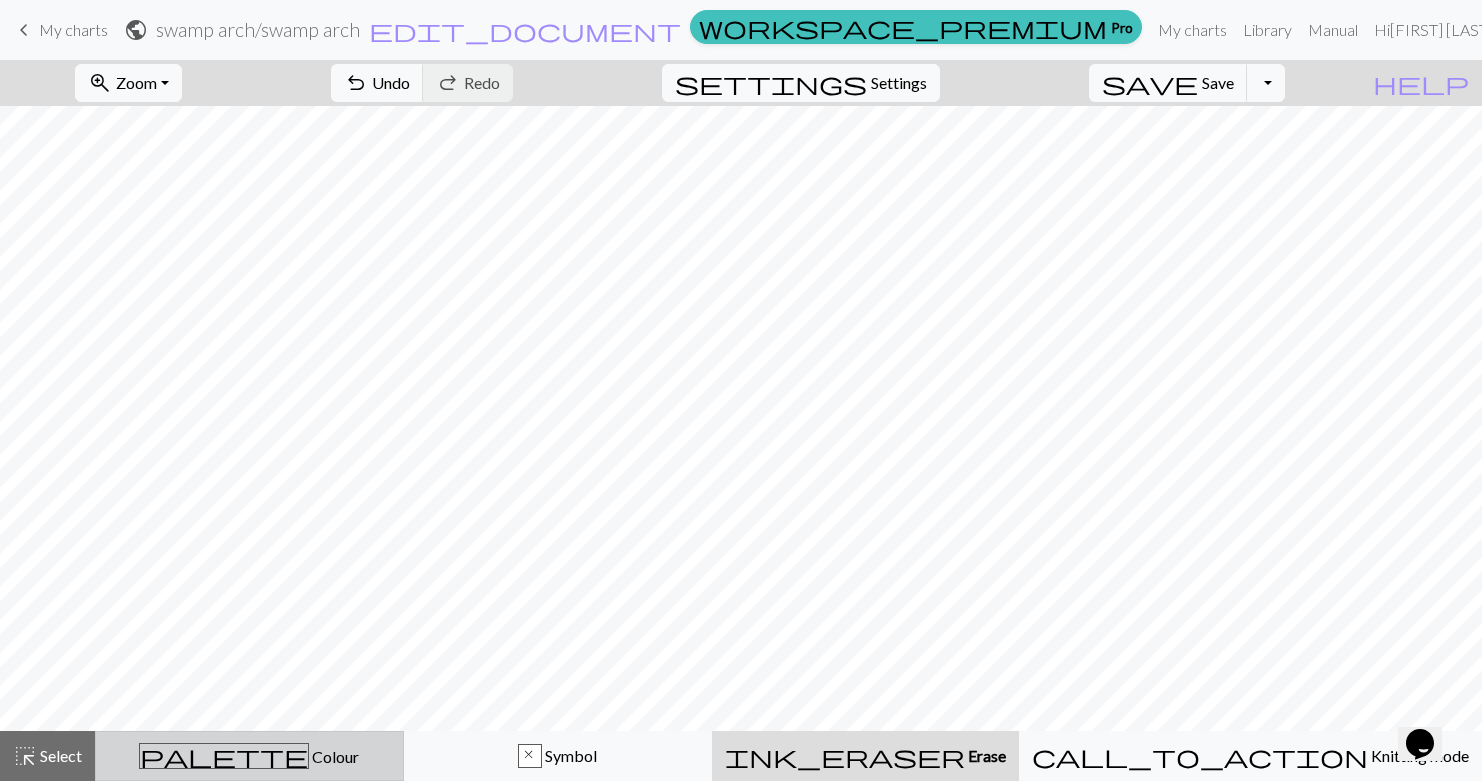 click on "palette   Colour   Colour" at bounding box center [249, 756] 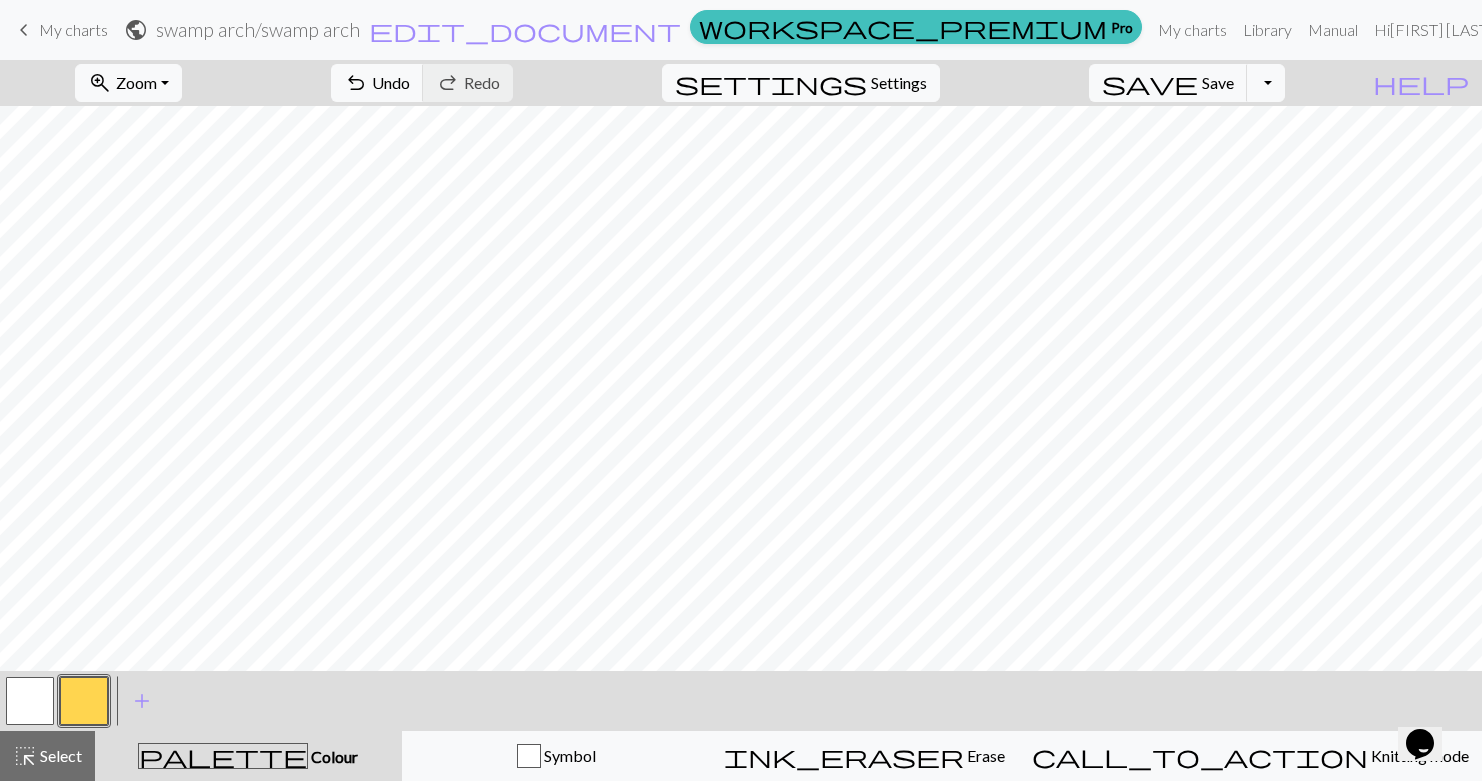 click on "palette" at bounding box center [223, 756] 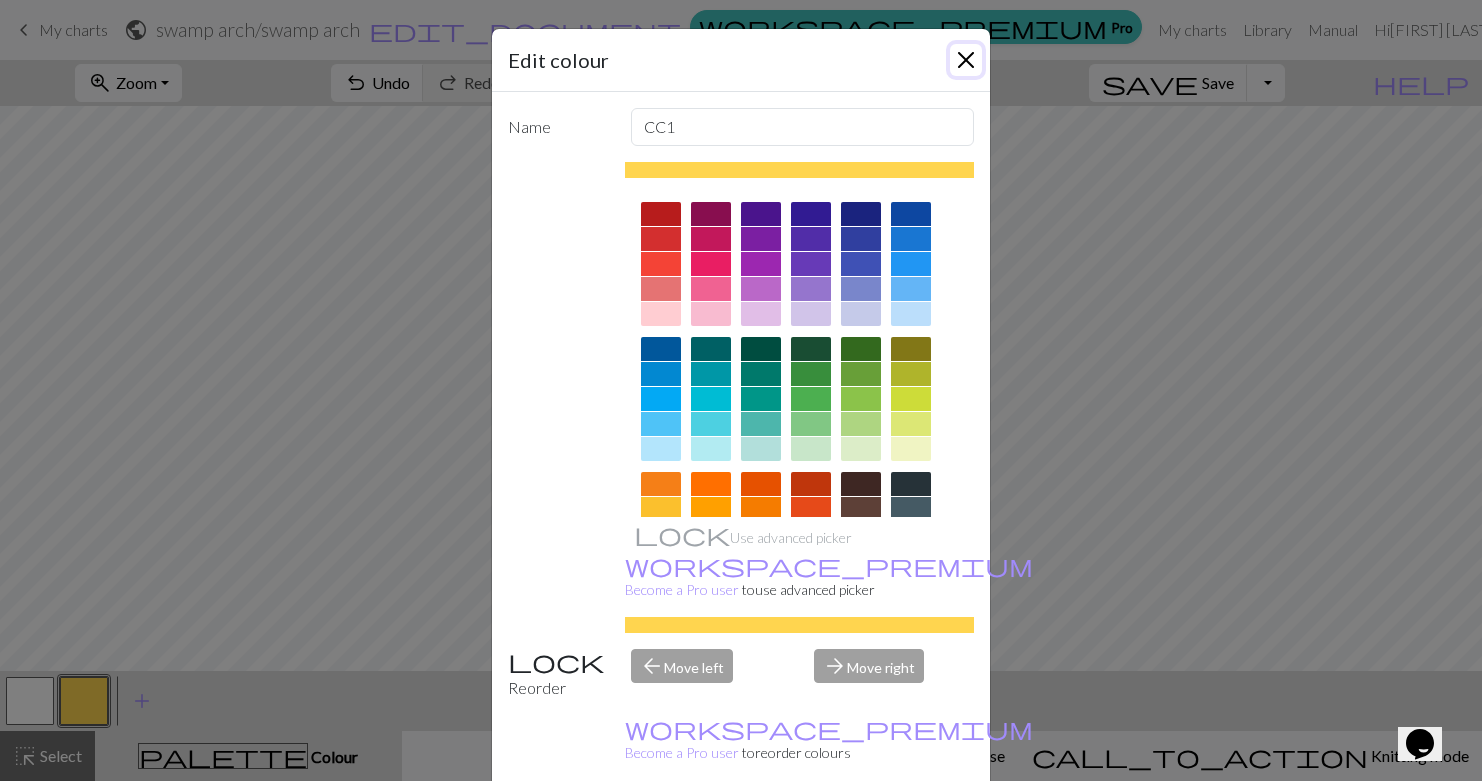 click at bounding box center (966, 60) 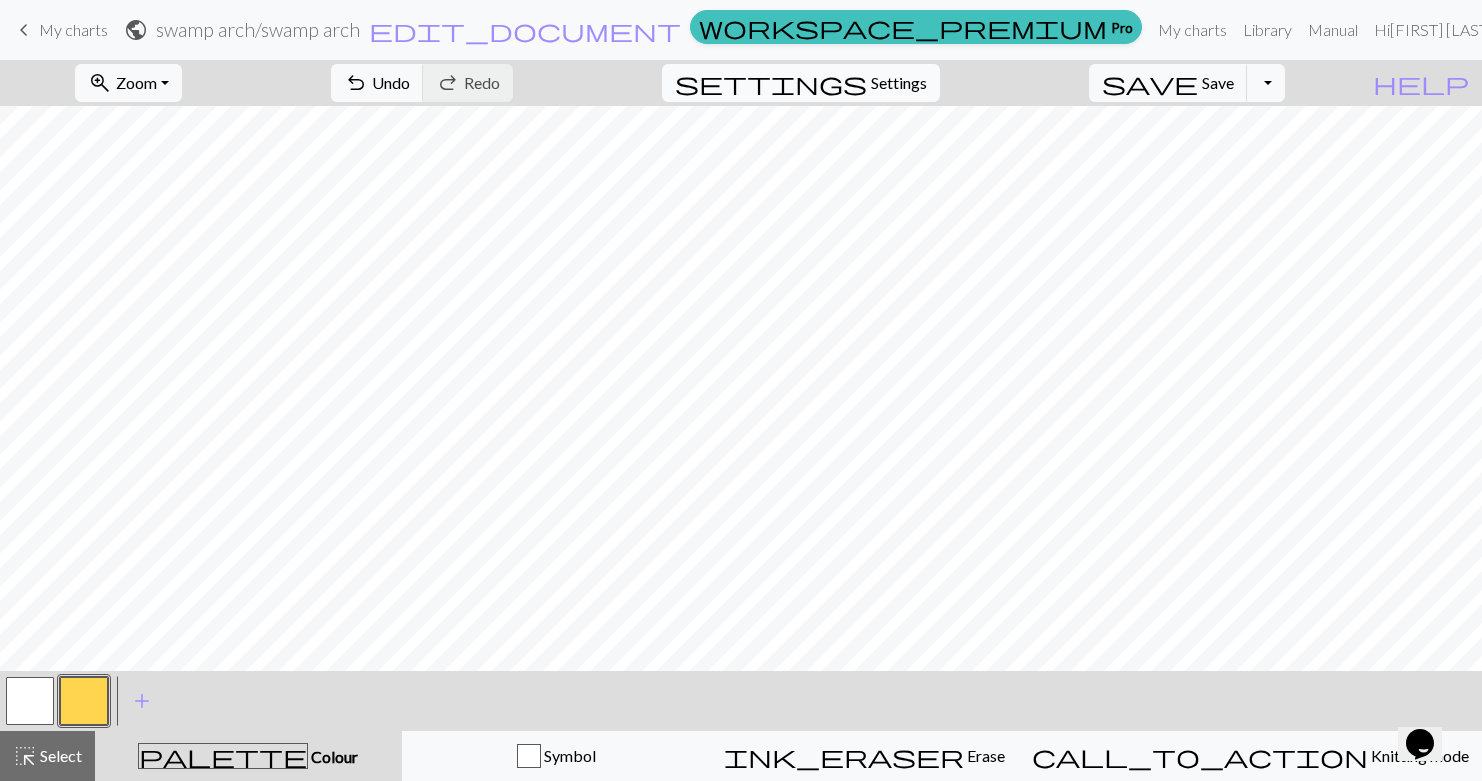 click on "Settings" at bounding box center (899, 83) 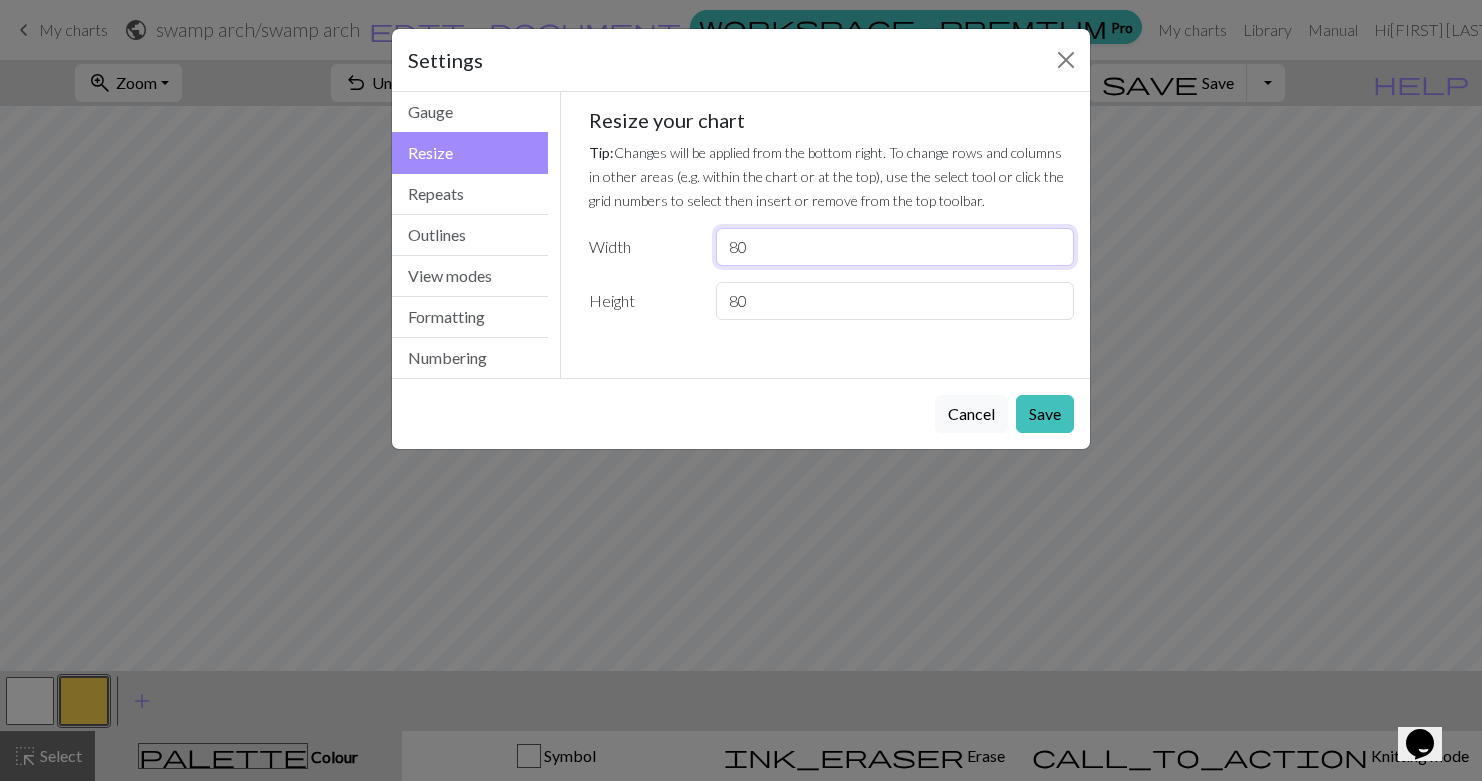 click on "80" at bounding box center (895, 247) 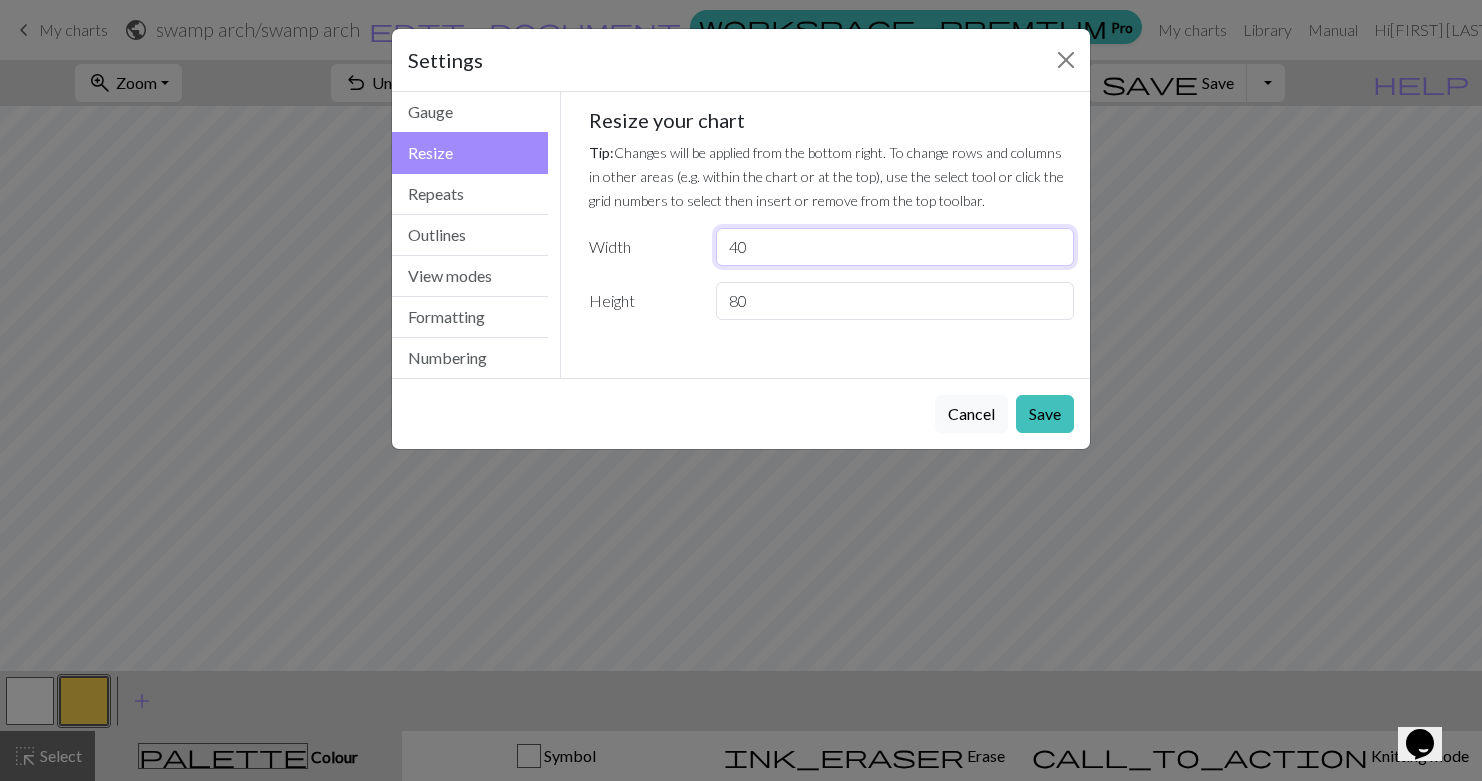 type on "40" 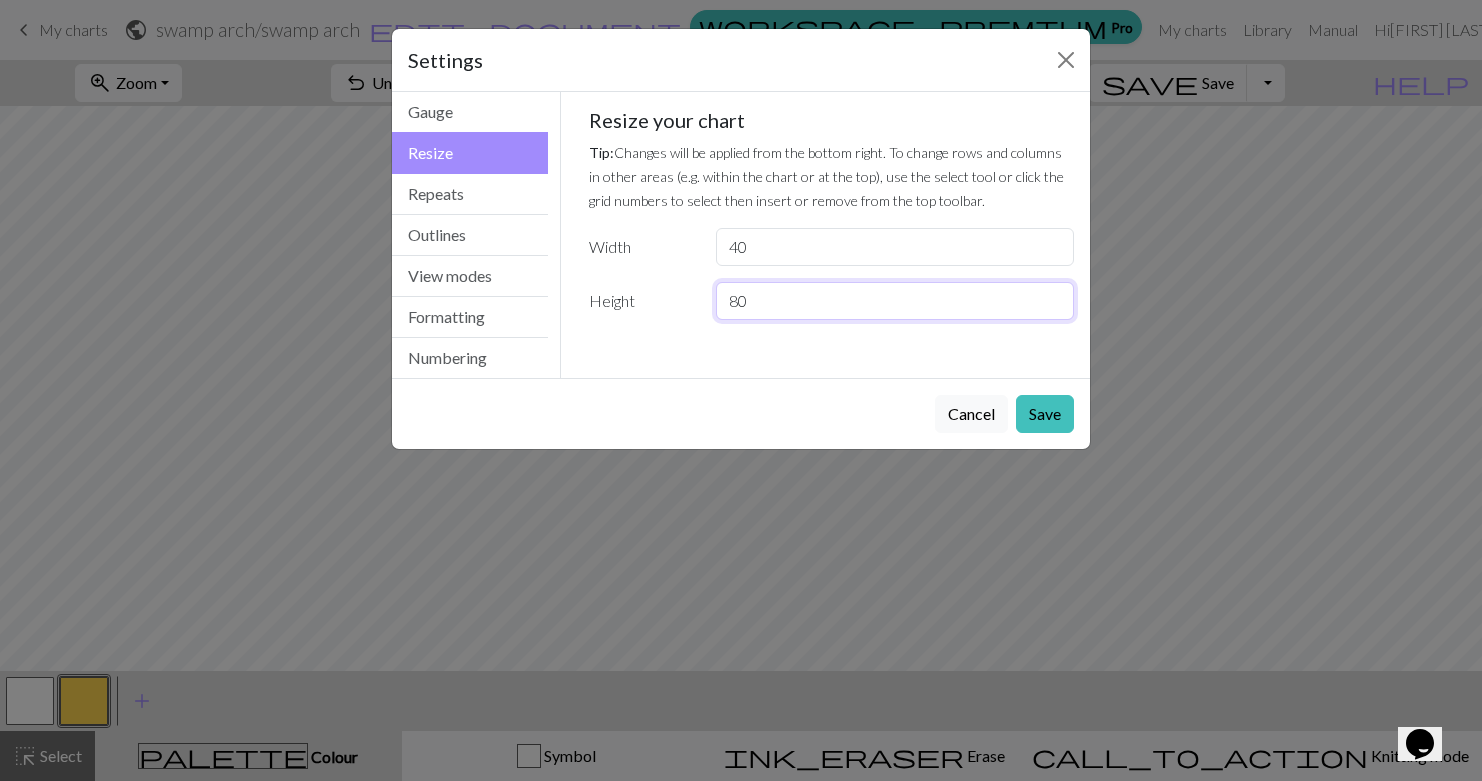 click on "80" at bounding box center (895, 301) 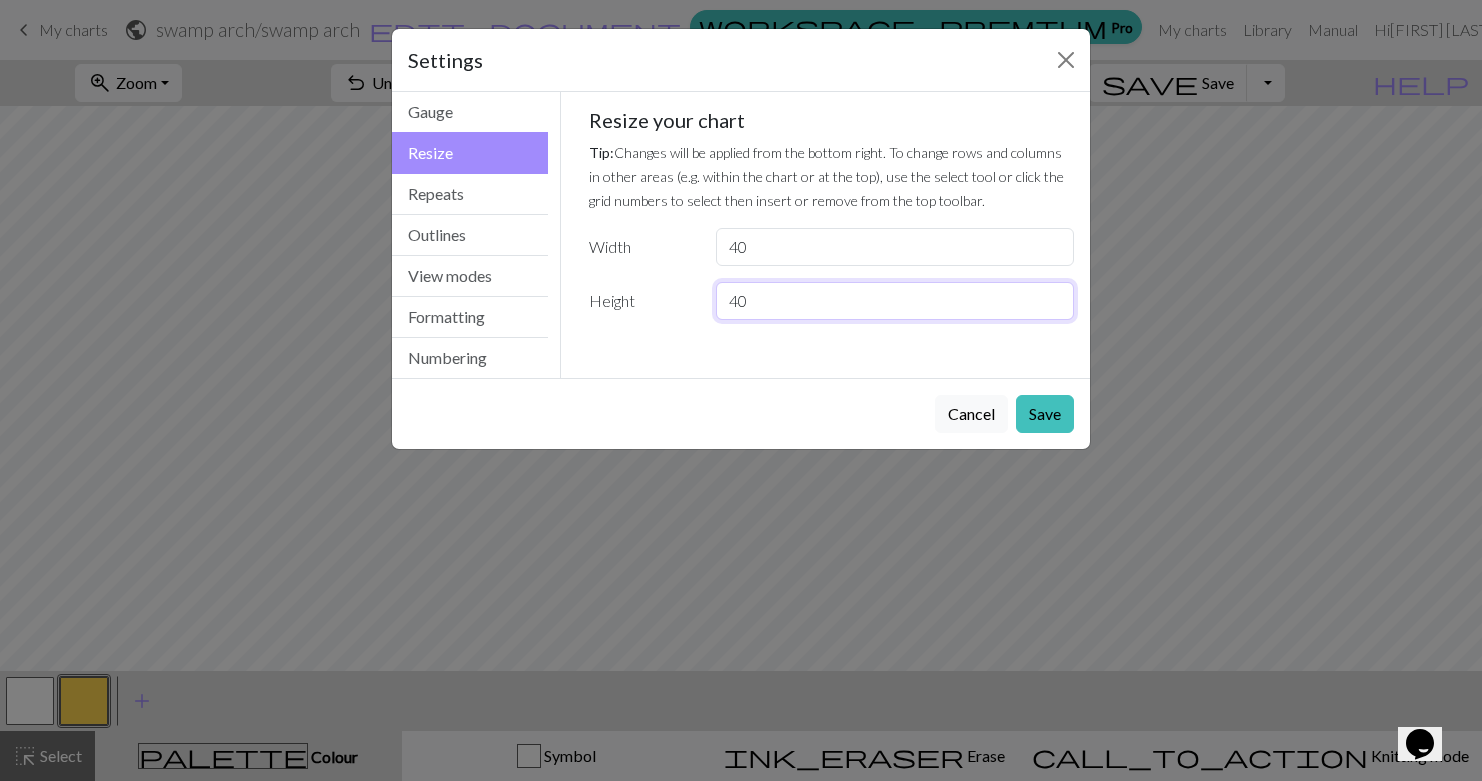 type on "40" 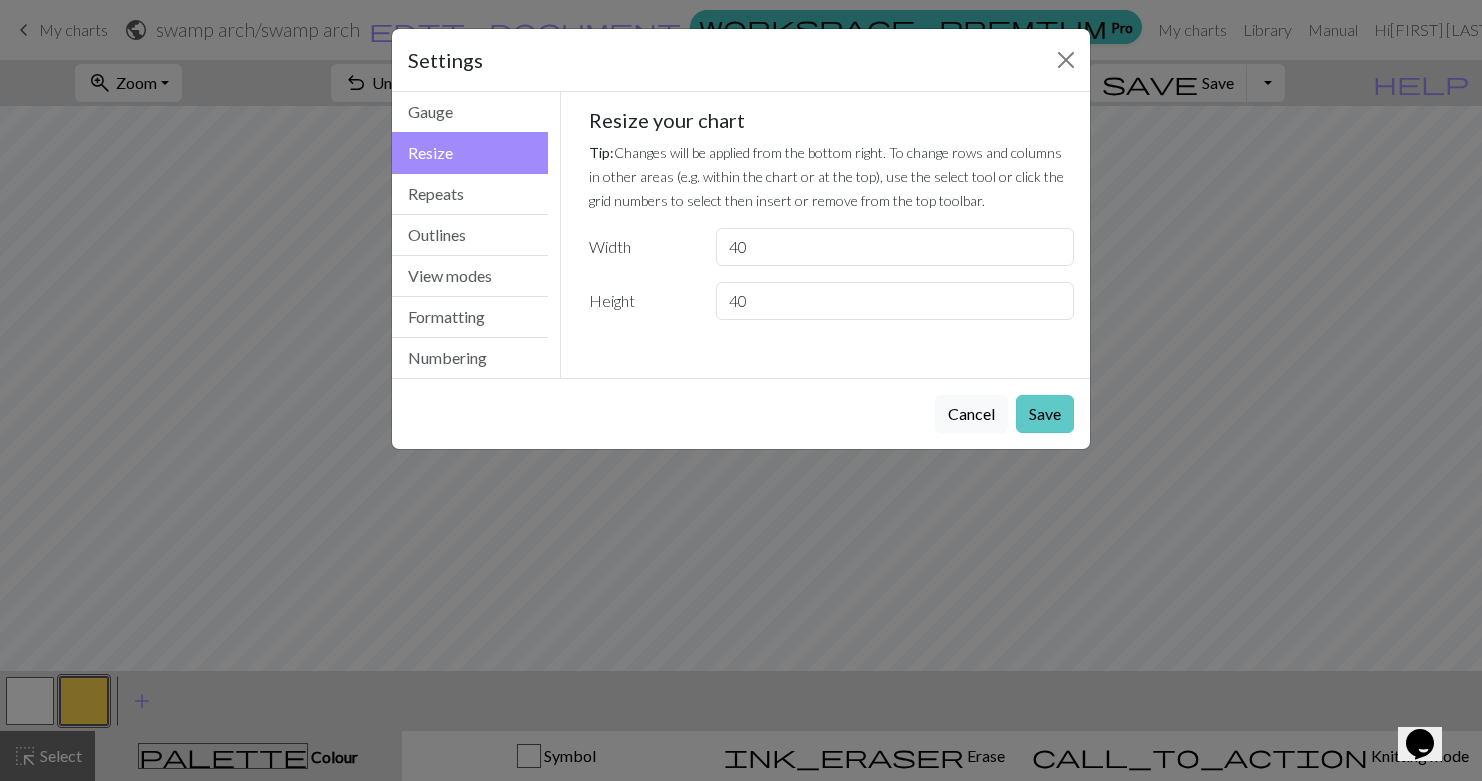click on "Save" at bounding box center (1045, 414) 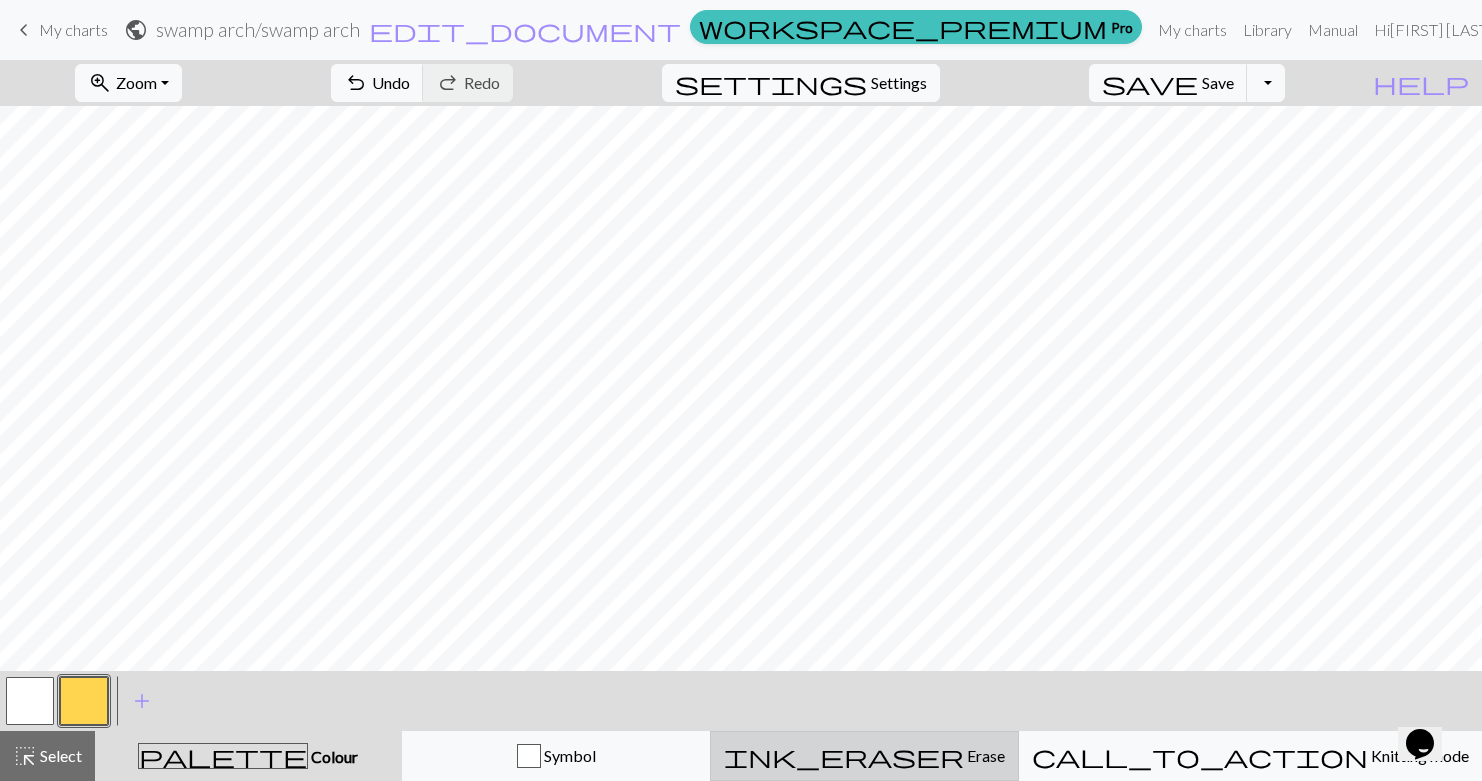 click on "Erase" at bounding box center (984, 755) 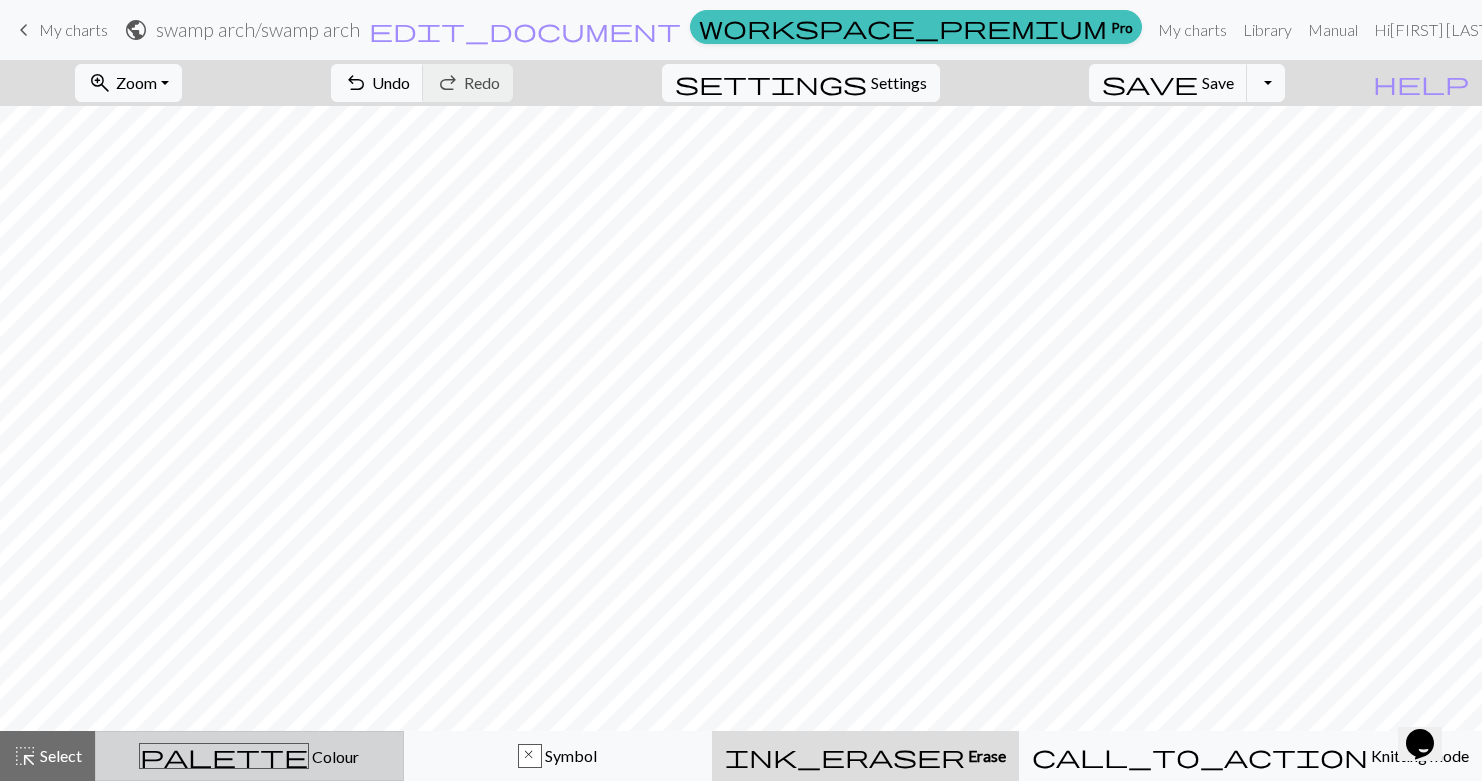 click on "palette   Colour   Colour" at bounding box center (249, 756) 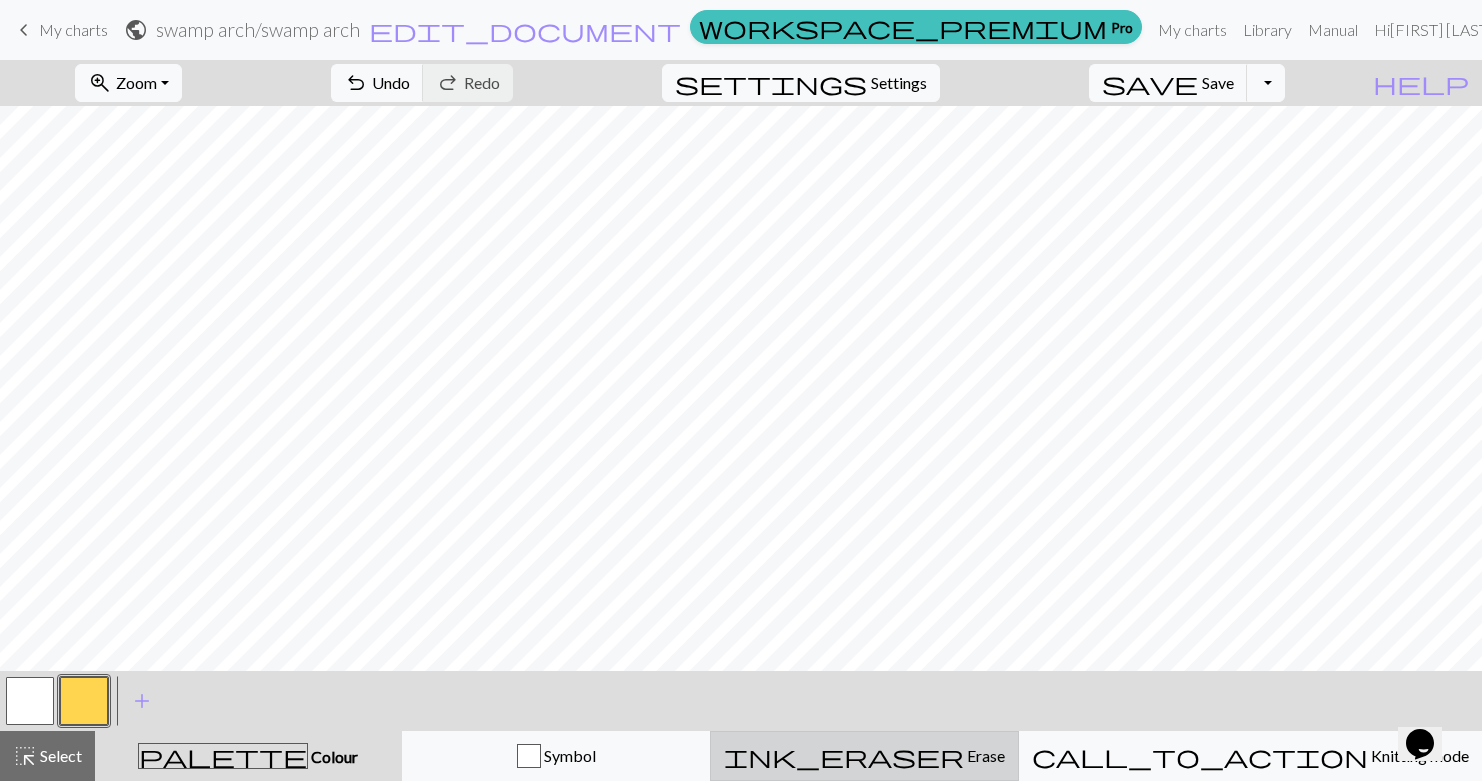 click on "ink_eraser" at bounding box center (844, 756) 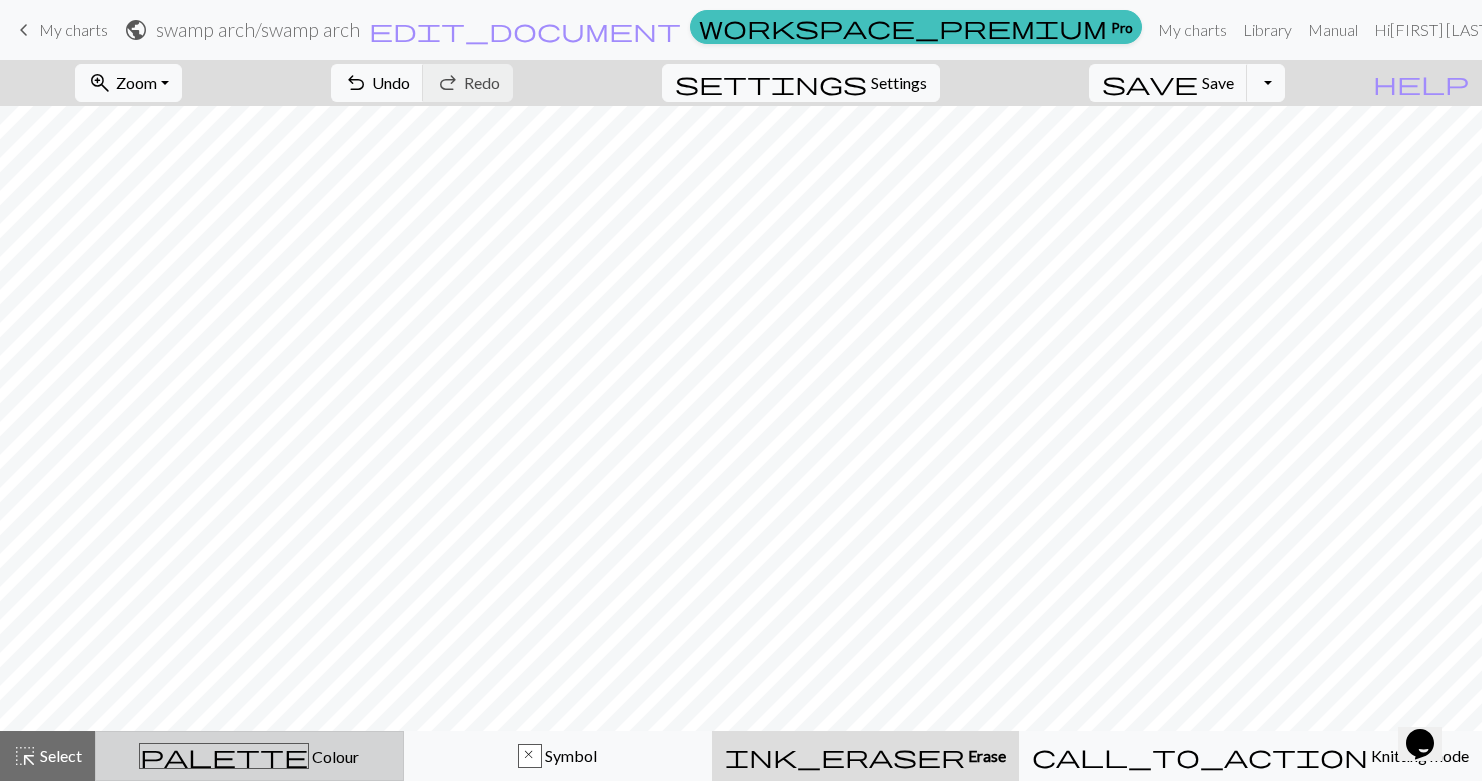 click on "Colour" at bounding box center [334, 756] 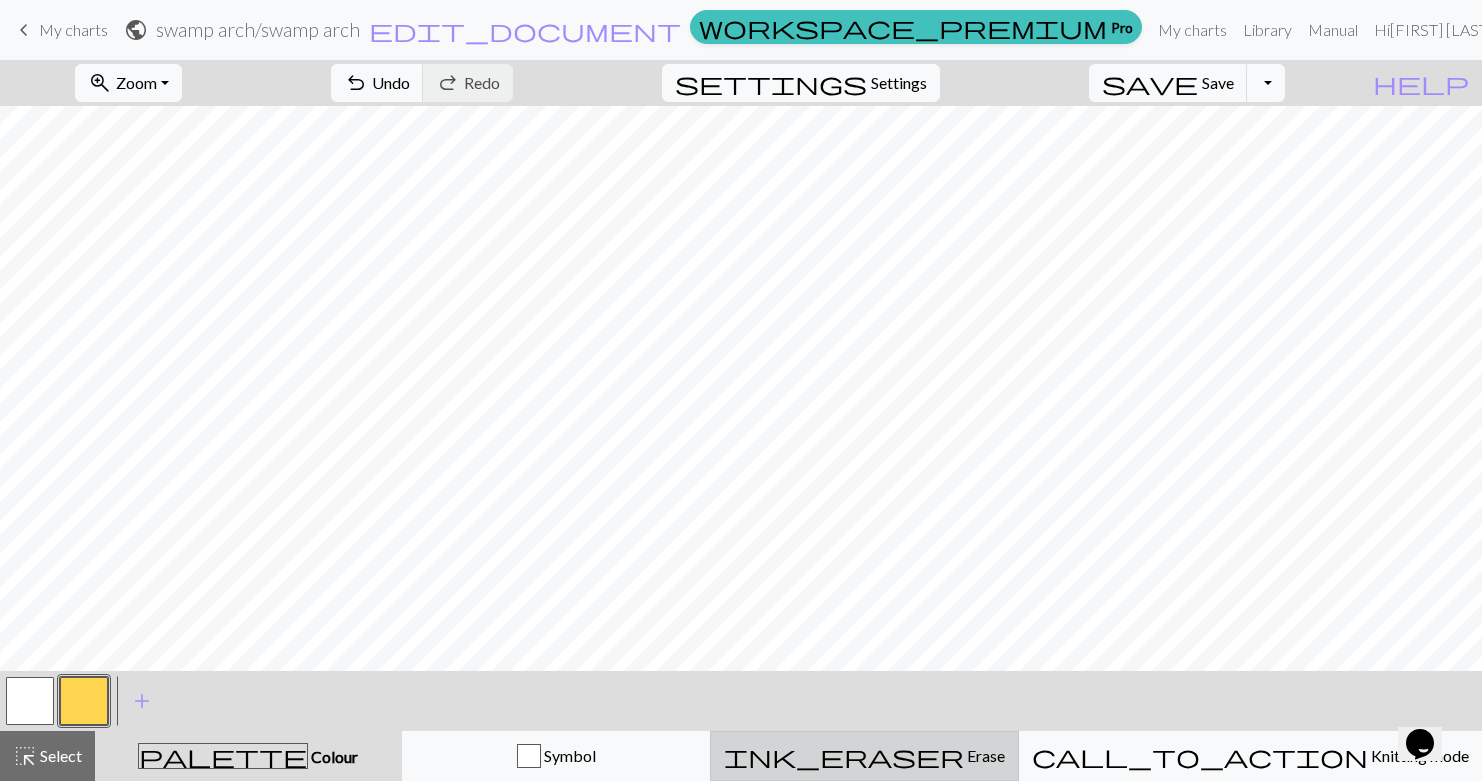 click on "Erase" at bounding box center (984, 755) 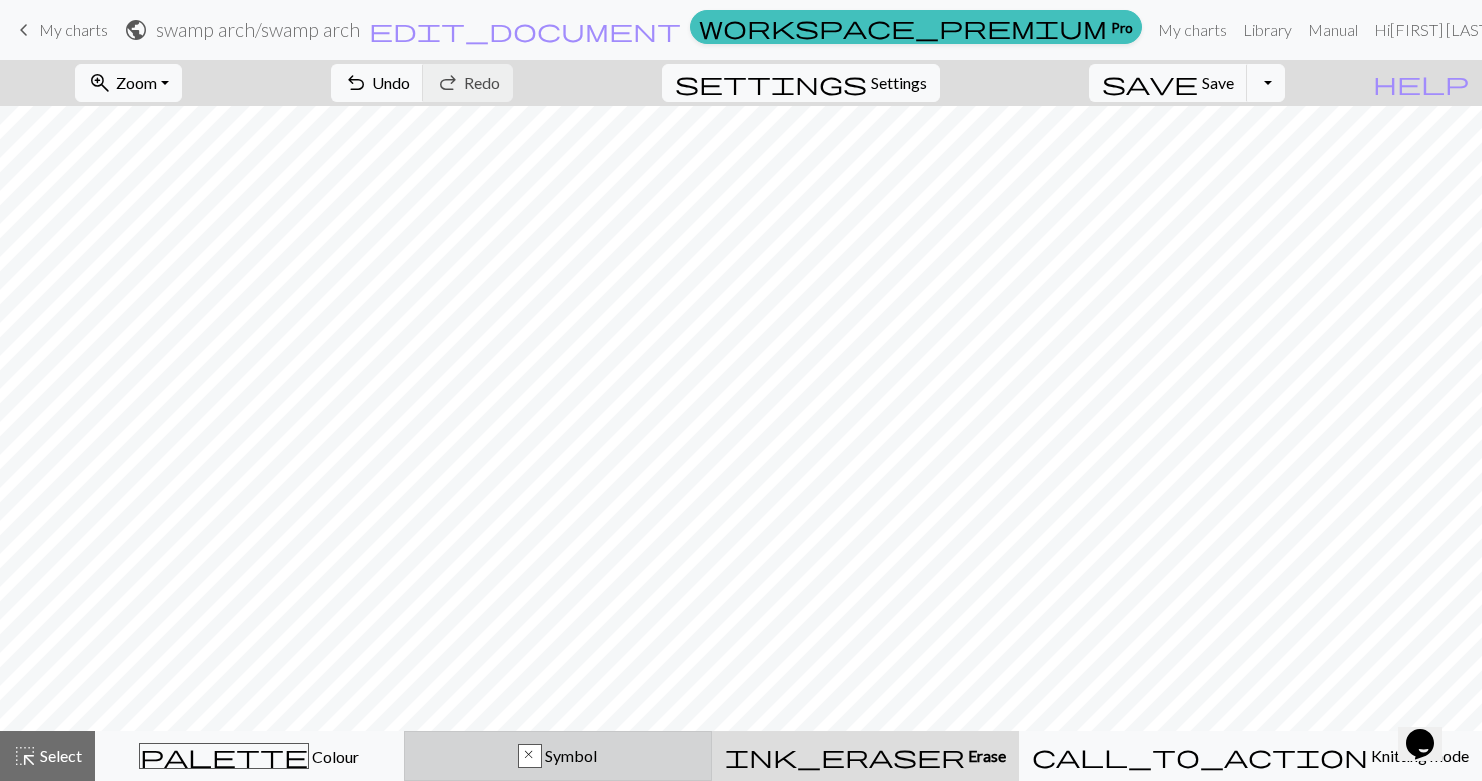 click on "x" at bounding box center (530, 757) 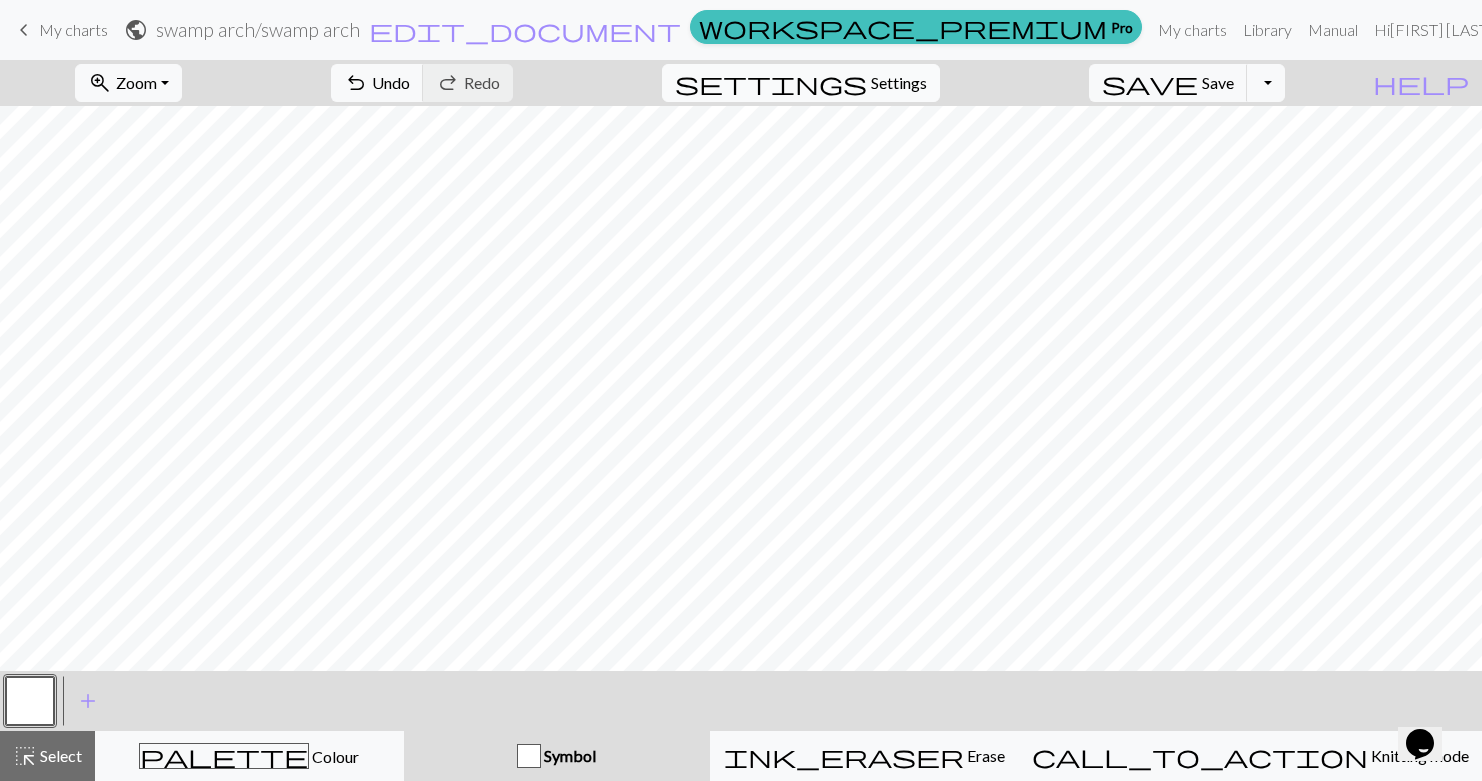 click on "Settings" at bounding box center (899, 83) 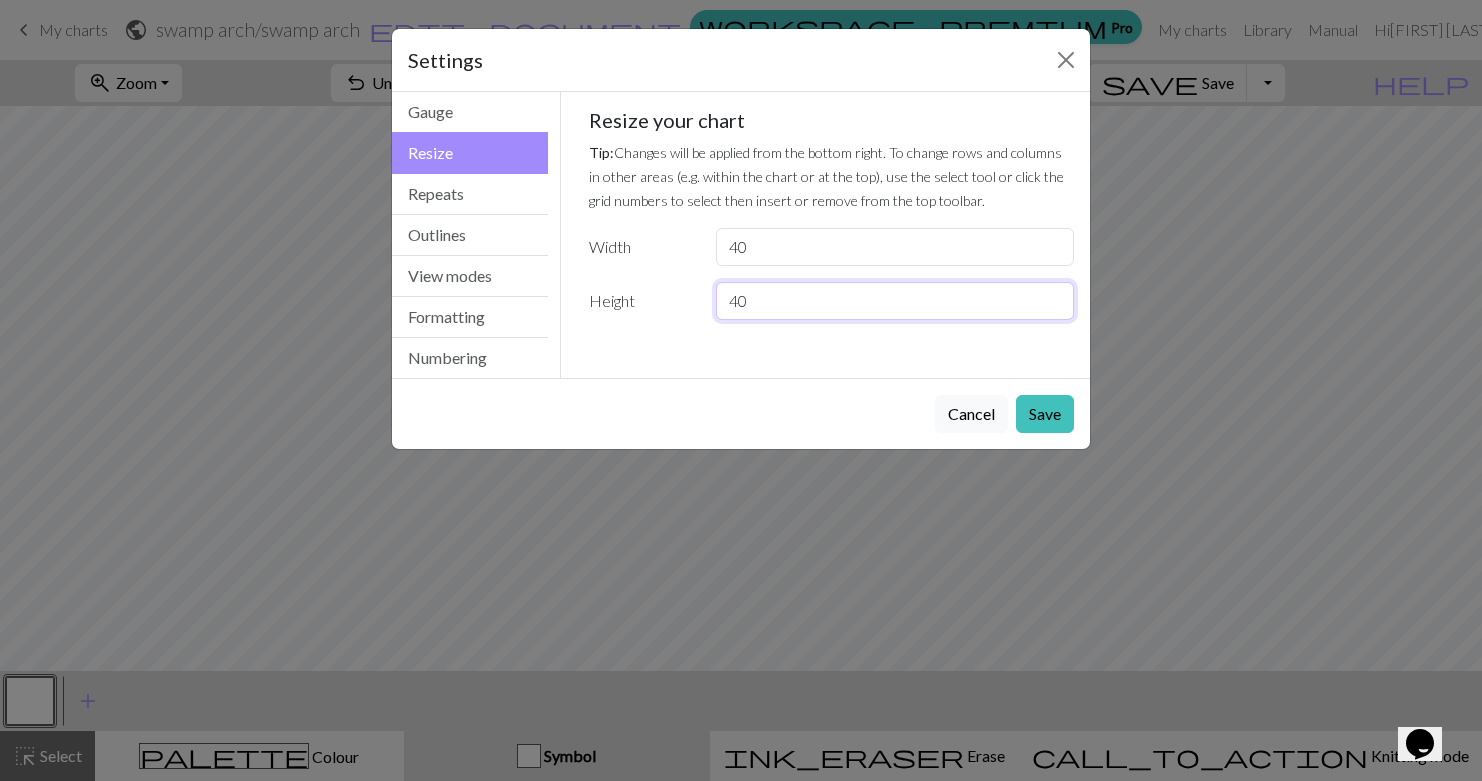 click on "40" at bounding box center (895, 301) 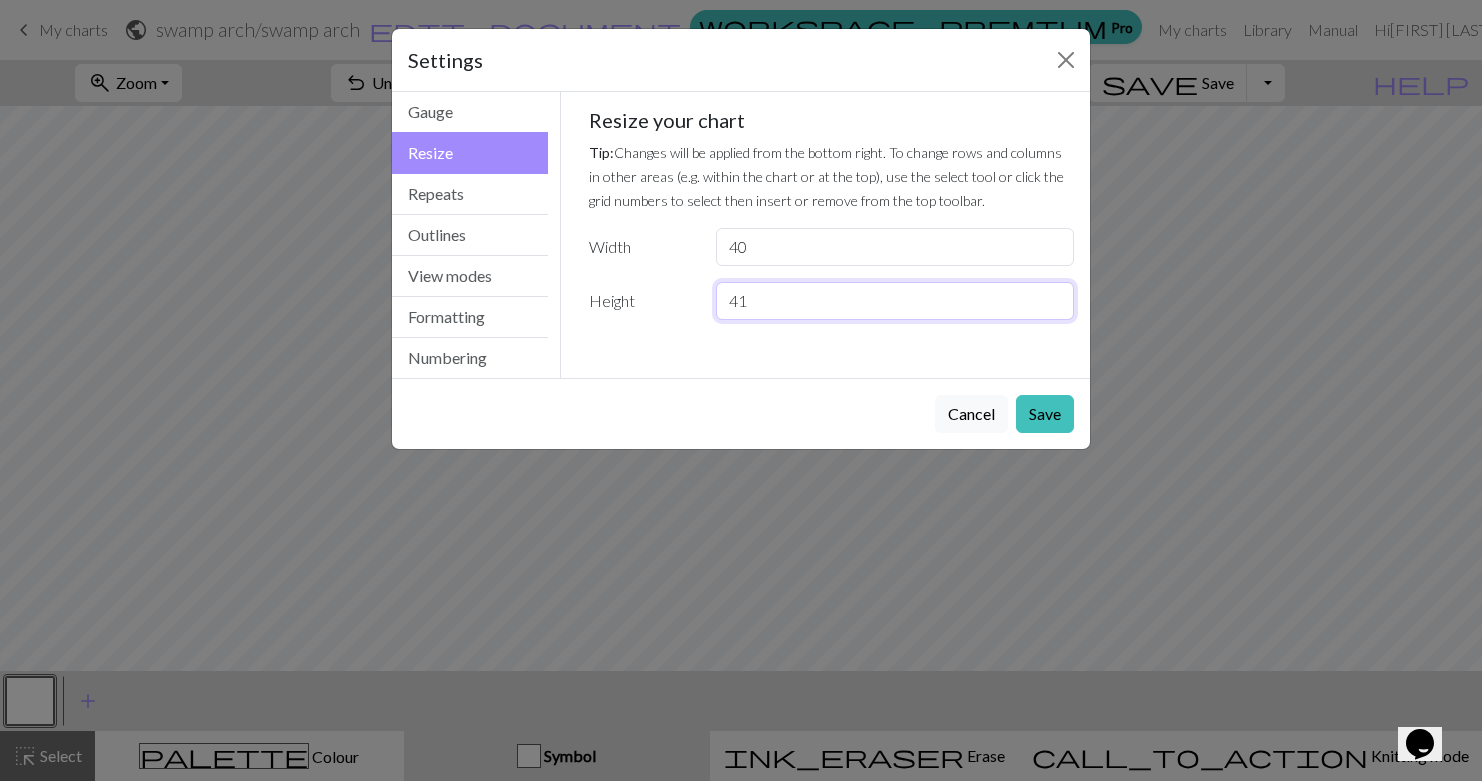 click on "41" at bounding box center [895, 301] 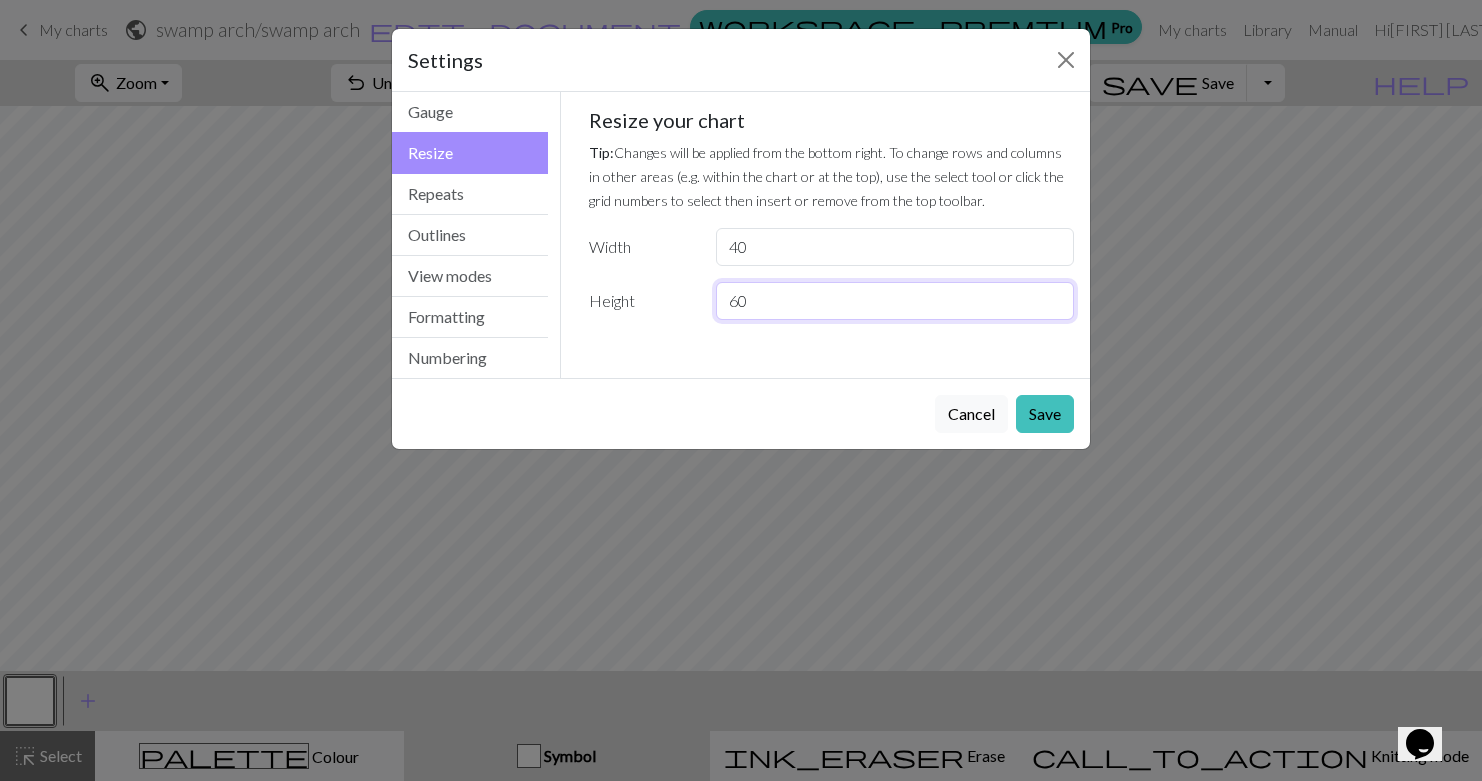 type on "60" 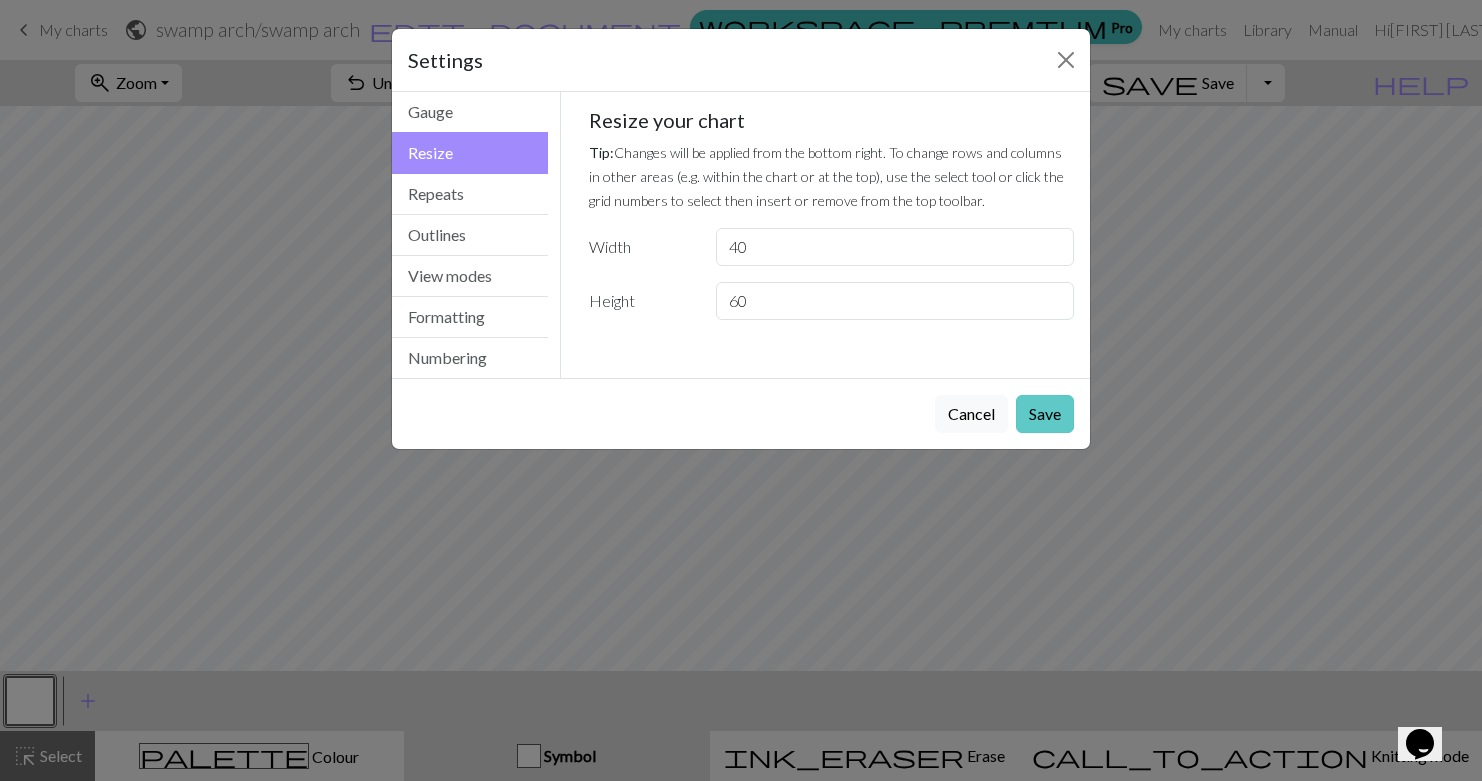 click on "Save" at bounding box center [1045, 414] 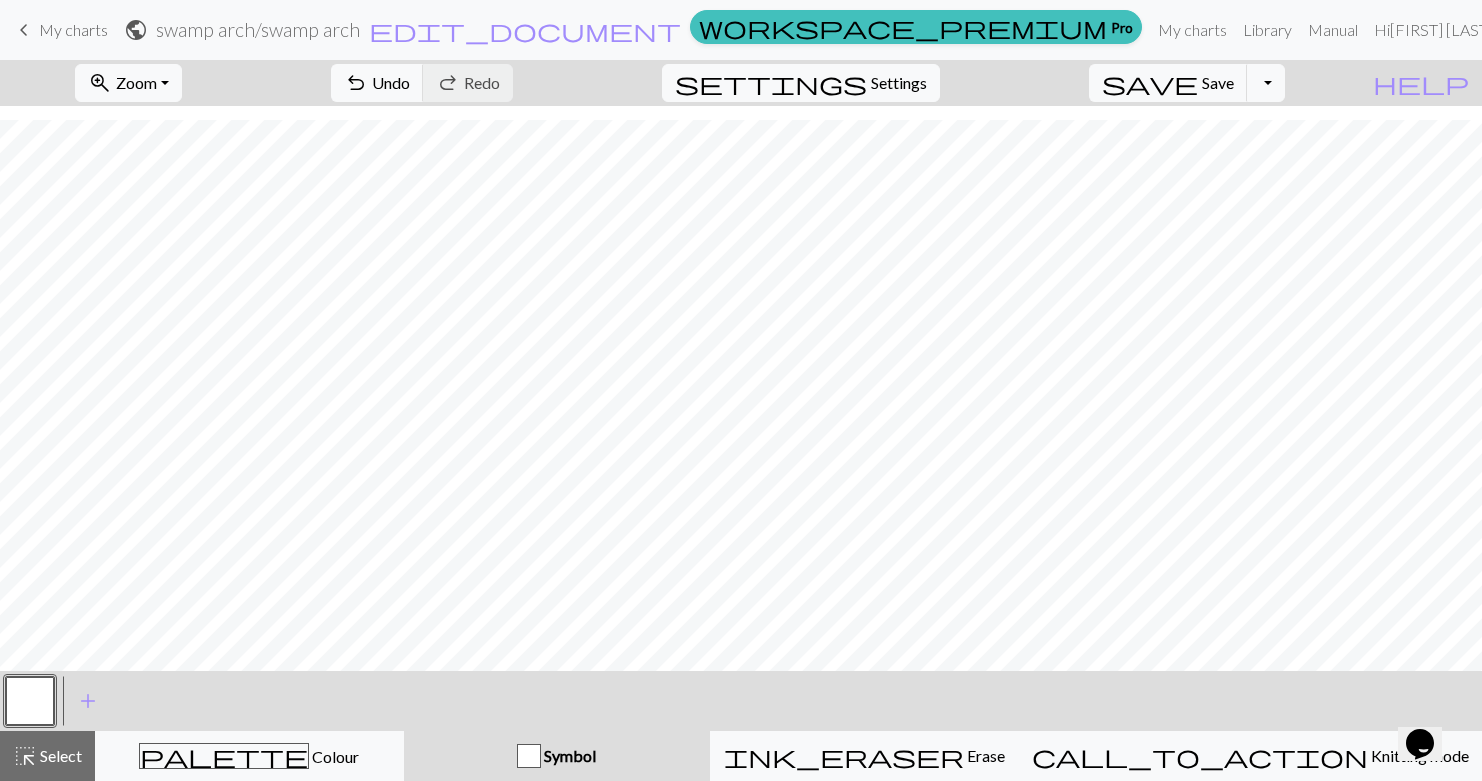 scroll, scrollTop: 167, scrollLeft: 0, axis: vertical 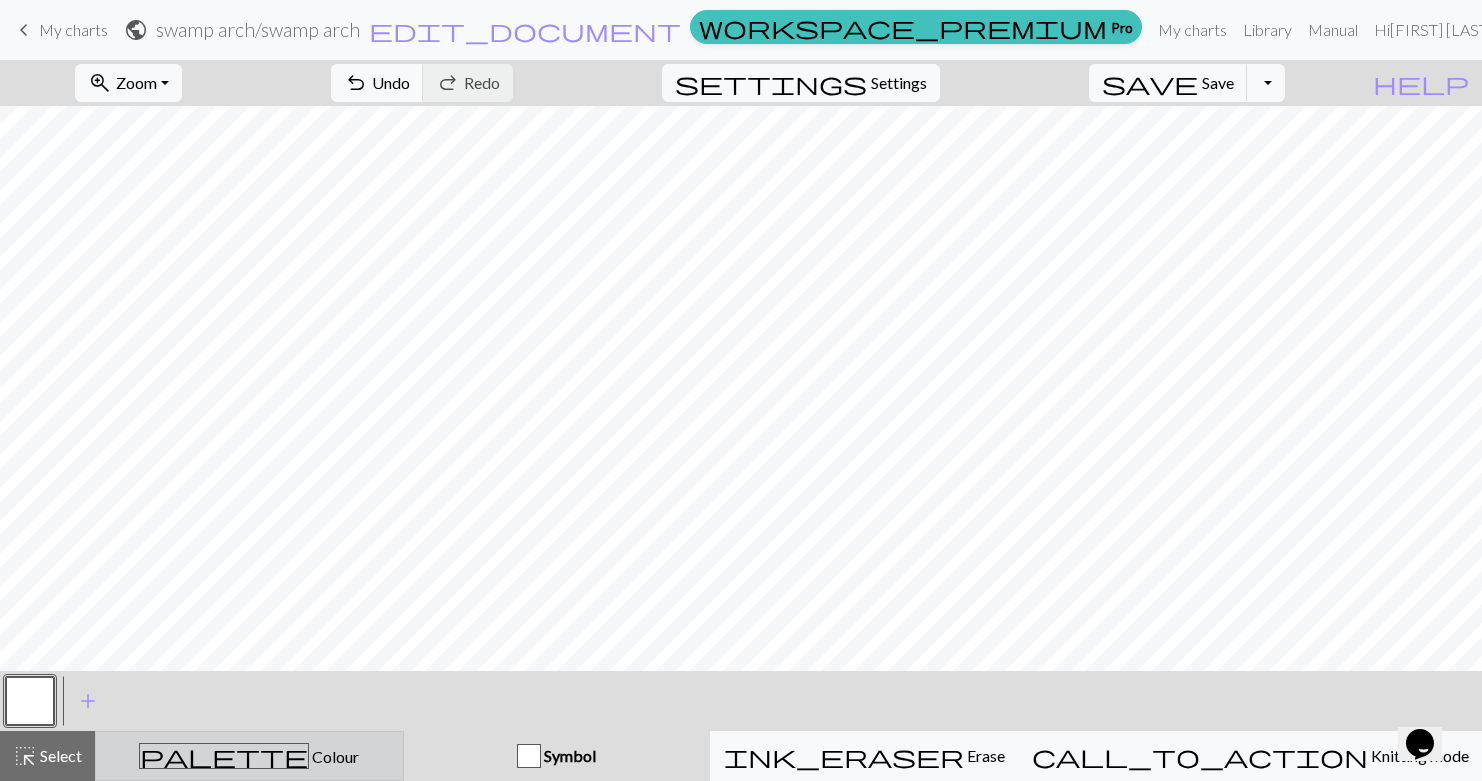 click on "Colour" at bounding box center (334, 756) 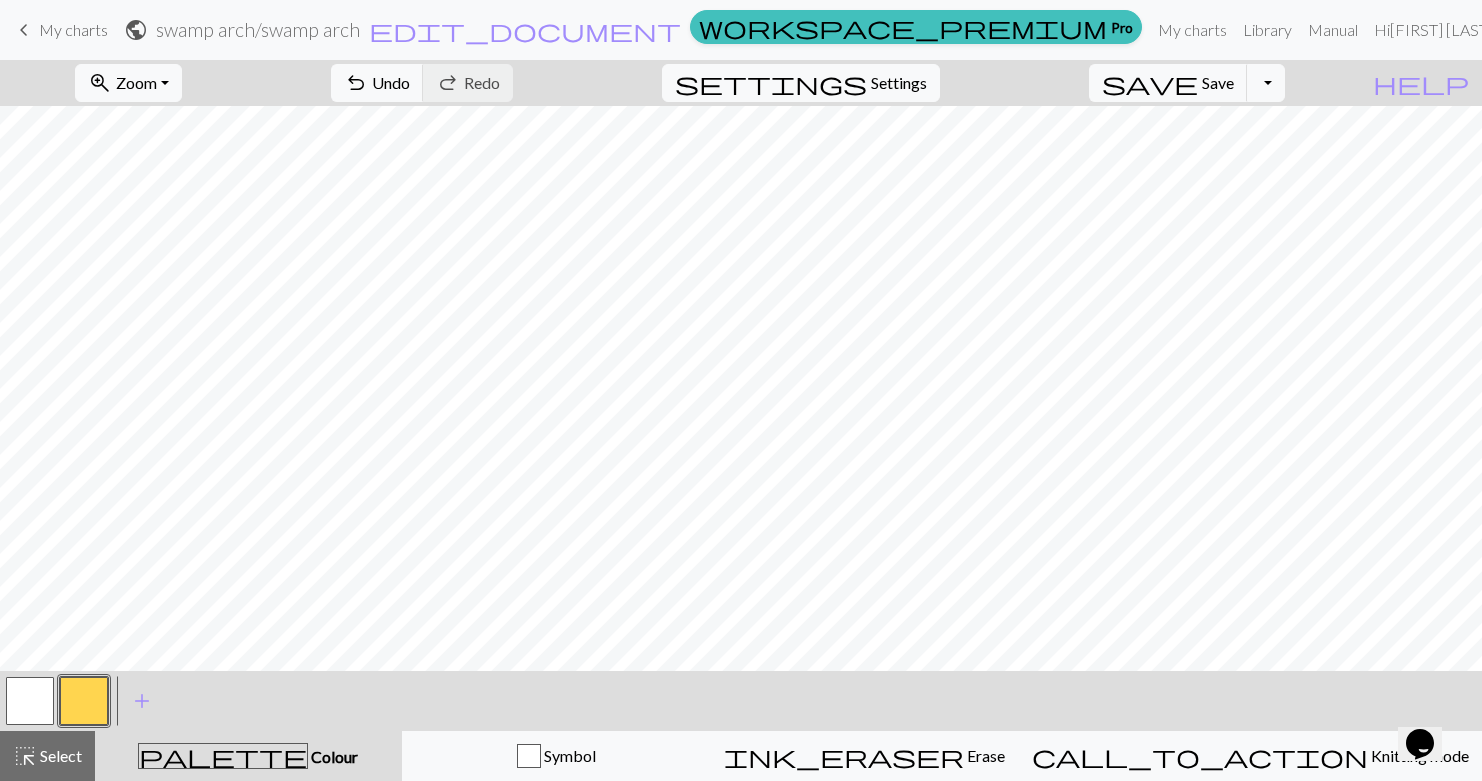 click at bounding box center [84, 701] 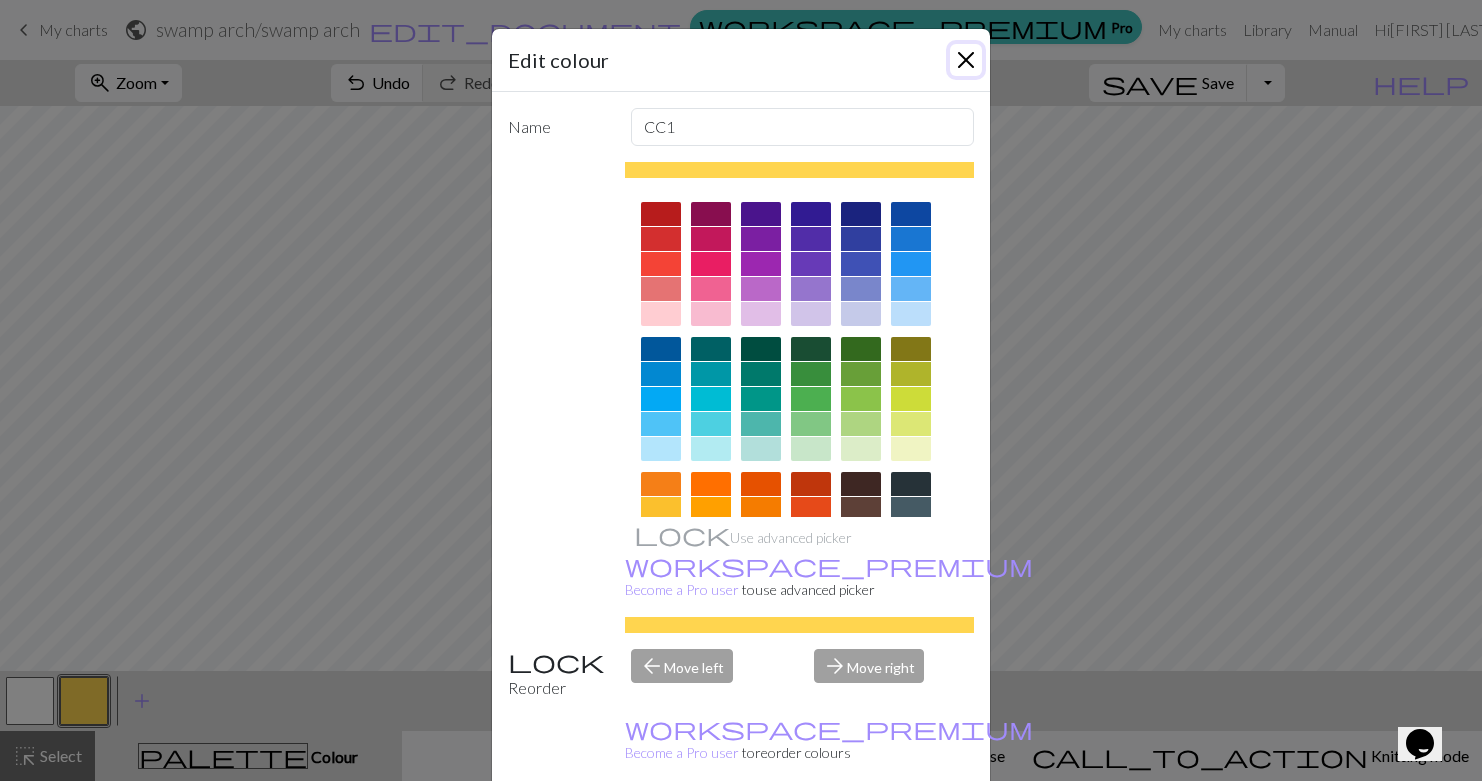 click at bounding box center [966, 60] 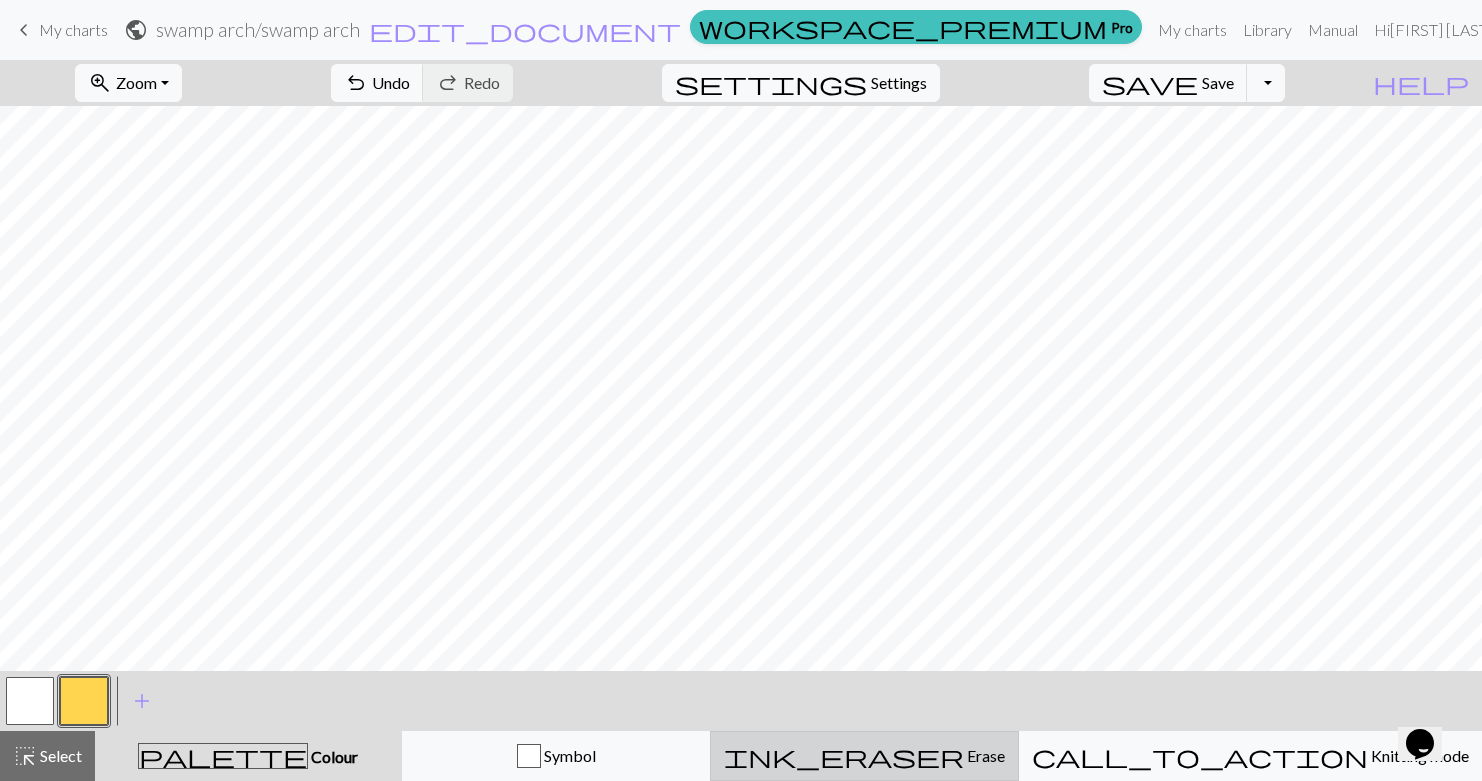 click on "ink_eraser   Erase   Erase" at bounding box center [864, 756] 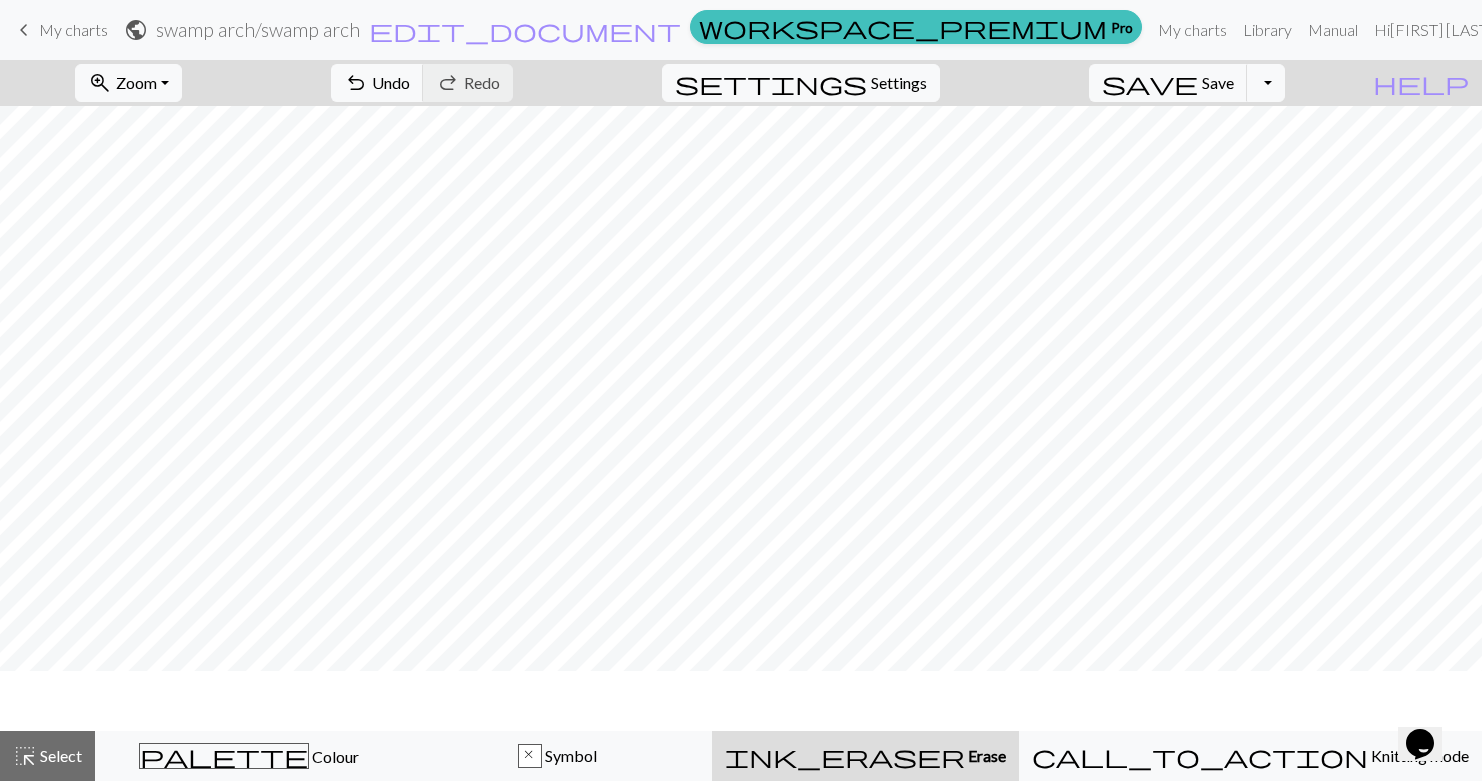 scroll, scrollTop: 107, scrollLeft: 0, axis: vertical 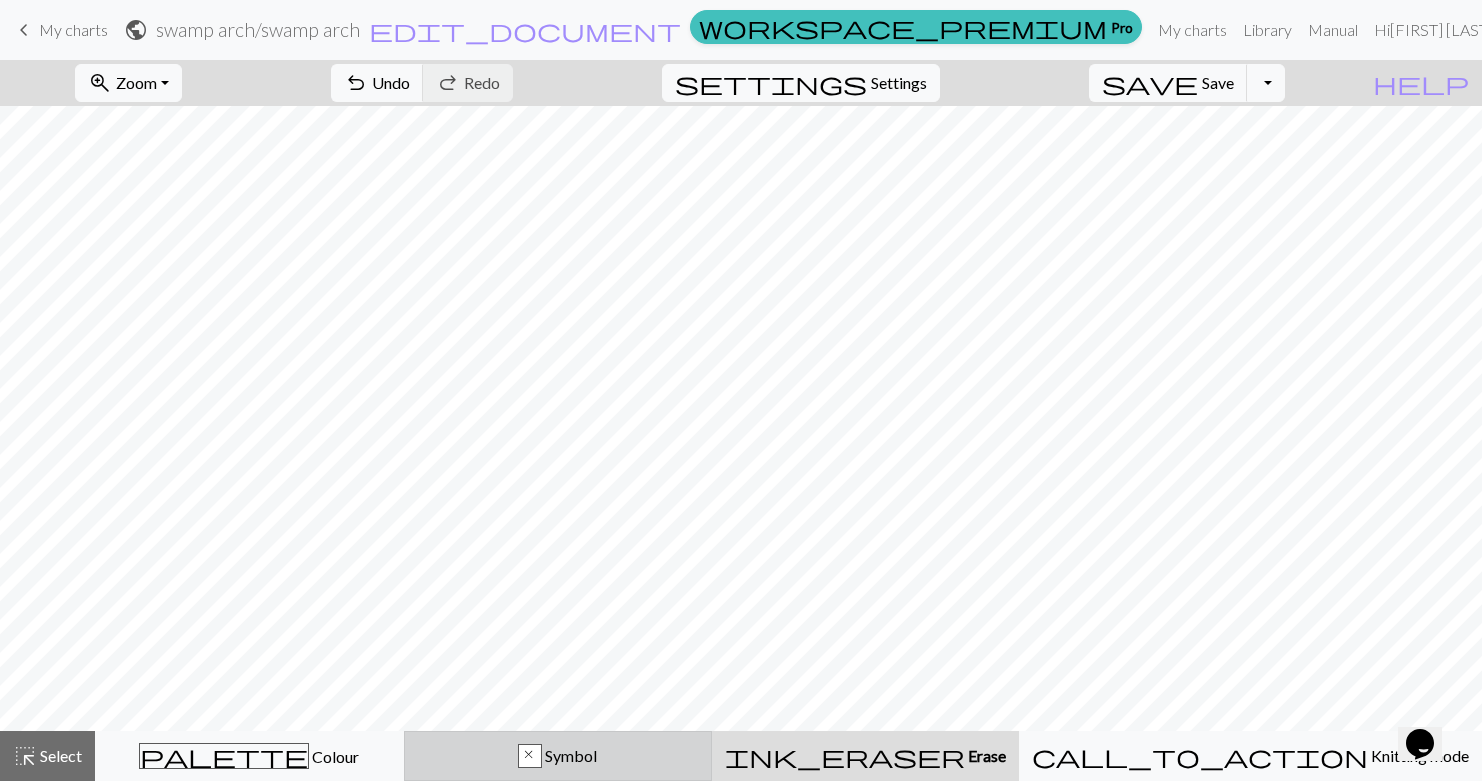 click on "x" at bounding box center [530, 757] 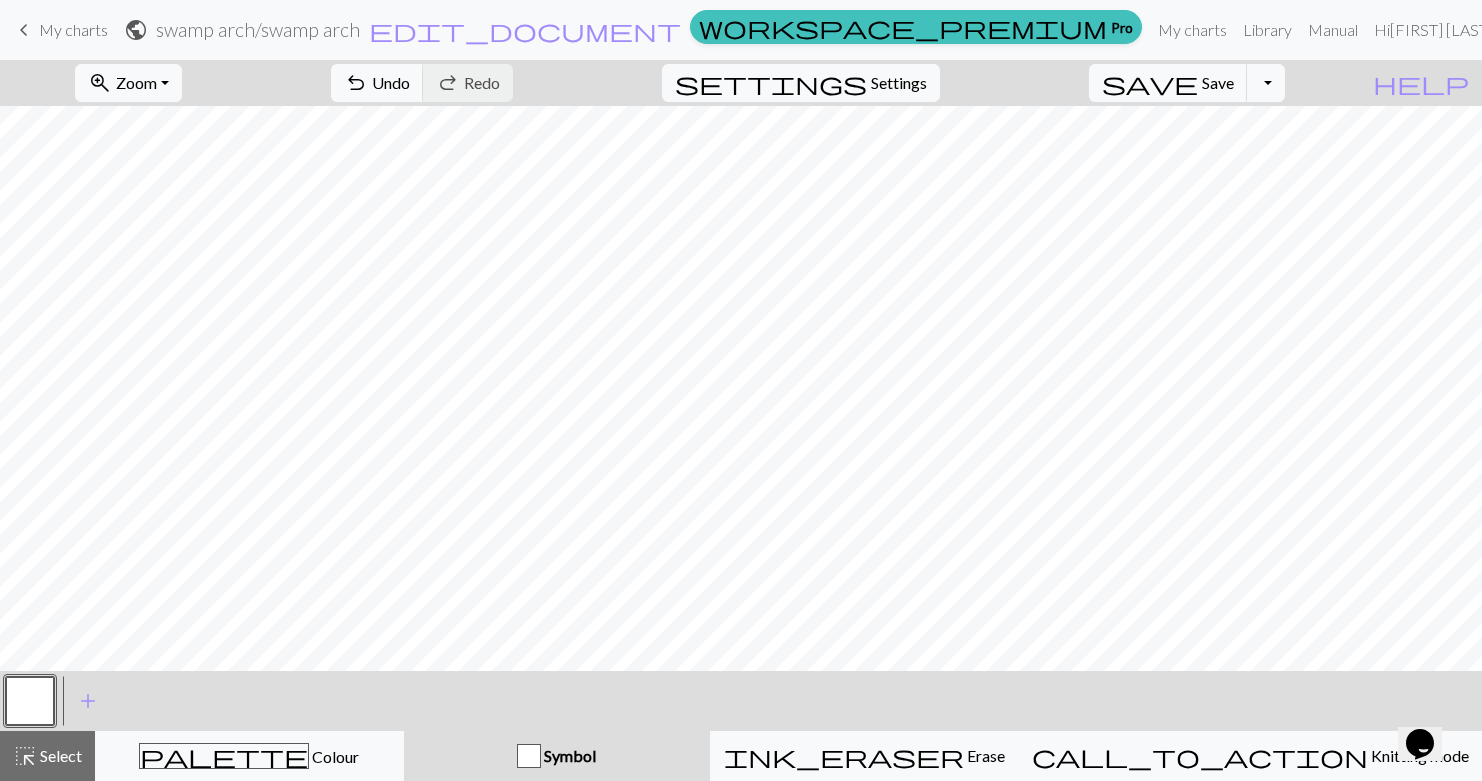 scroll, scrollTop: 167, scrollLeft: 0, axis: vertical 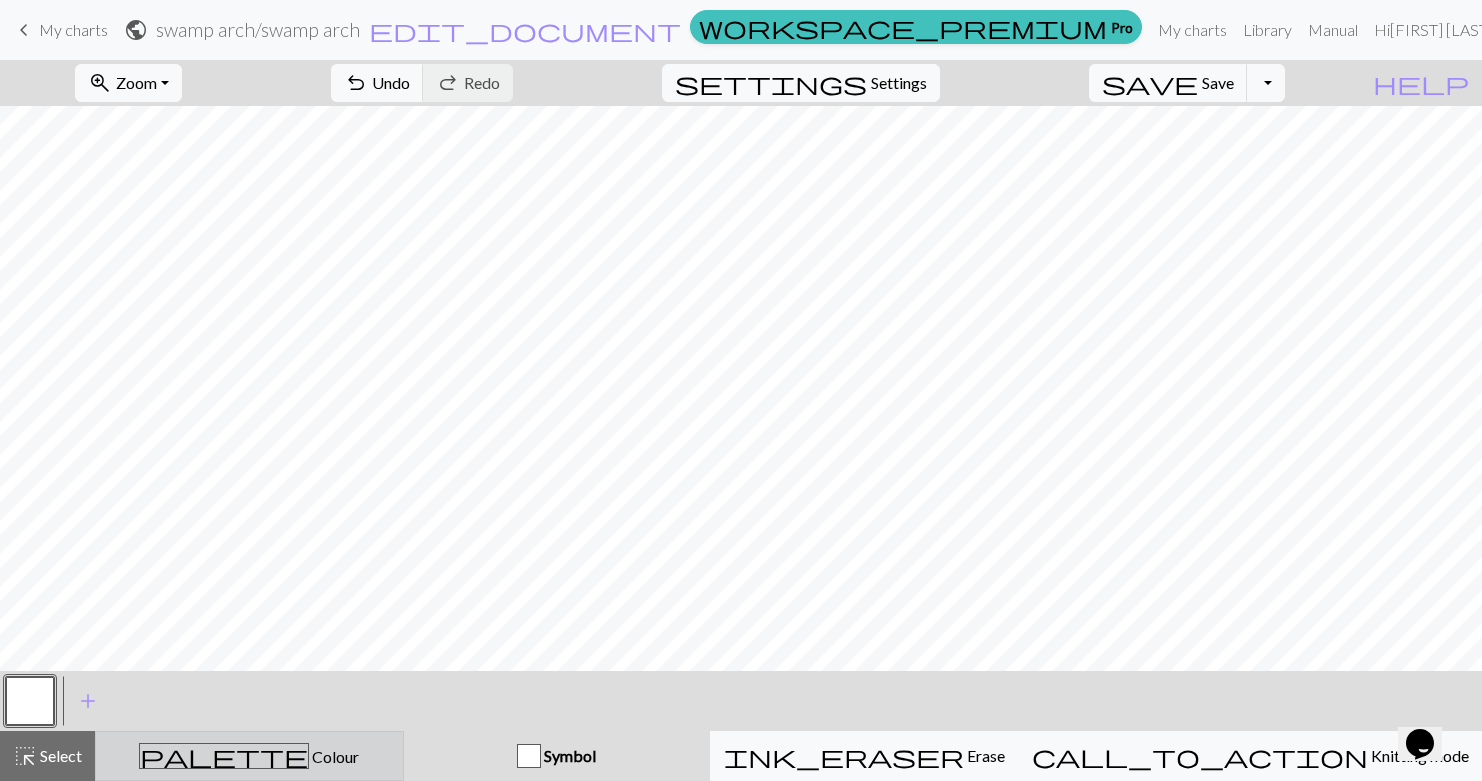 click on "palette   Colour   Colour" at bounding box center (249, 756) 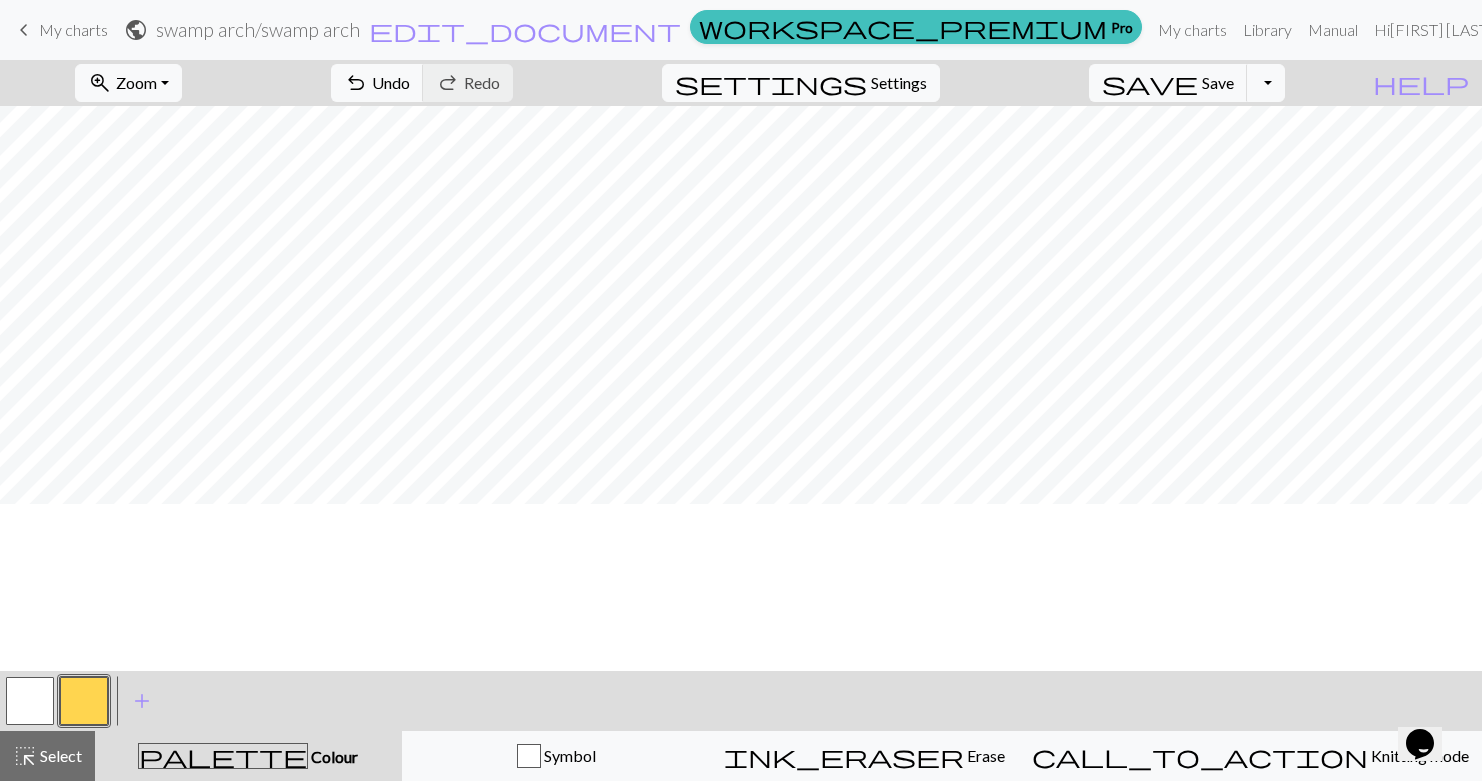 scroll, scrollTop: 0, scrollLeft: 0, axis: both 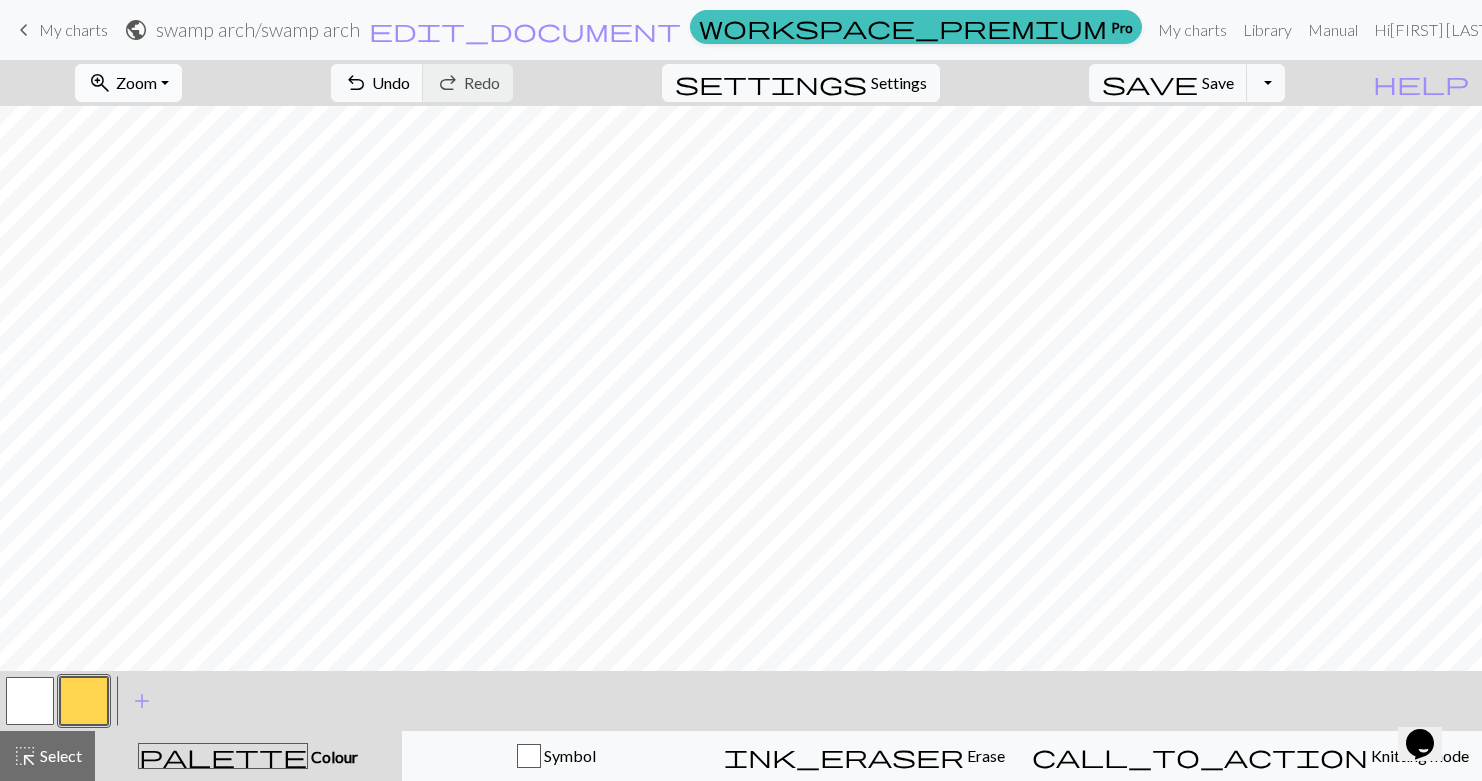 click on "zoom_in Zoom Zoom" at bounding box center [128, 83] 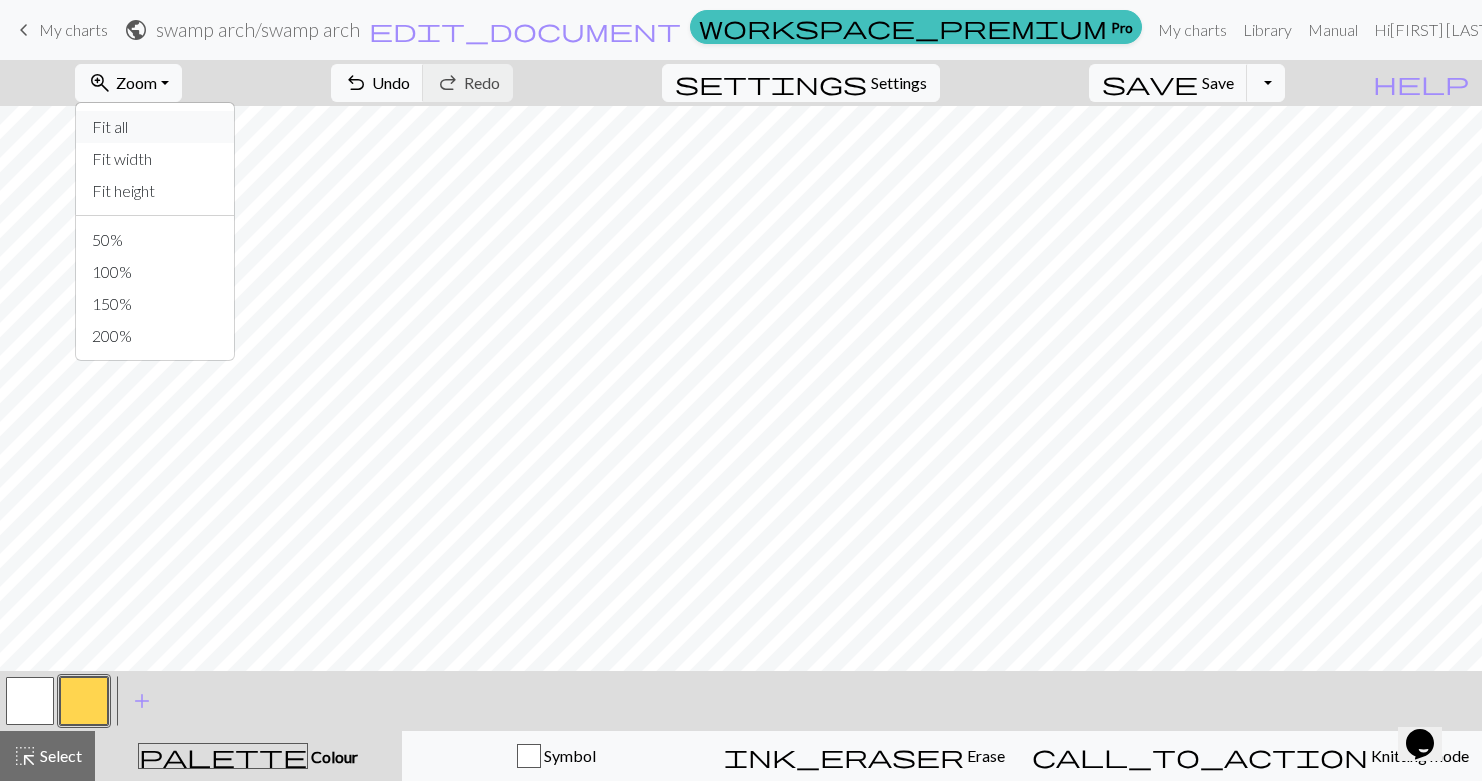 click on "Fit all" at bounding box center (155, 127) 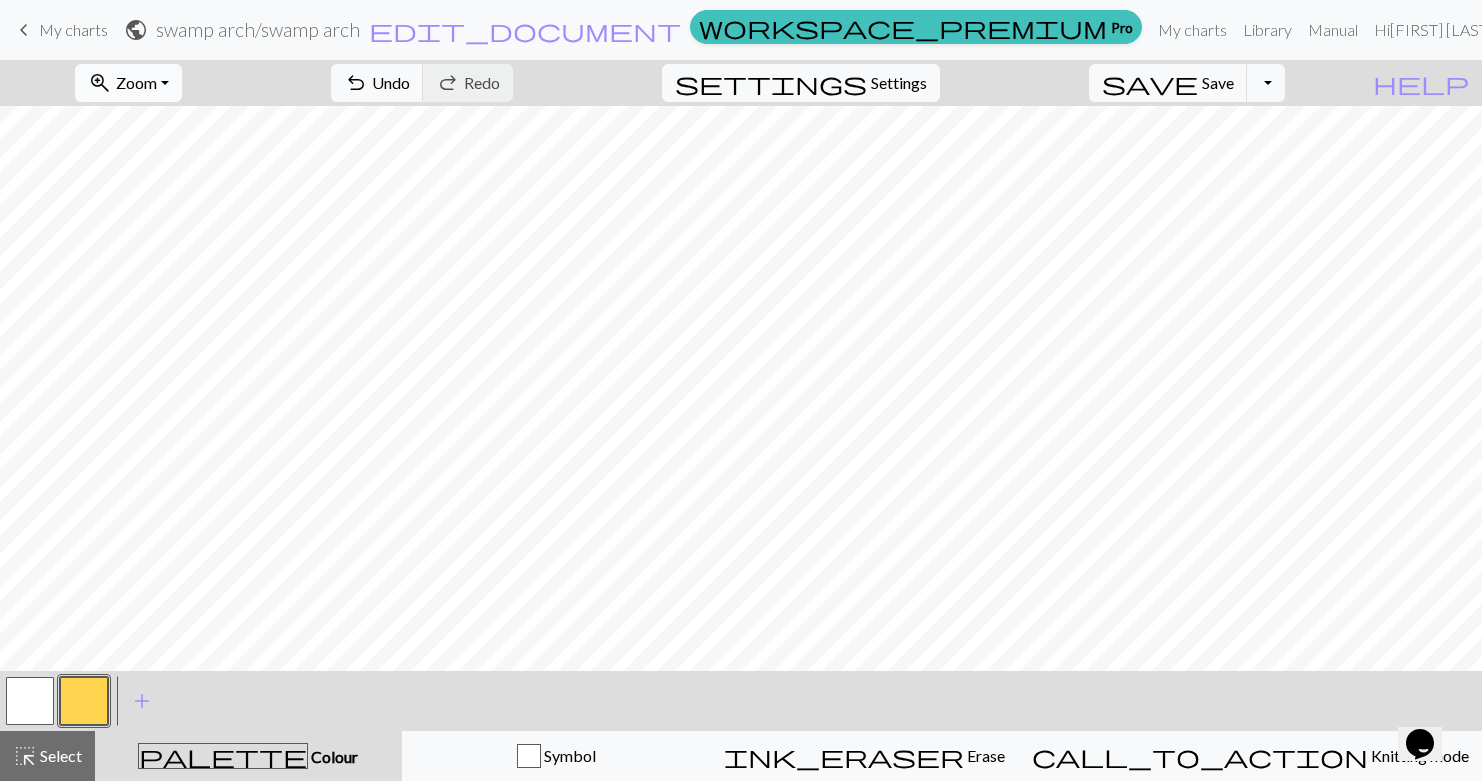 click on "Zoom" at bounding box center (136, 82) 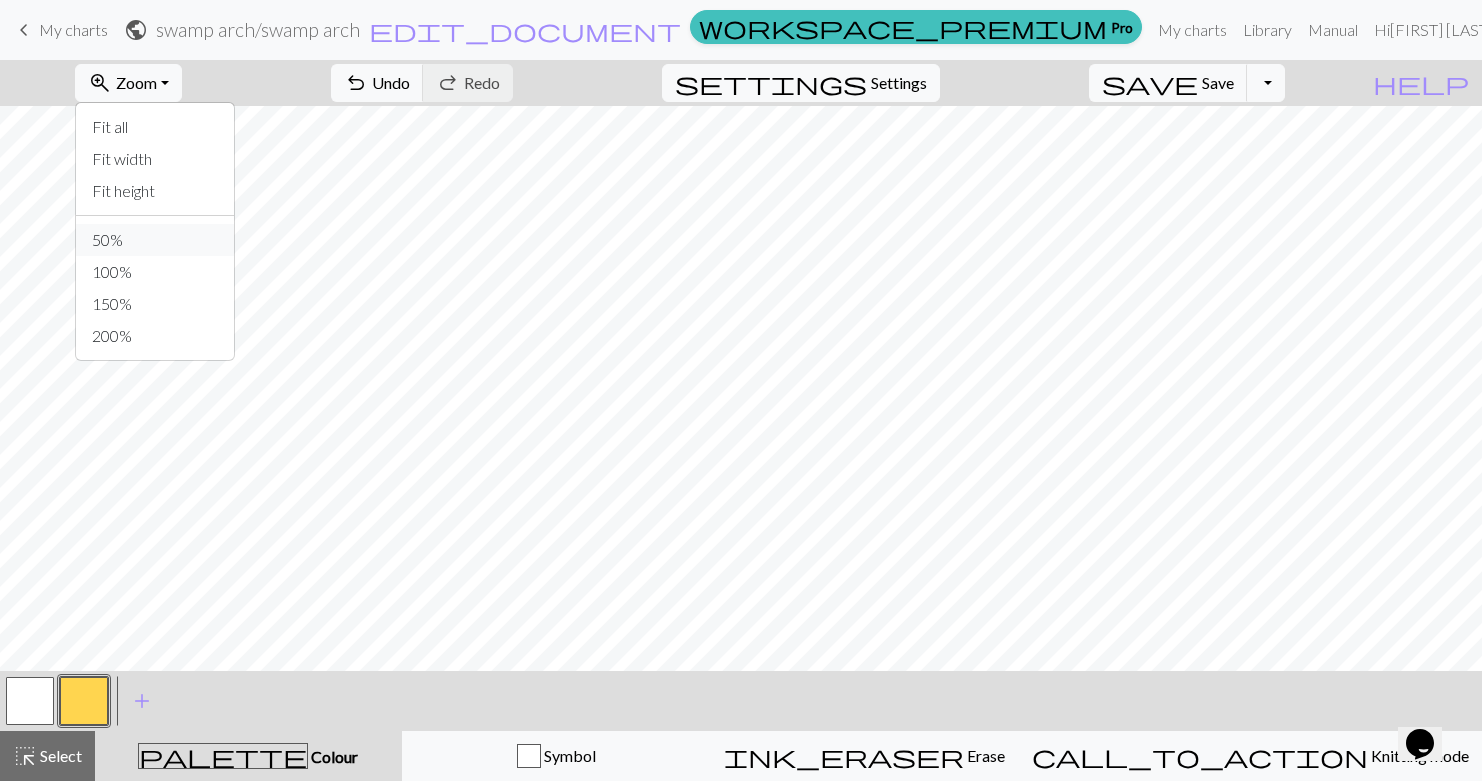 click on "50%" at bounding box center [155, 240] 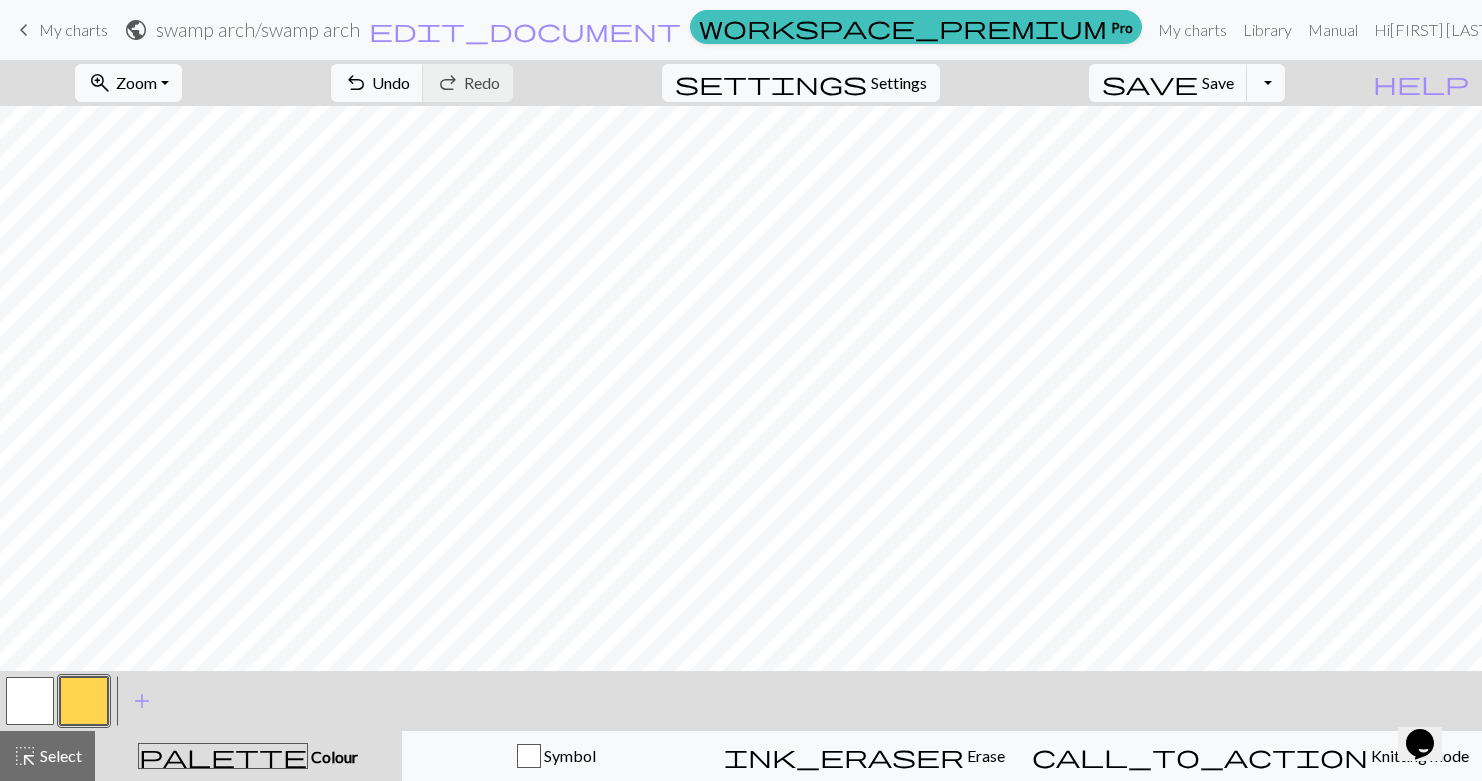 click on "zoom_in Zoom Zoom" at bounding box center [128, 83] 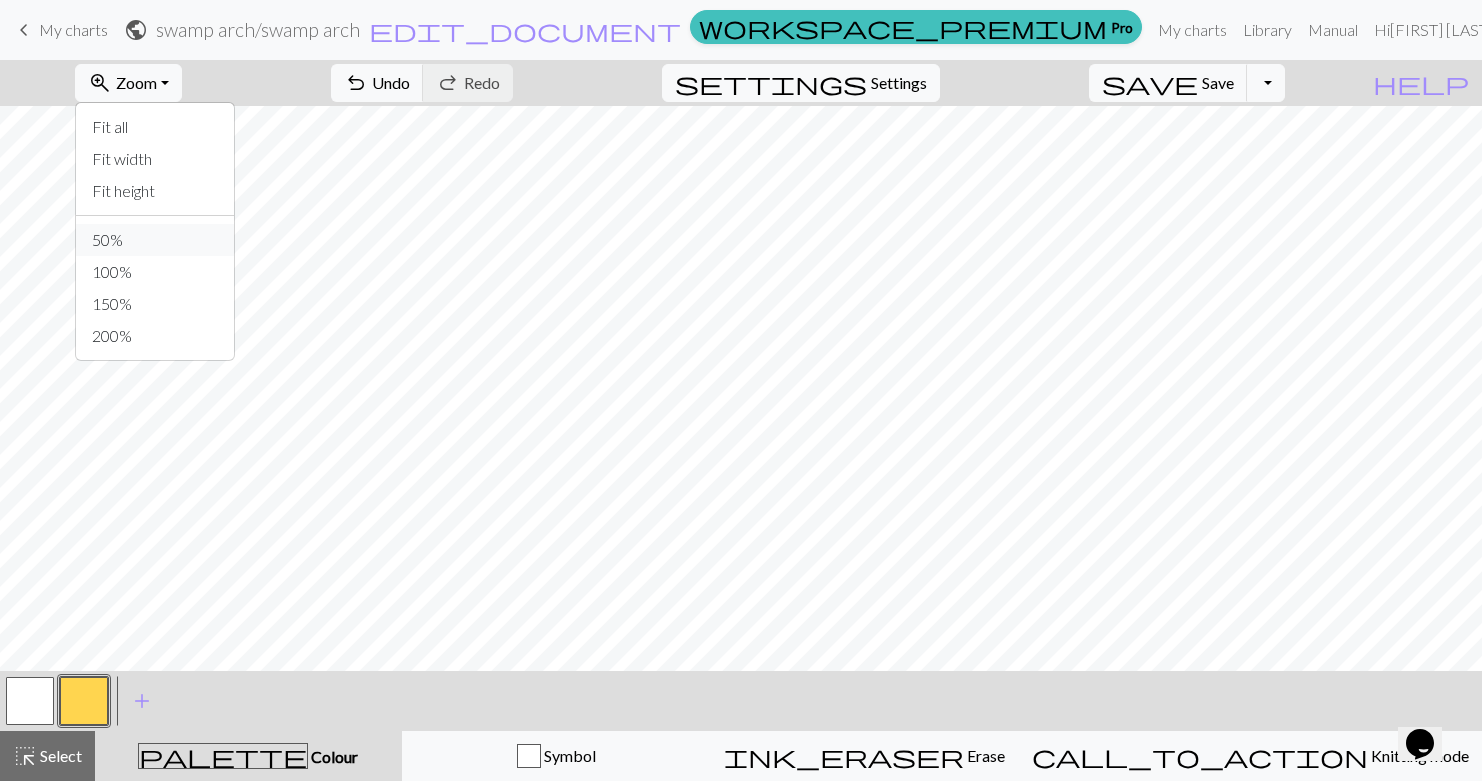 click on "50%" at bounding box center (155, 240) 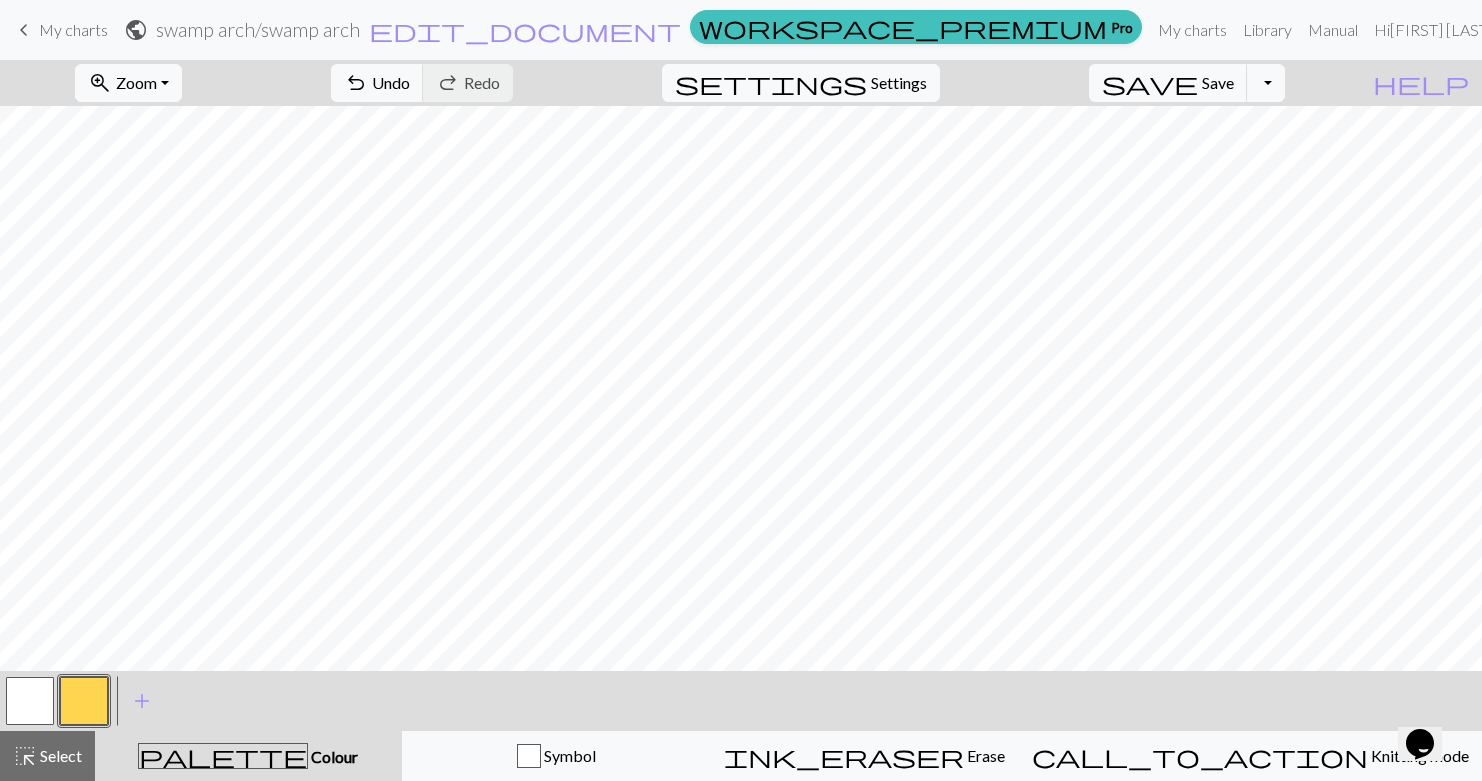 scroll, scrollTop: 2, scrollLeft: 0, axis: vertical 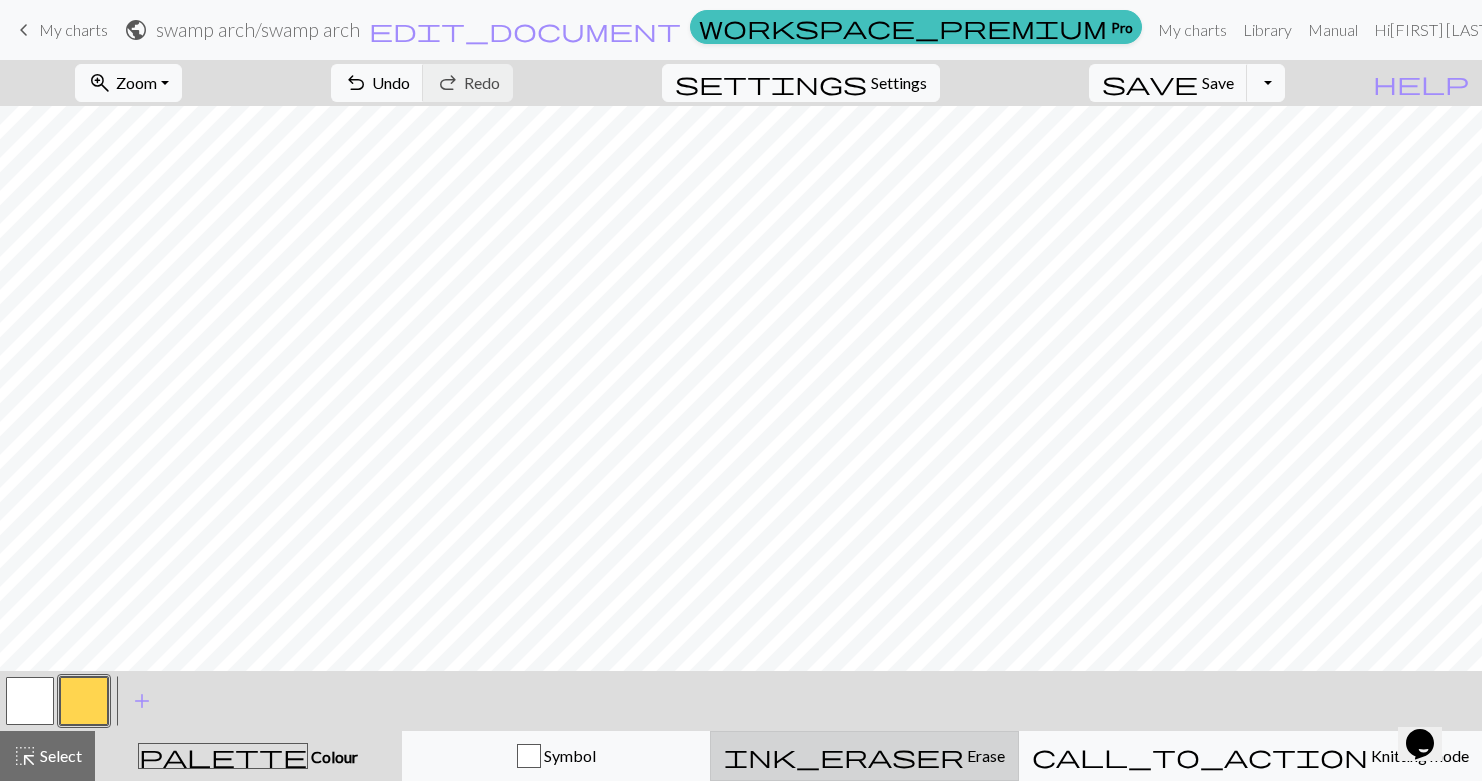 click on "ink_eraser   Erase   Erase" at bounding box center [864, 756] 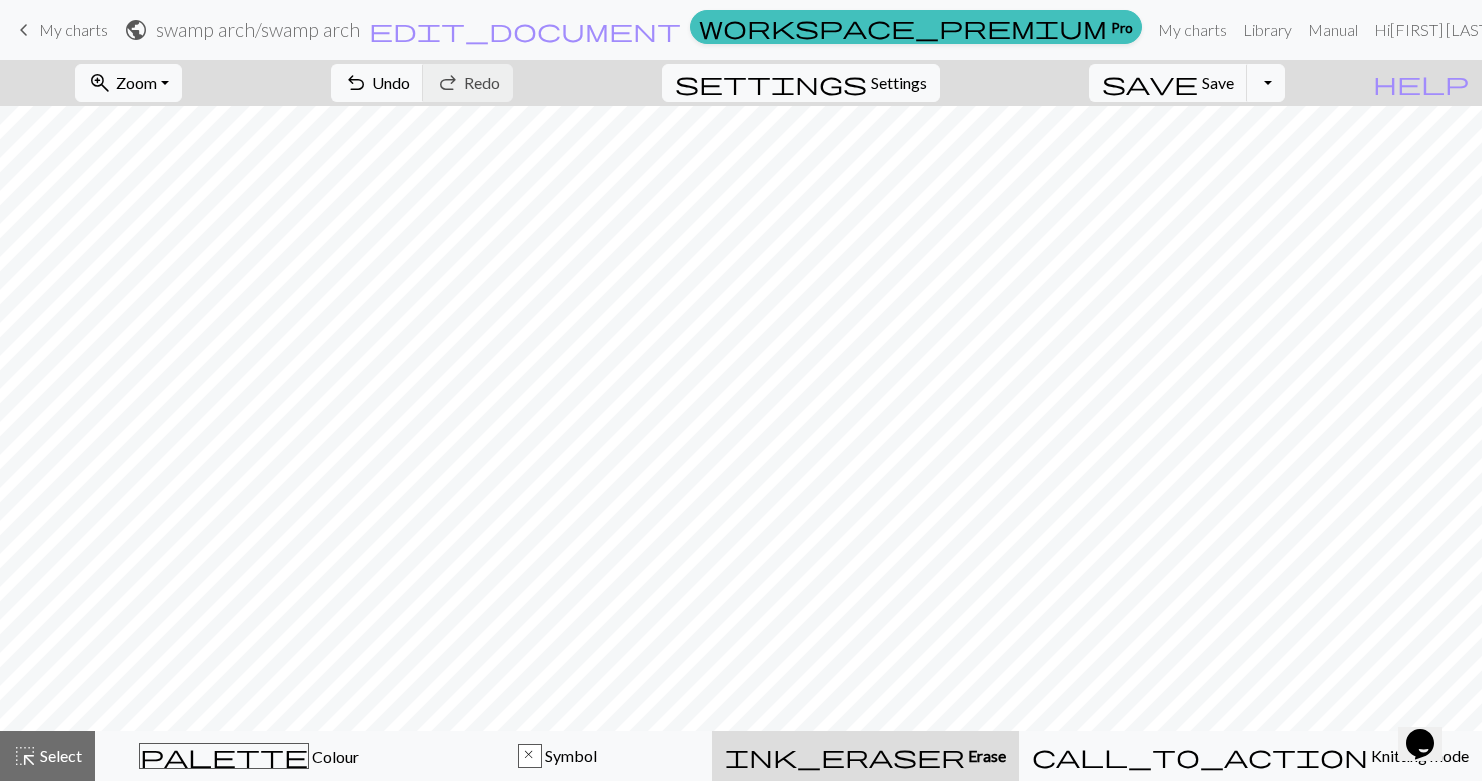 scroll, scrollTop: 45, scrollLeft: 0, axis: vertical 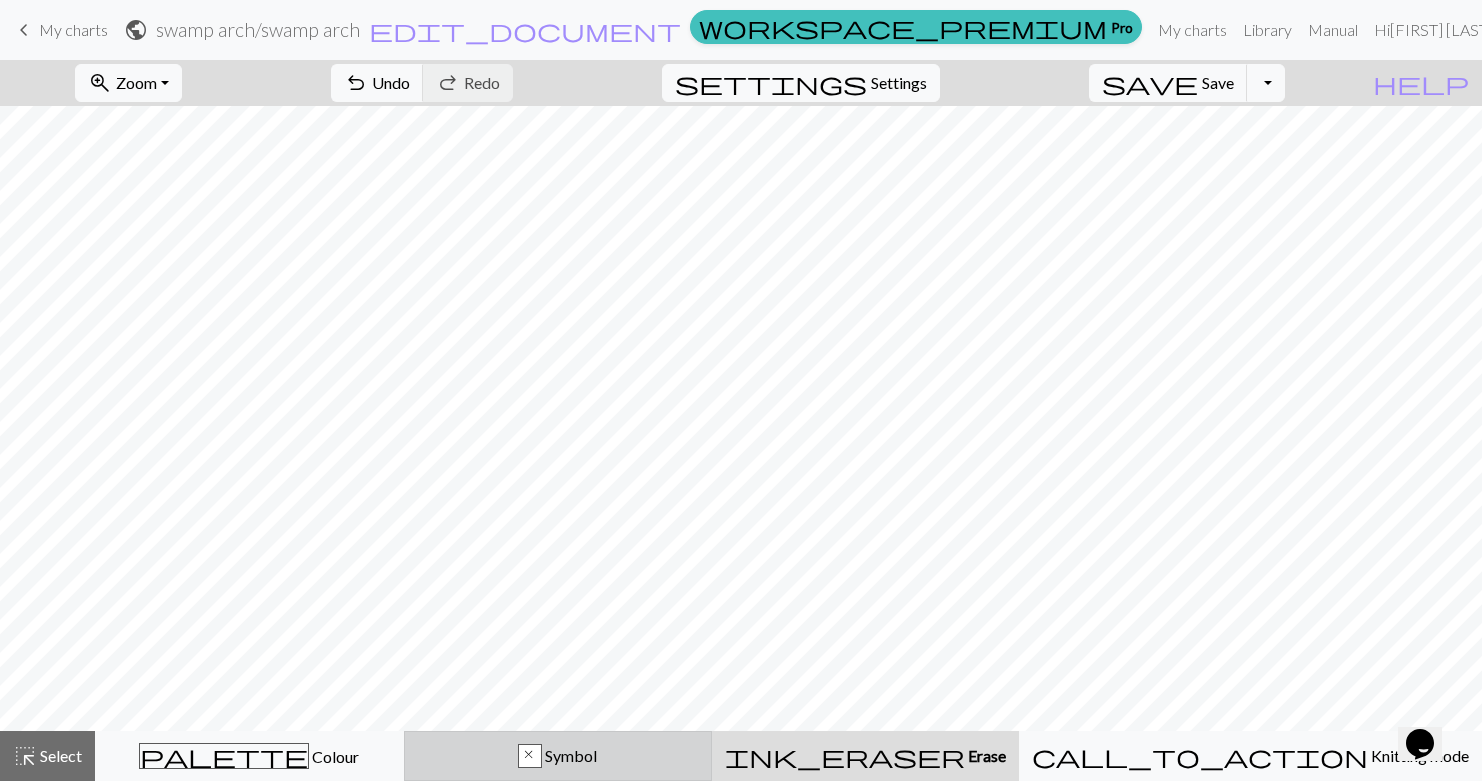 click on "Symbol" at bounding box center (569, 755) 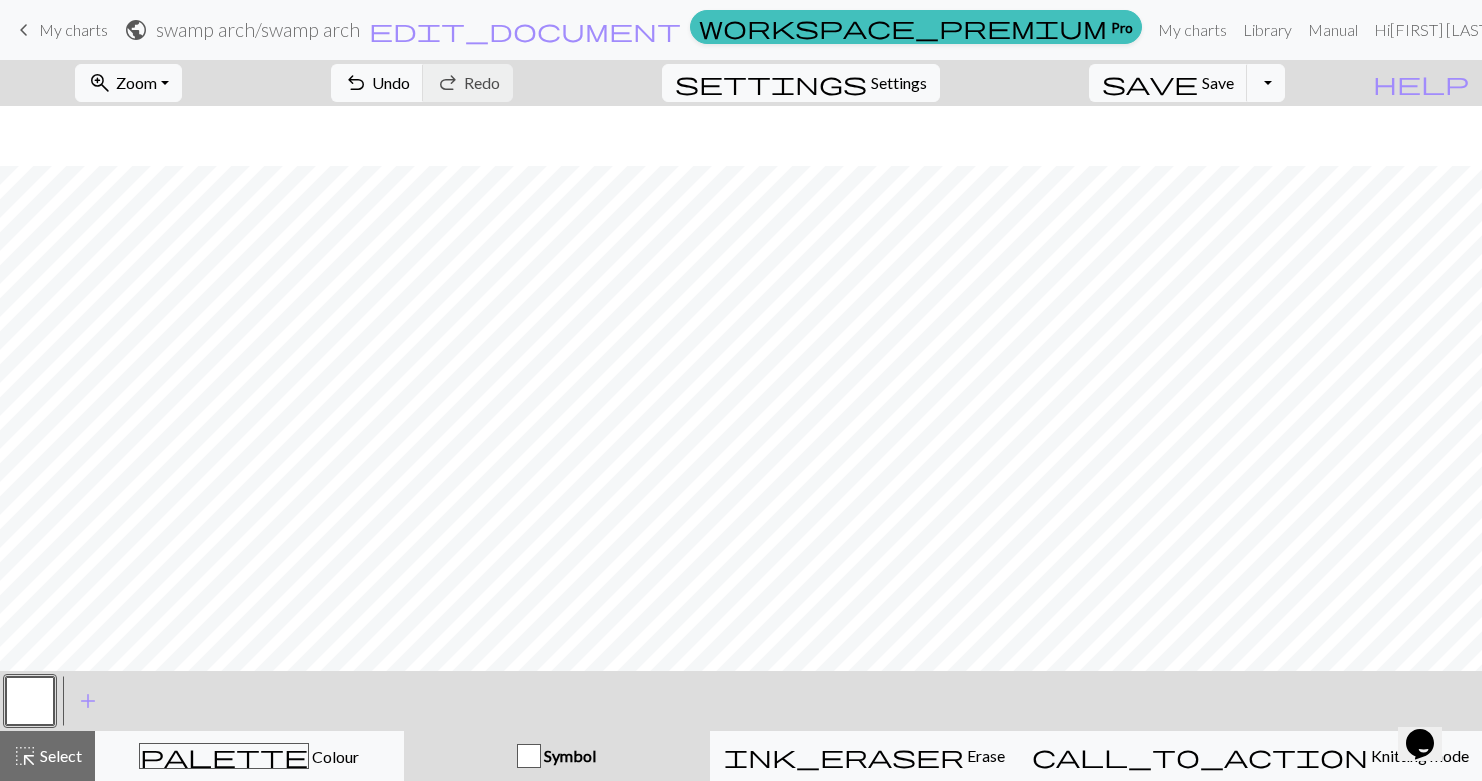 scroll, scrollTop: 105, scrollLeft: 0, axis: vertical 